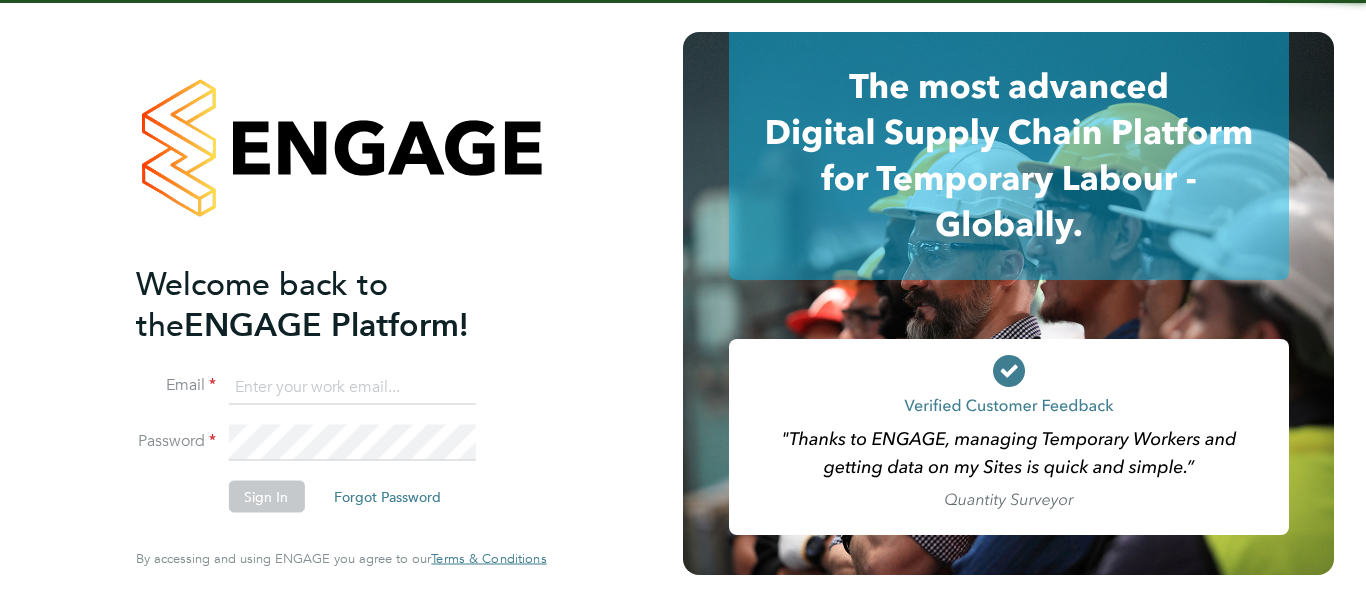 scroll, scrollTop: 0, scrollLeft: 0, axis: both 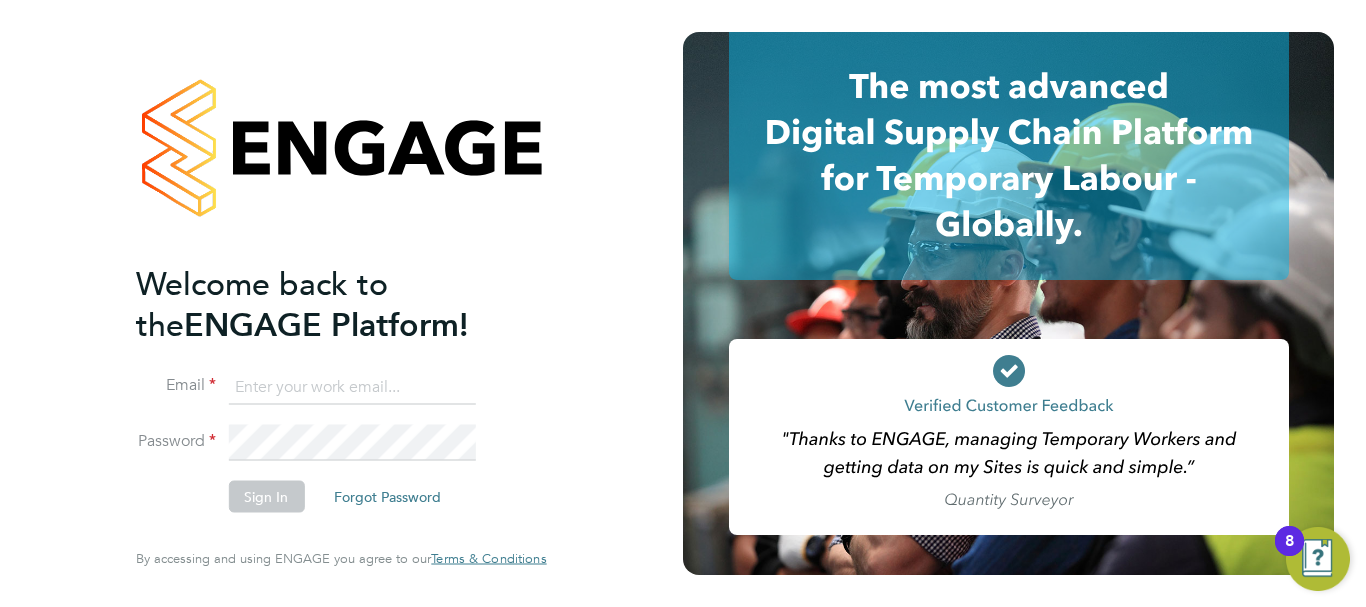 type on "[NAME]@[DOMAIN]" 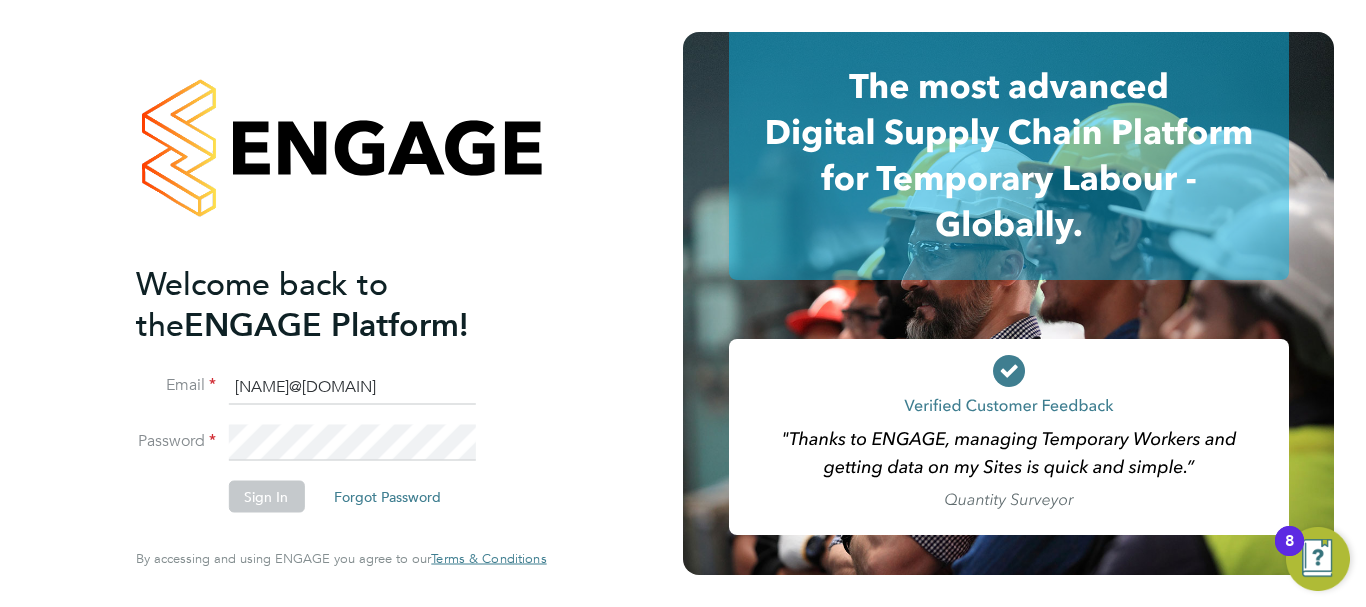 click on "Sign In" 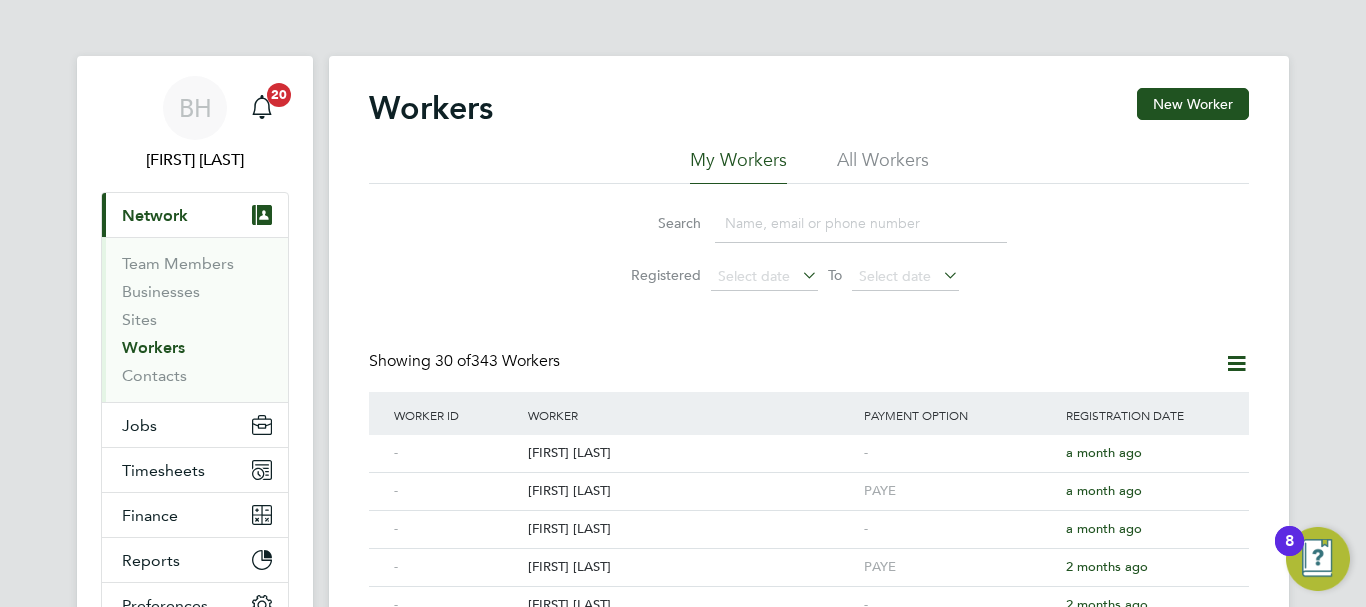 scroll, scrollTop: 0, scrollLeft: 0, axis: both 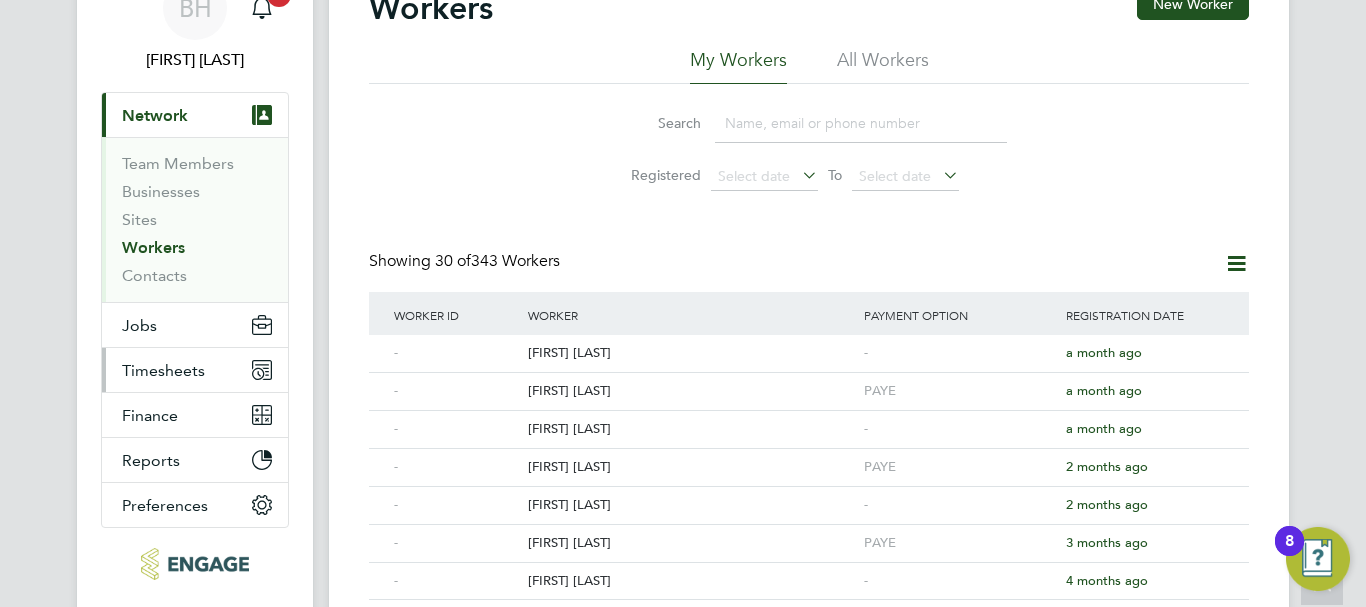 click on "Timesheets" at bounding box center [163, 370] 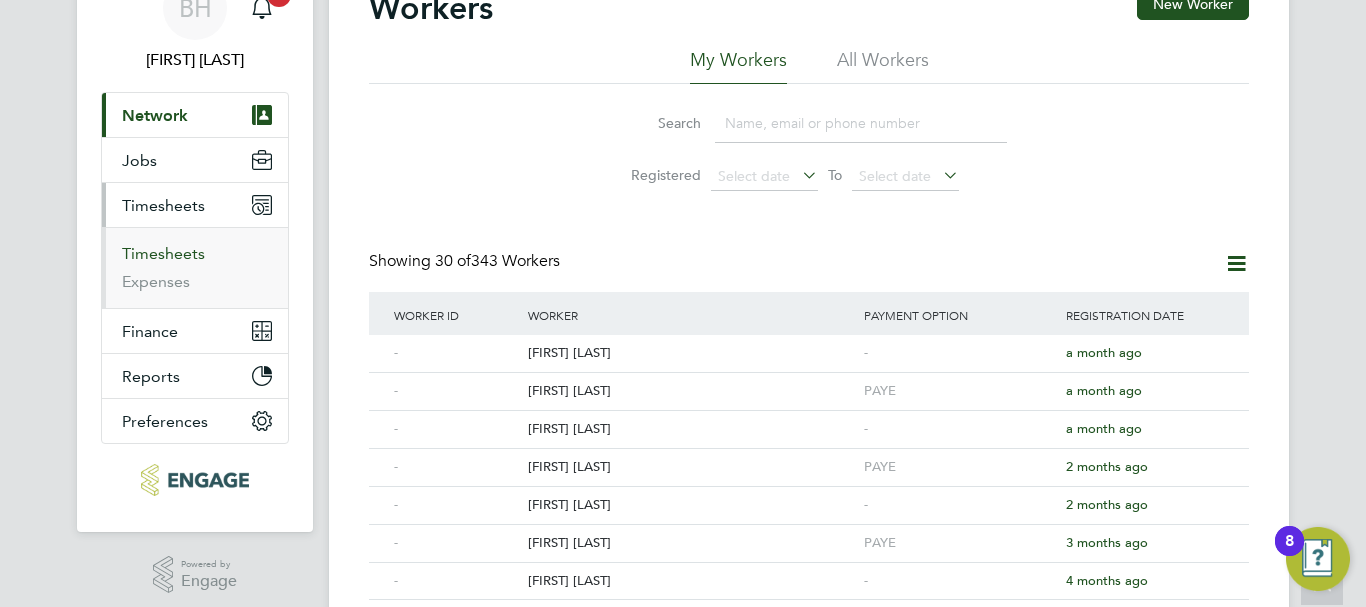 click on "Timesheets" at bounding box center [163, 253] 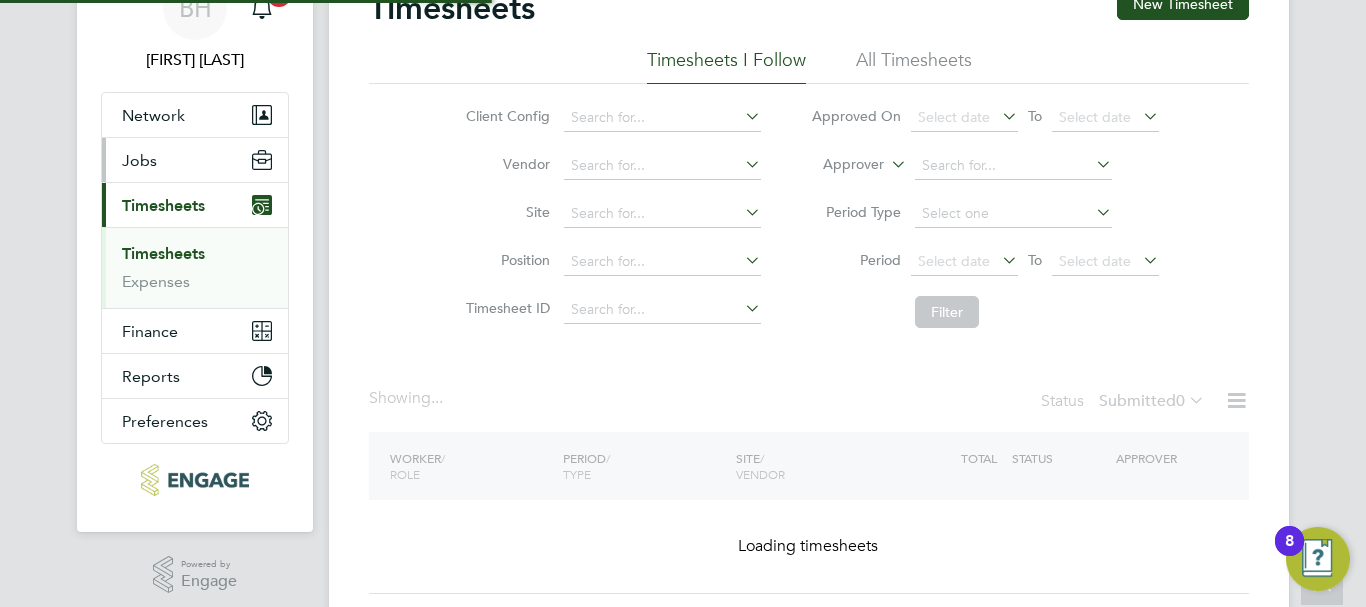 scroll, scrollTop: 0, scrollLeft: 0, axis: both 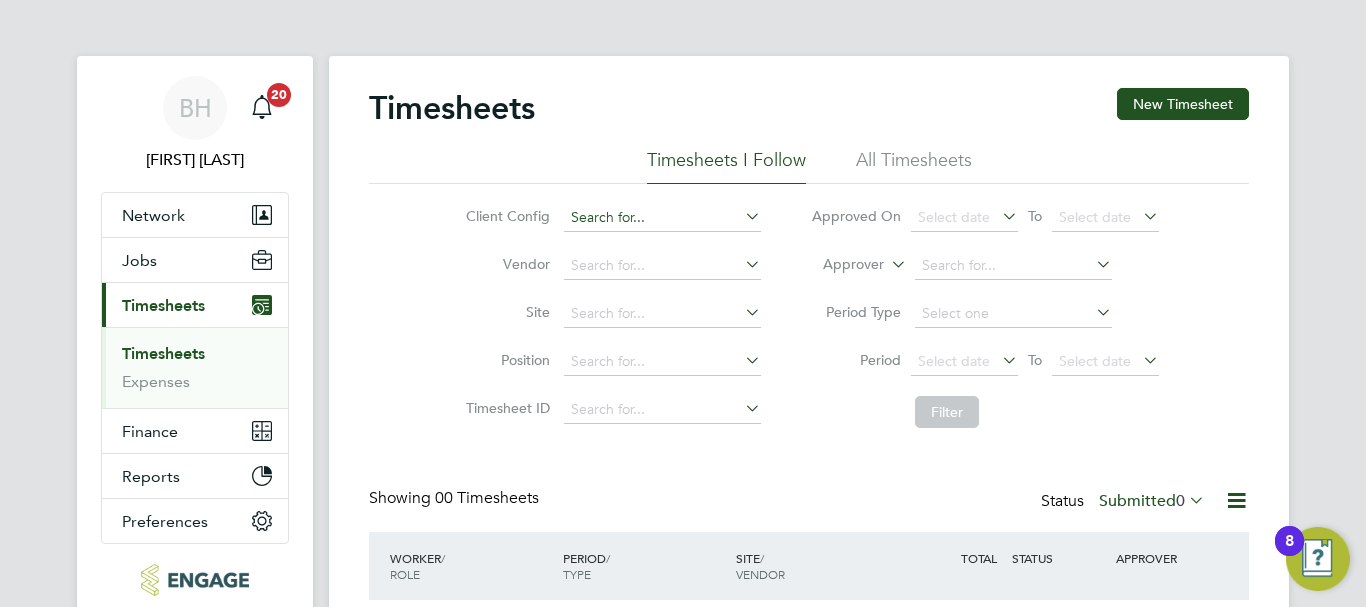 click 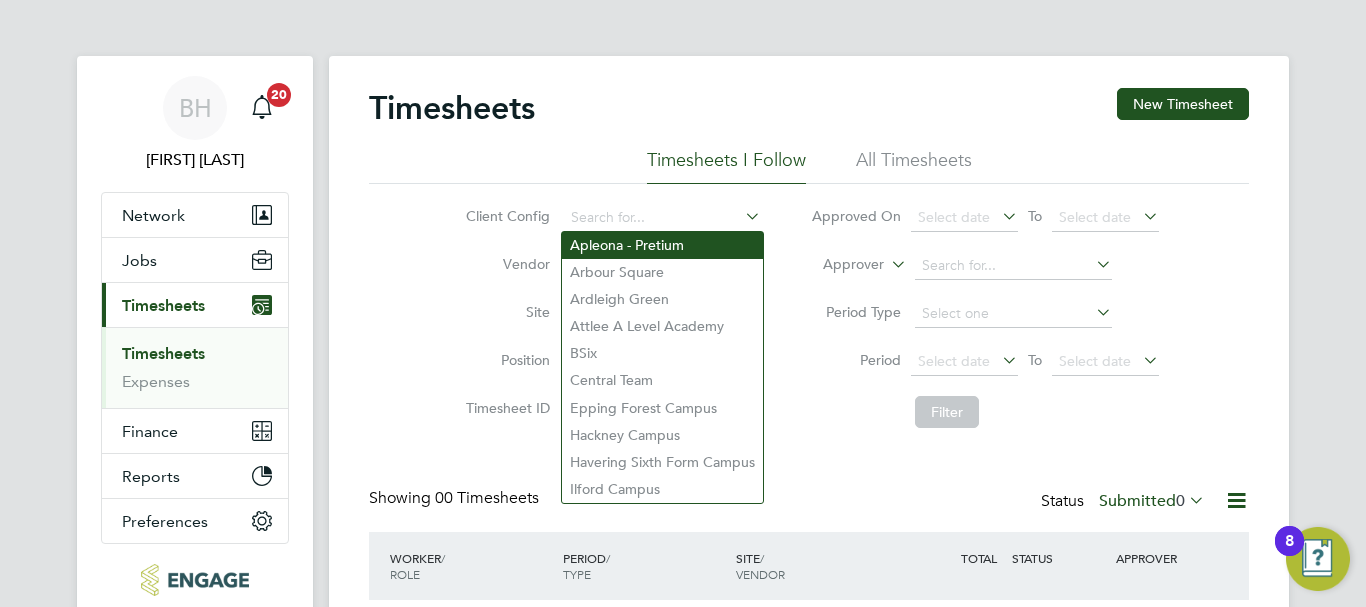 click on "Apleona - Pretium" 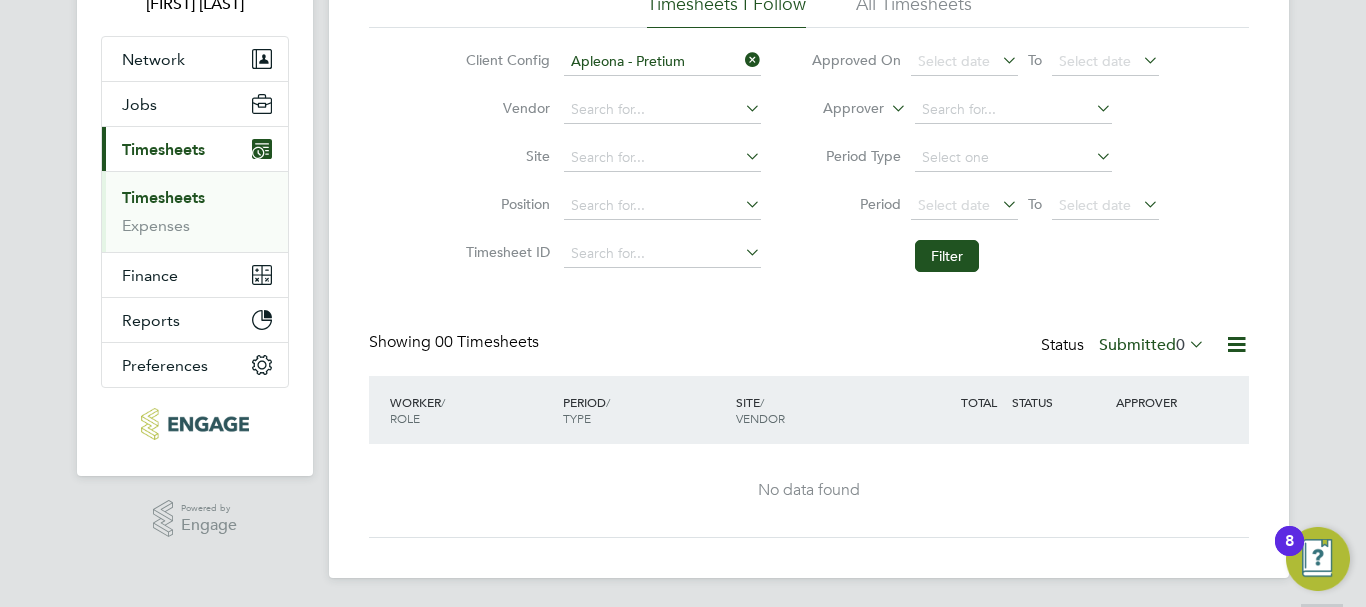 scroll, scrollTop: 159, scrollLeft: 0, axis: vertical 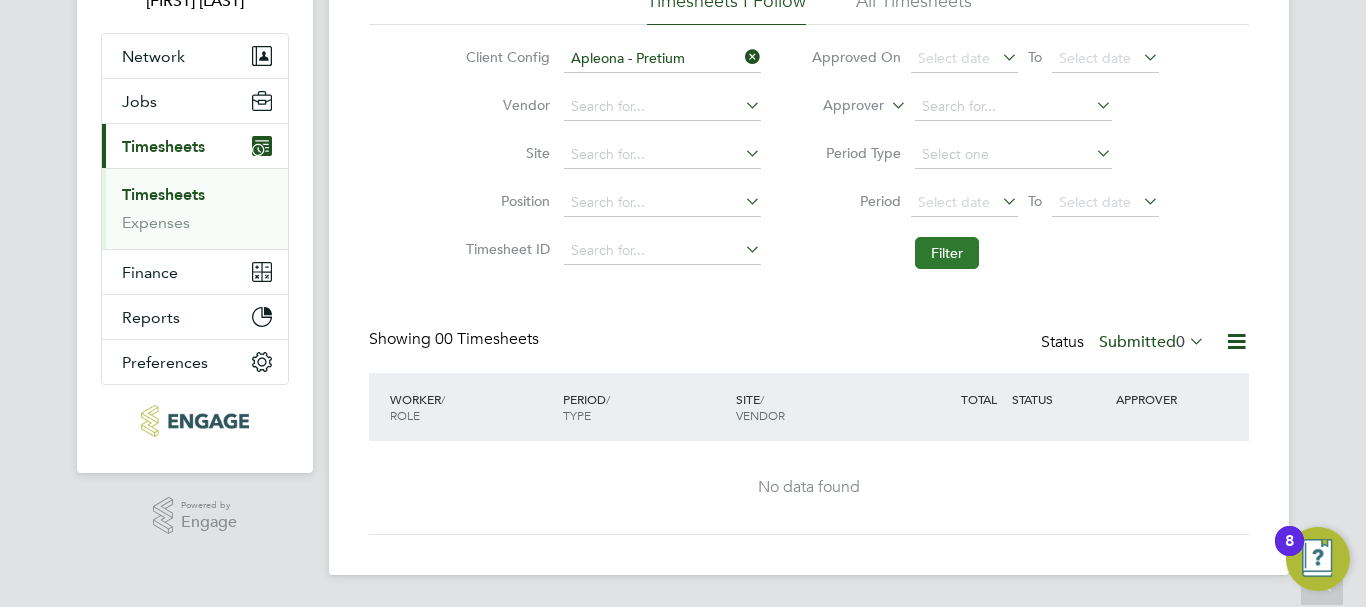 click on "Filter" 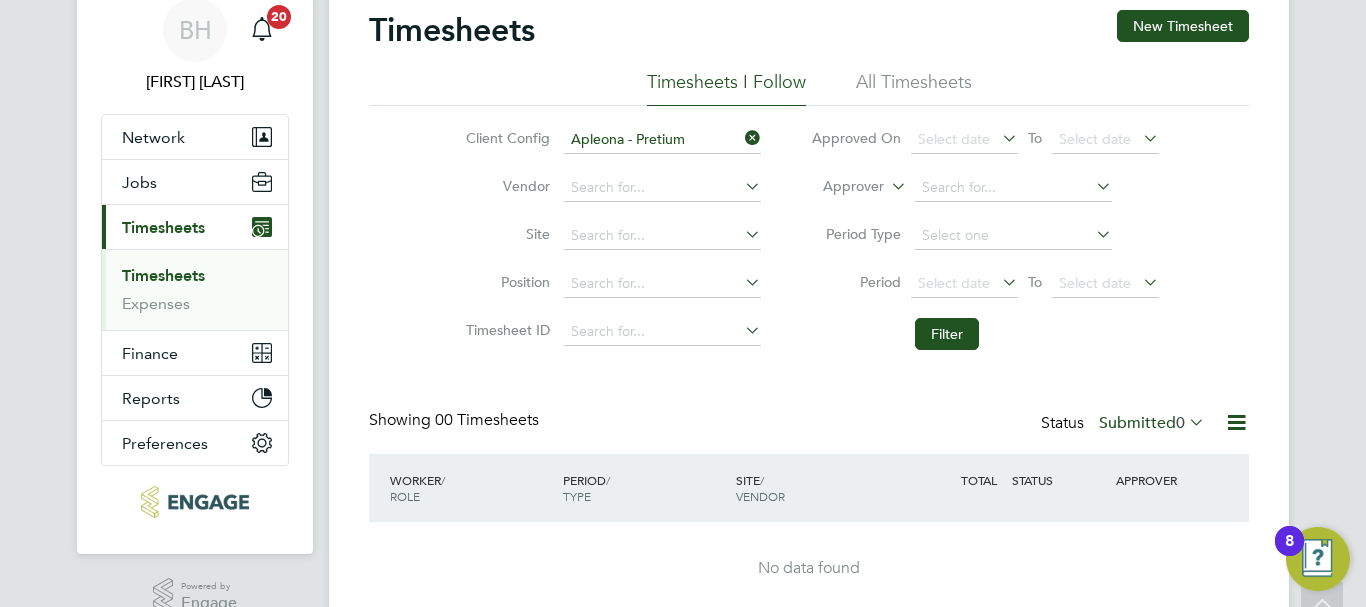 scroll, scrollTop: 0, scrollLeft: 0, axis: both 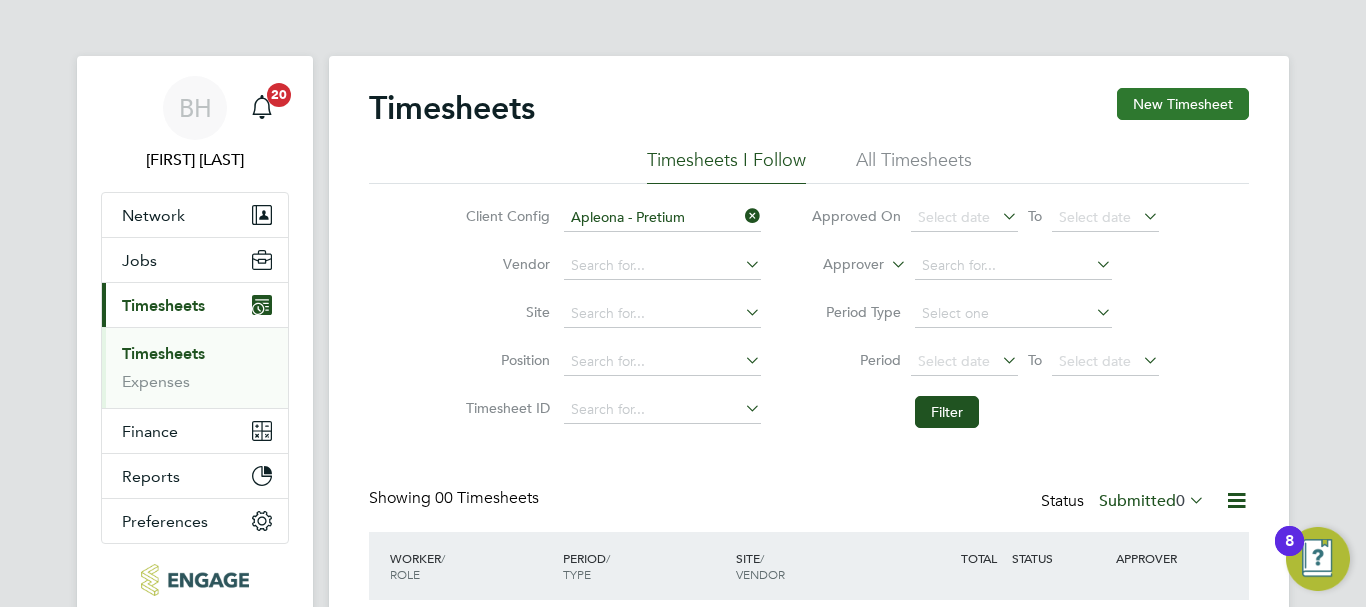 click on "New Timesheet" 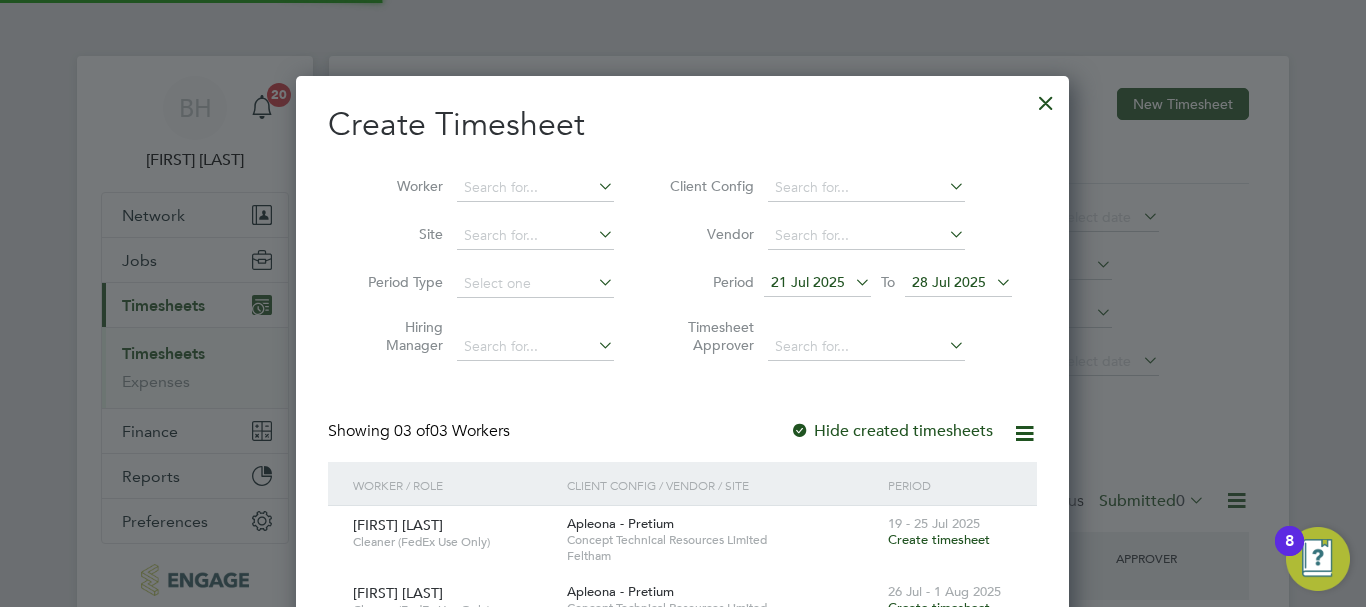 scroll, scrollTop: 10, scrollLeft: 10, axis: both 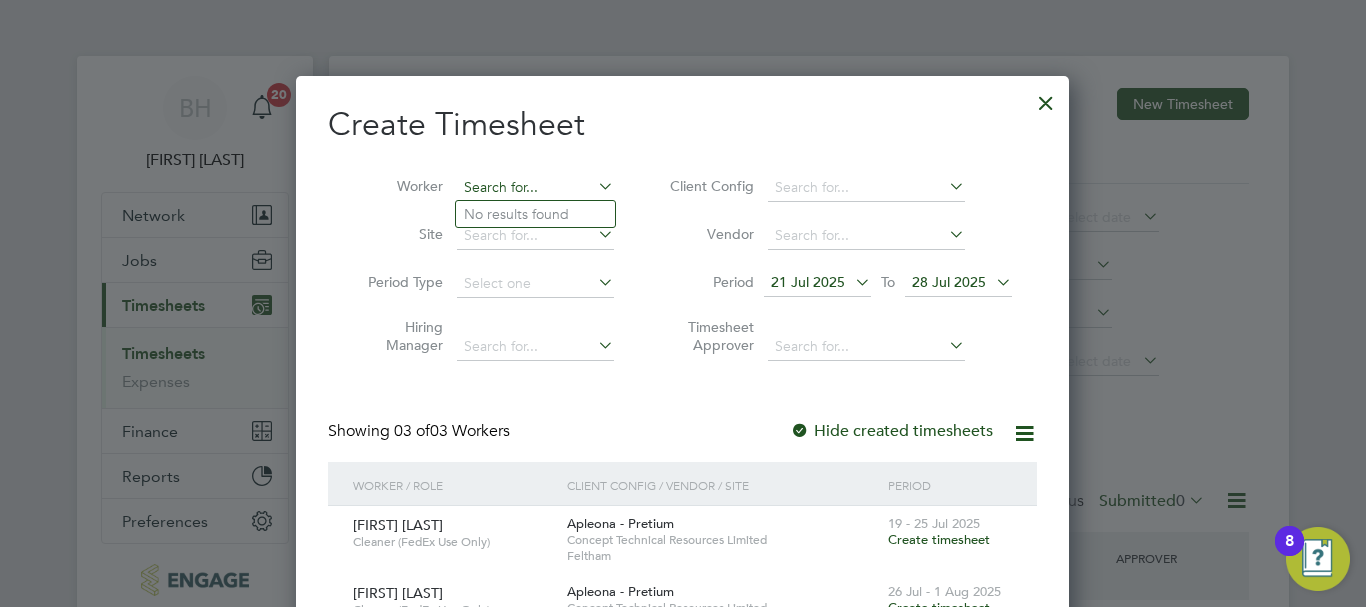 click at bounding box center (535, 188) 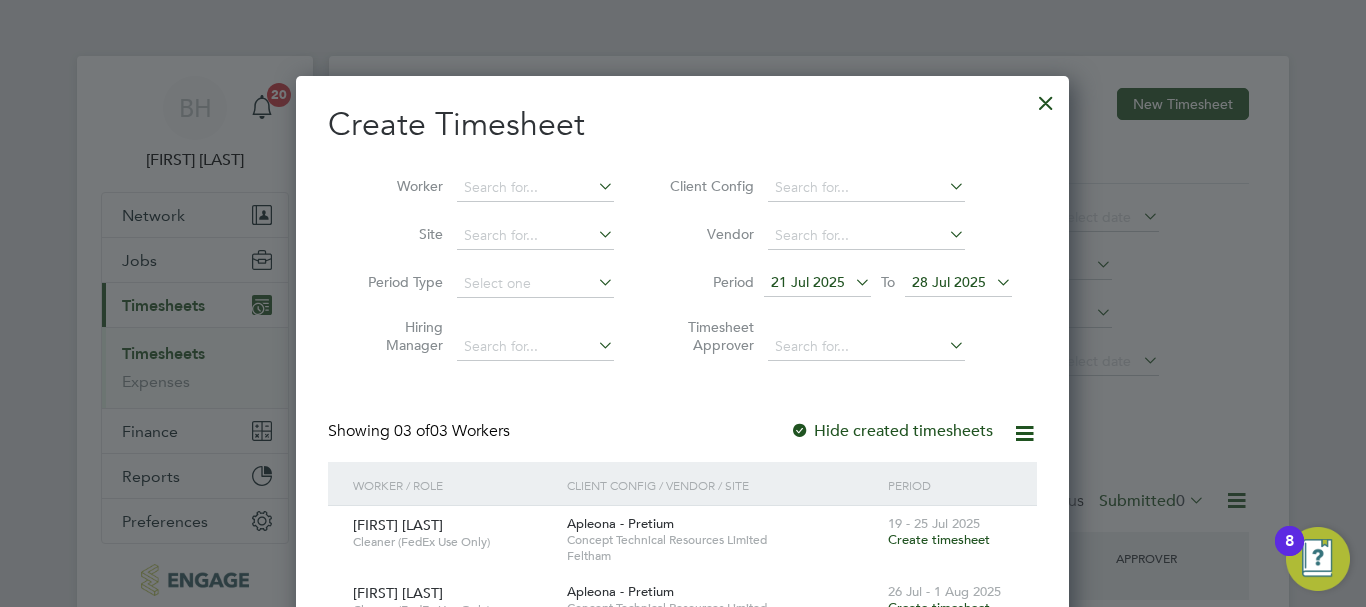 click at bounding box center [594, 186] 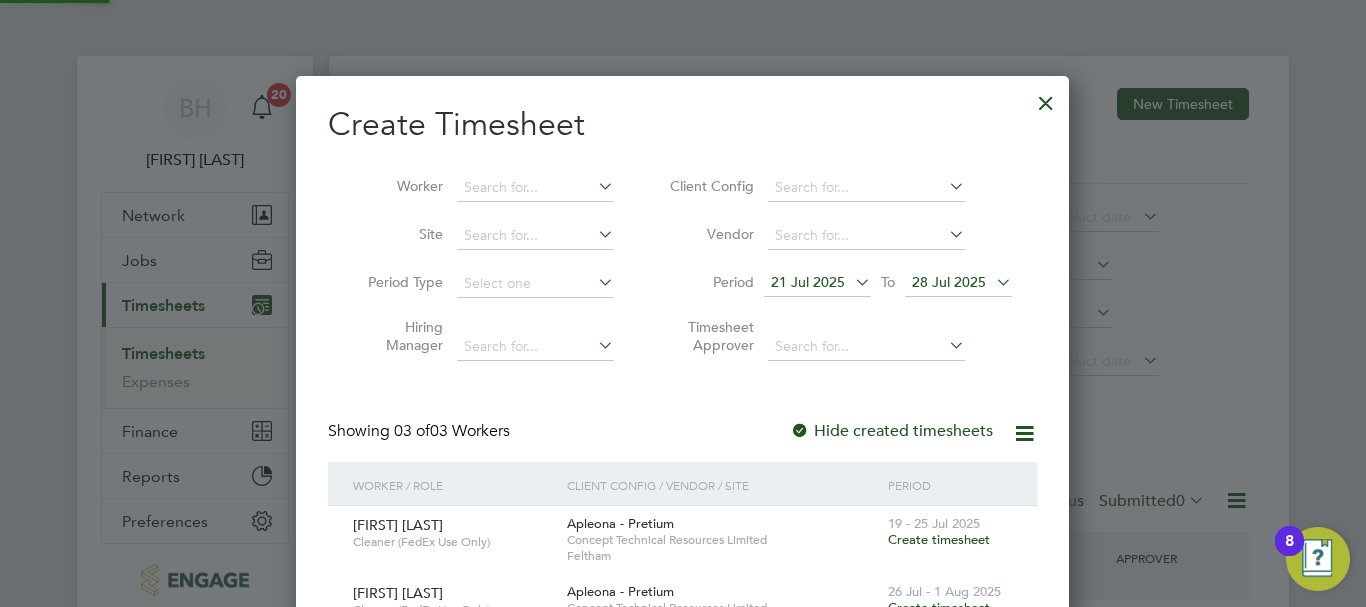 scroll, scrollTop: 10, scrollLeft: 10, axis: both 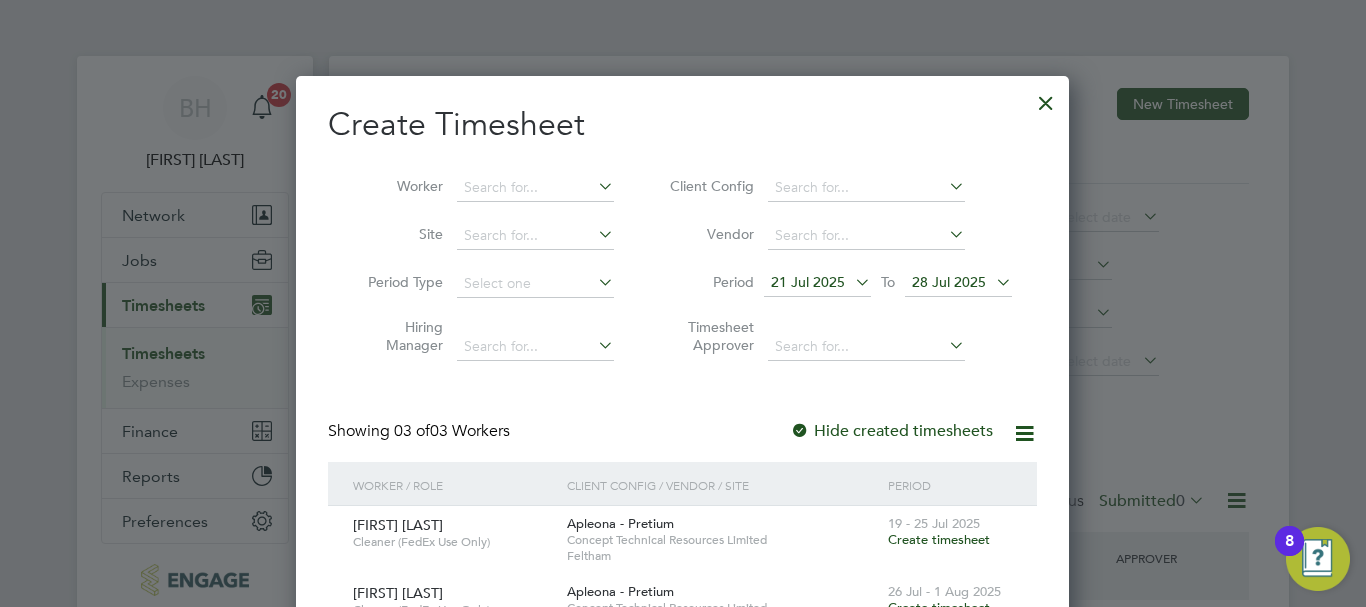 click at bounding box center [851, 282] 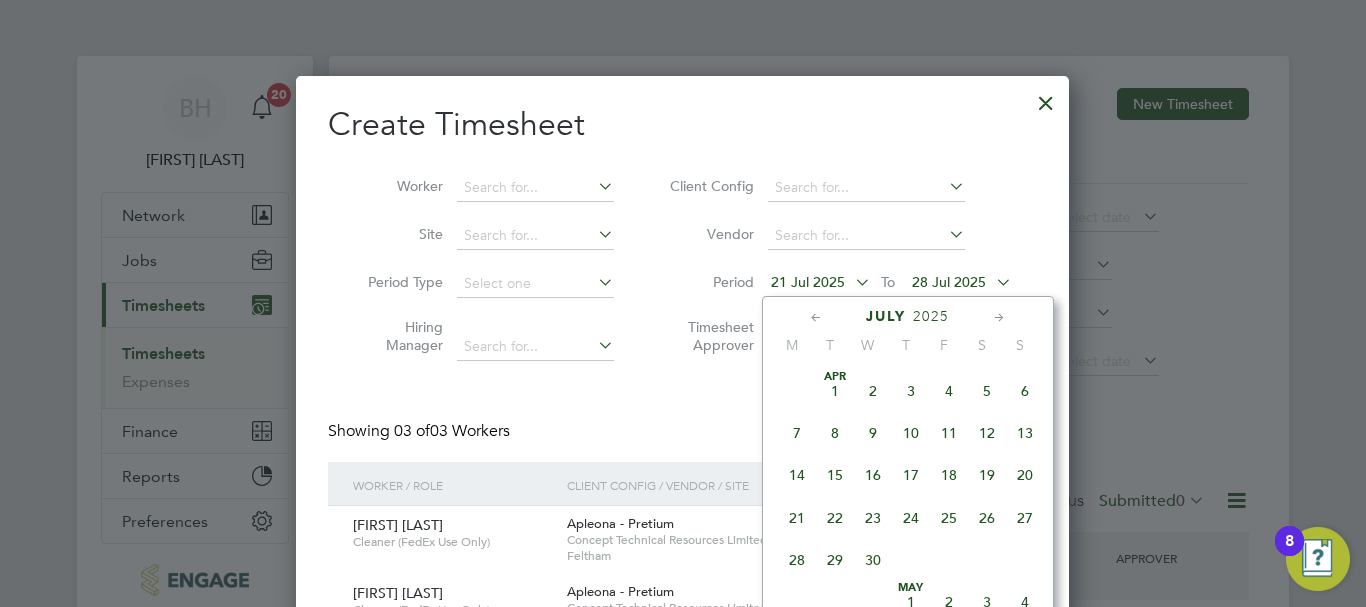 scroll, scrollTop: 736, scrollLeft: 0, axis: vertical 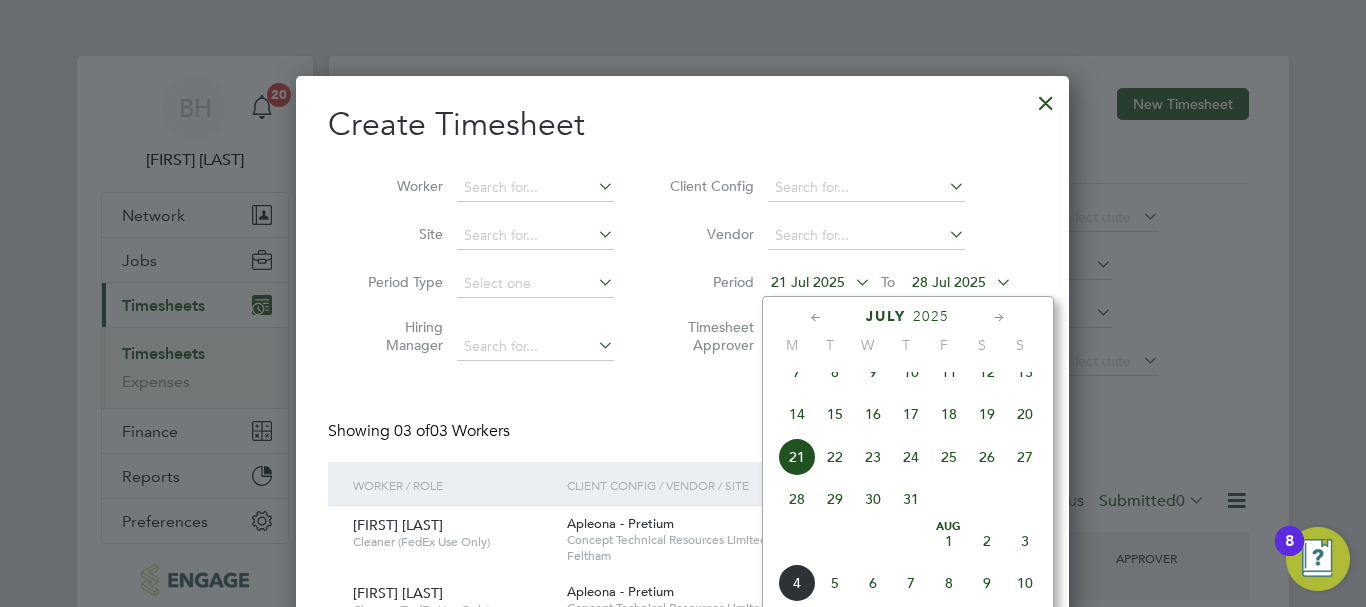 click 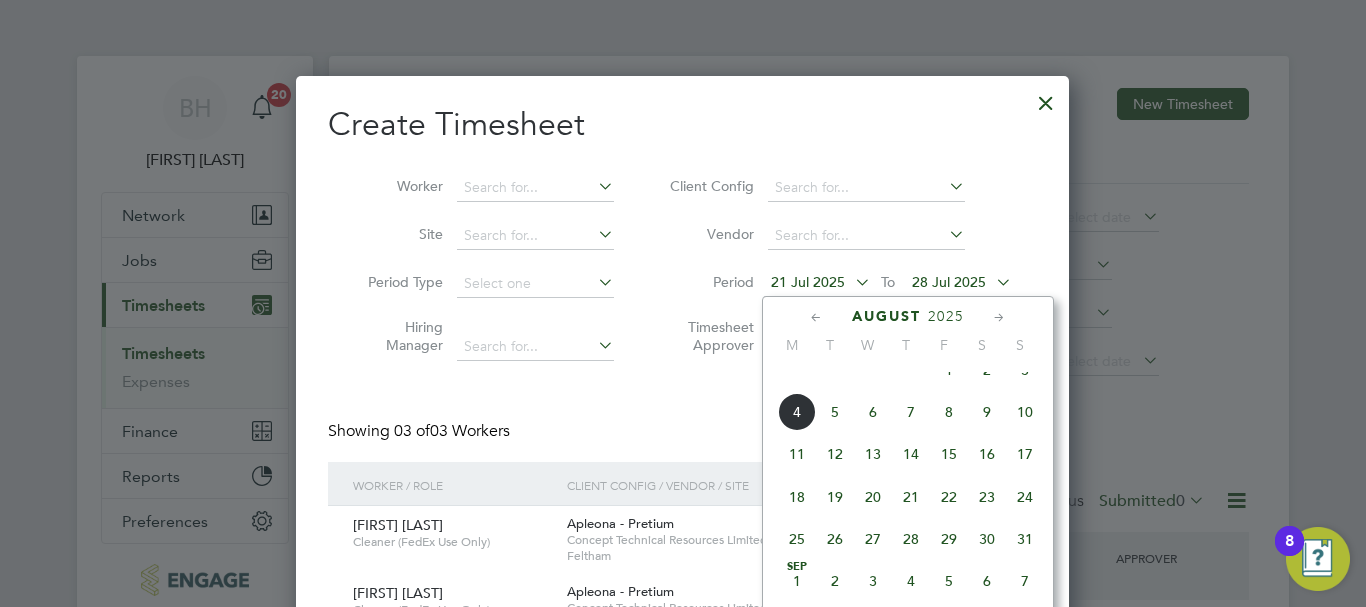 click 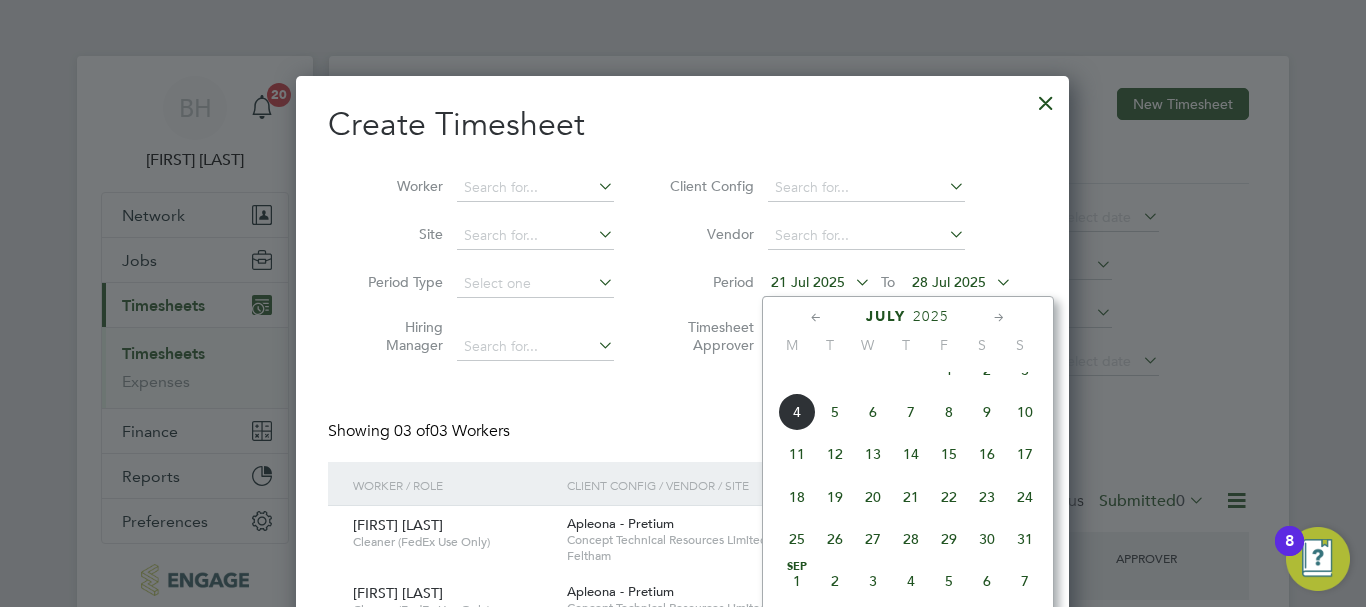 scroll, scrollTop: 691, scrollLeft: 0, axis: vertical 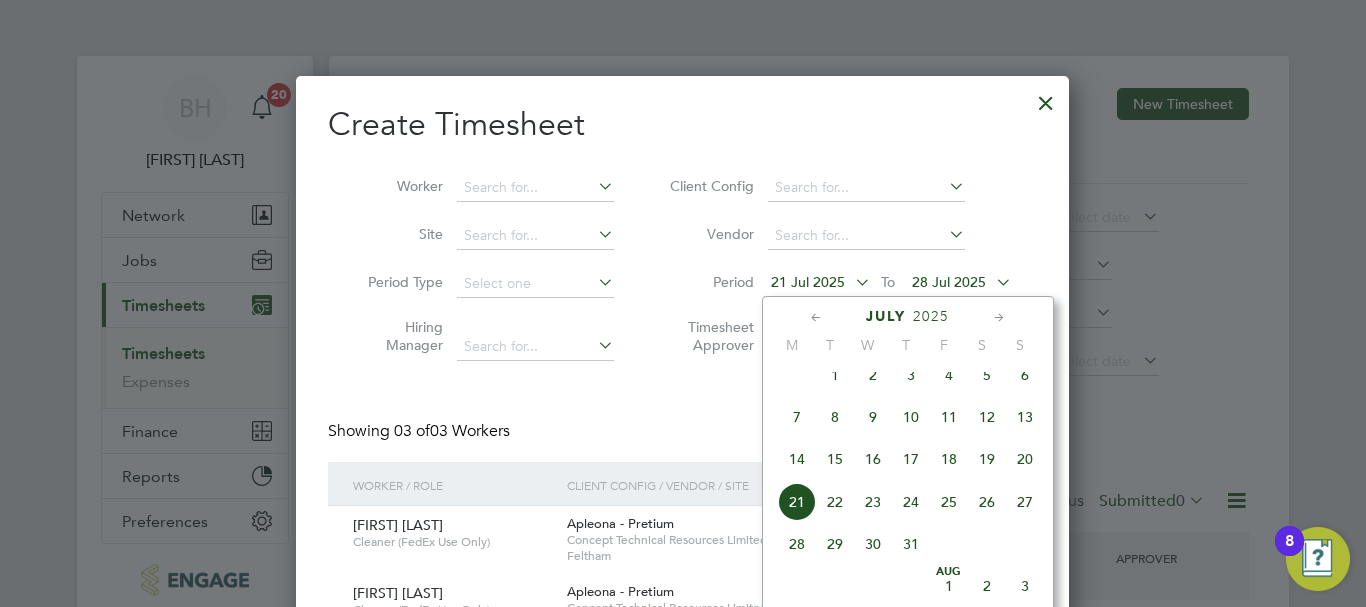click on "28" 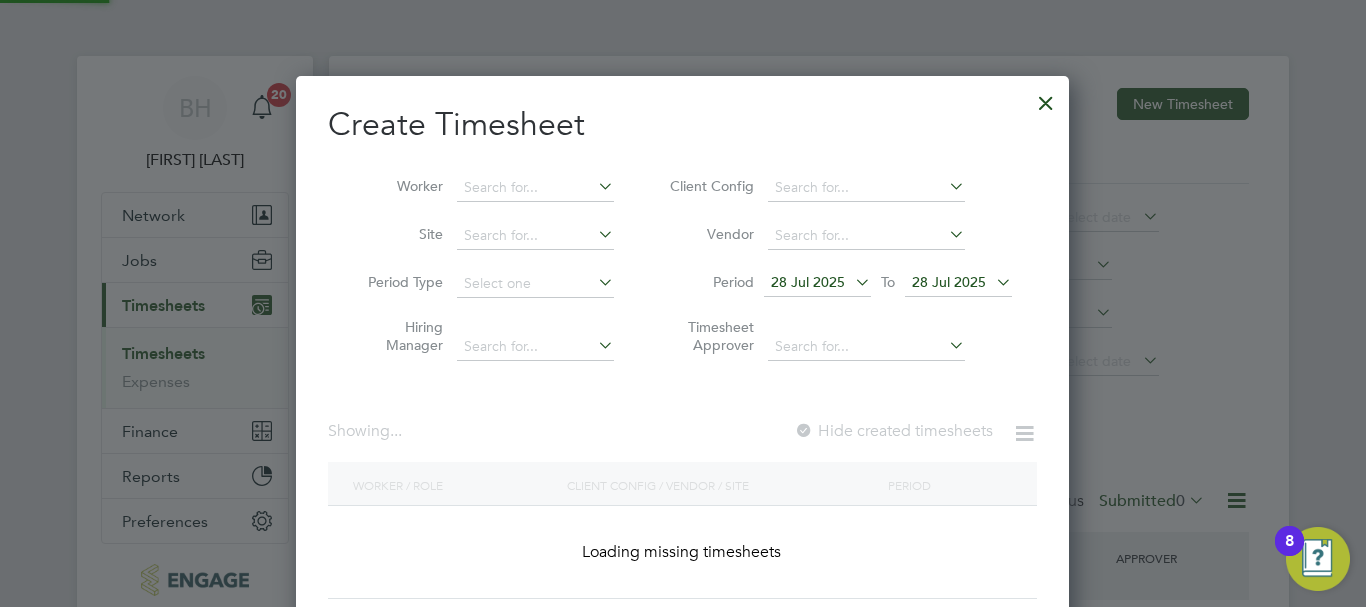 scroll, scrollTop: 10, scrollLeft: 10, axis: both 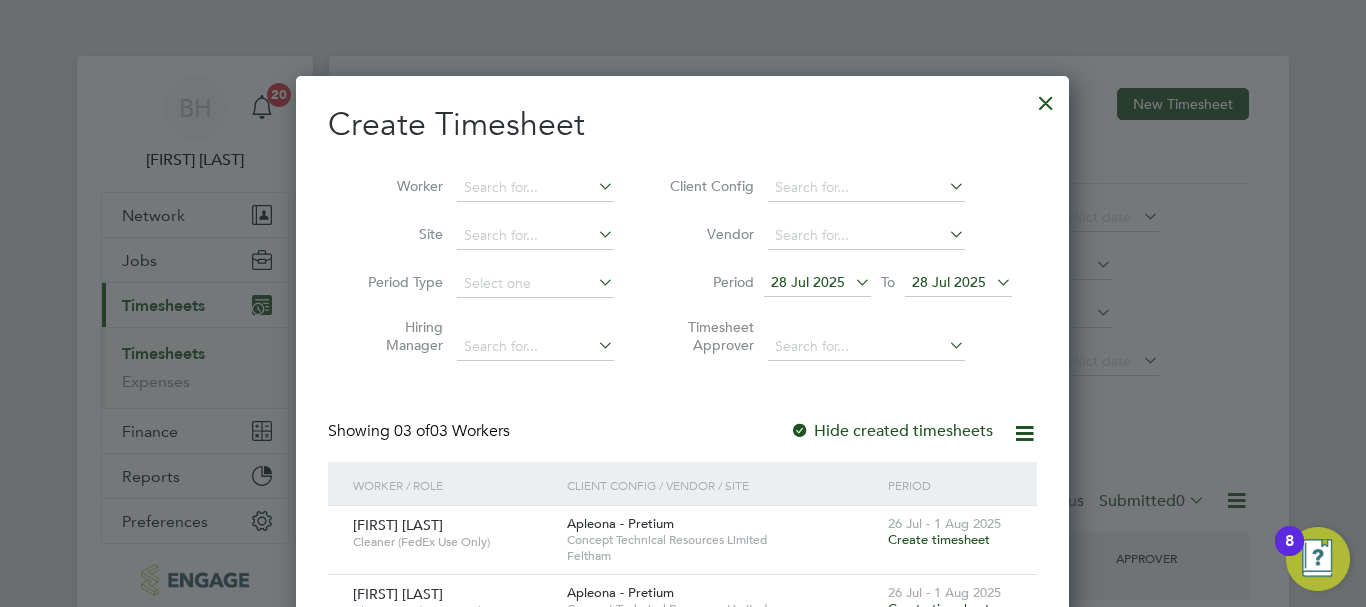click at bounding box center [992, 282] 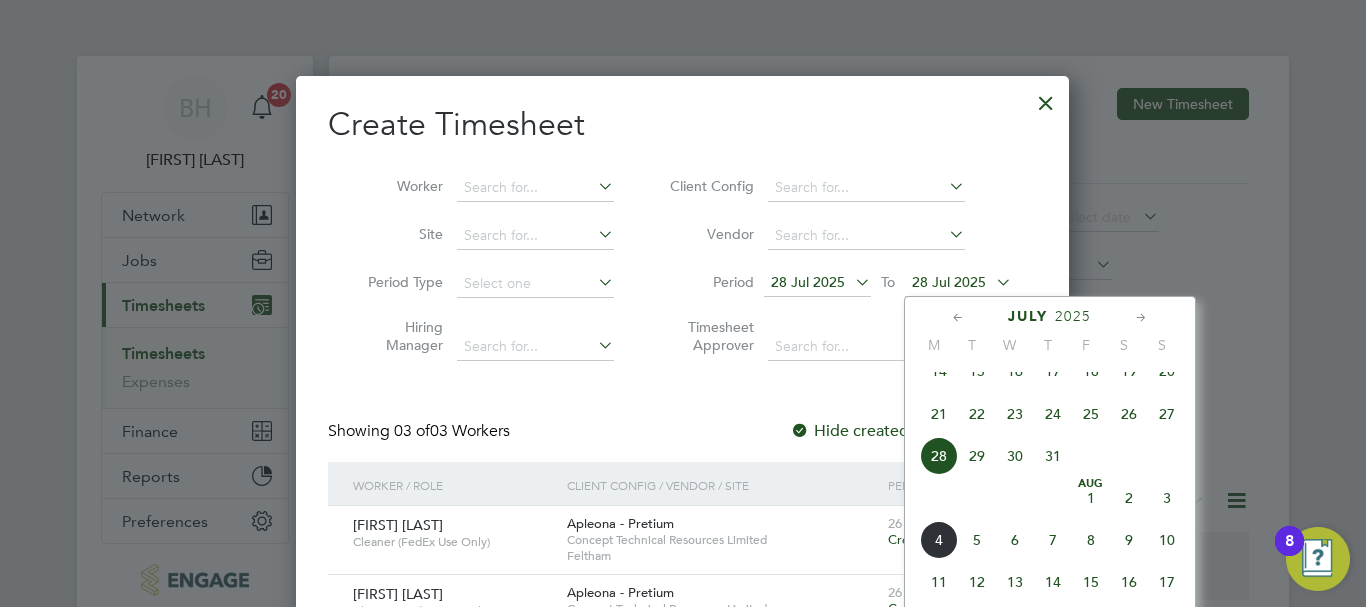 click on "3" 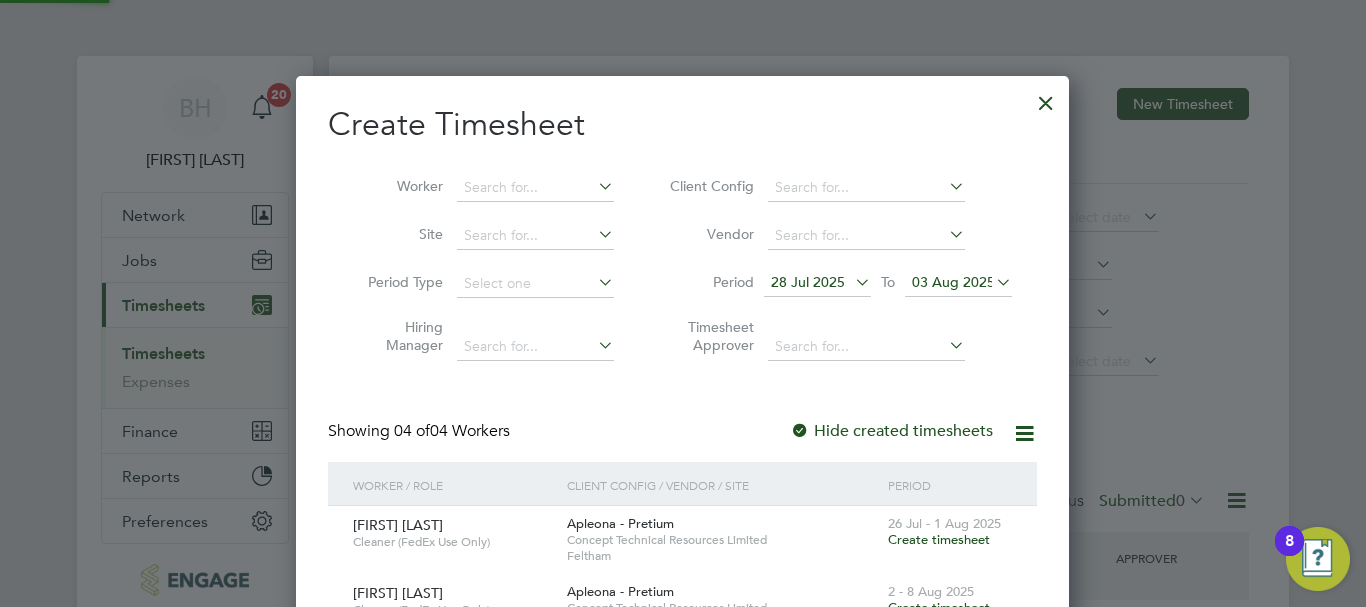 scroll, scrollTop: 10, scrollLeft: 10, axis: both 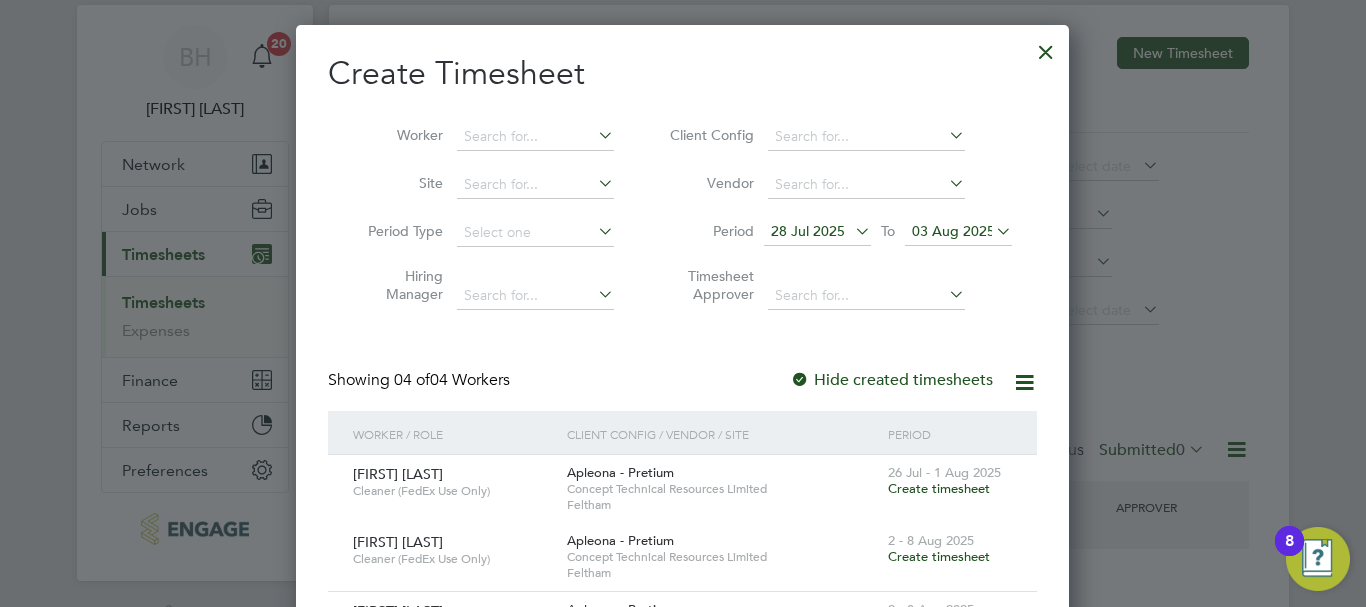 click at bounding box center [594, 135] 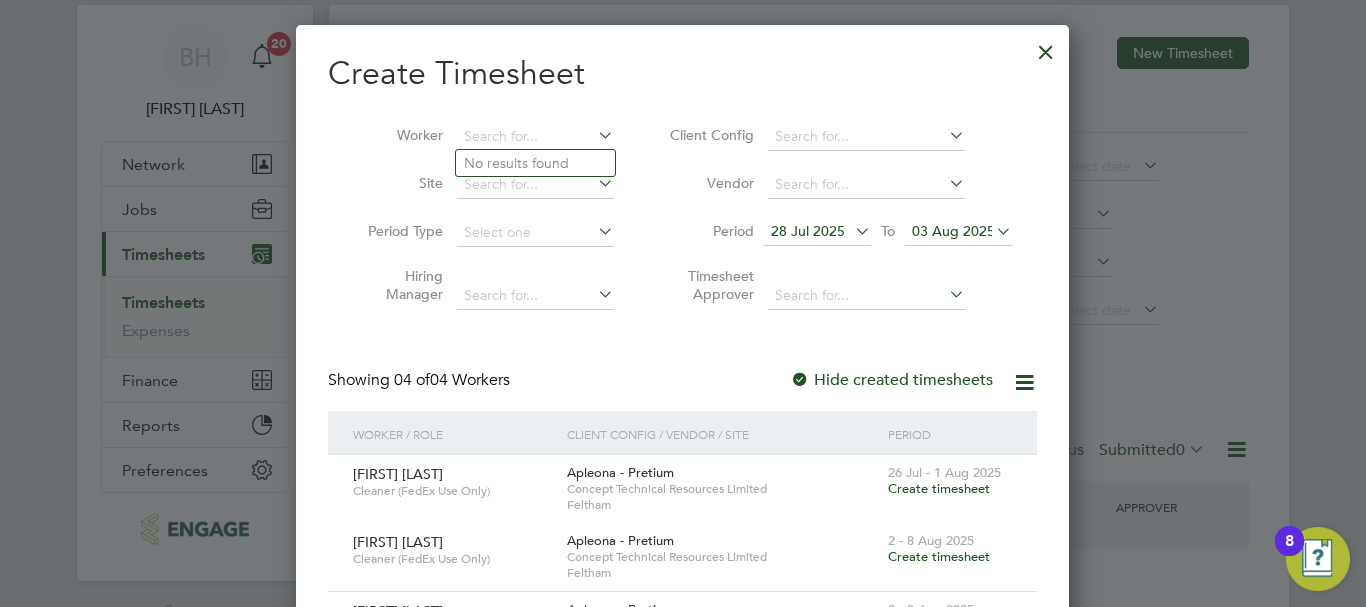 click at bounding box center [594, 135] 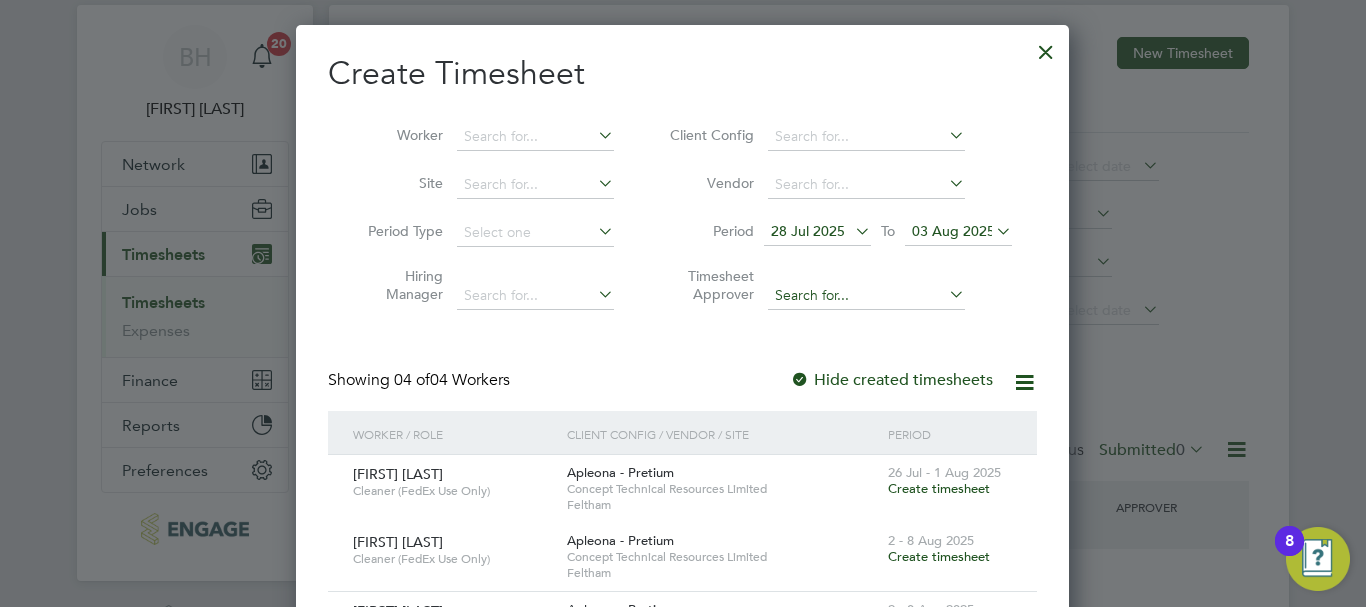 scroll, scrollTop: 10, scrollLeft: 10, axis: both 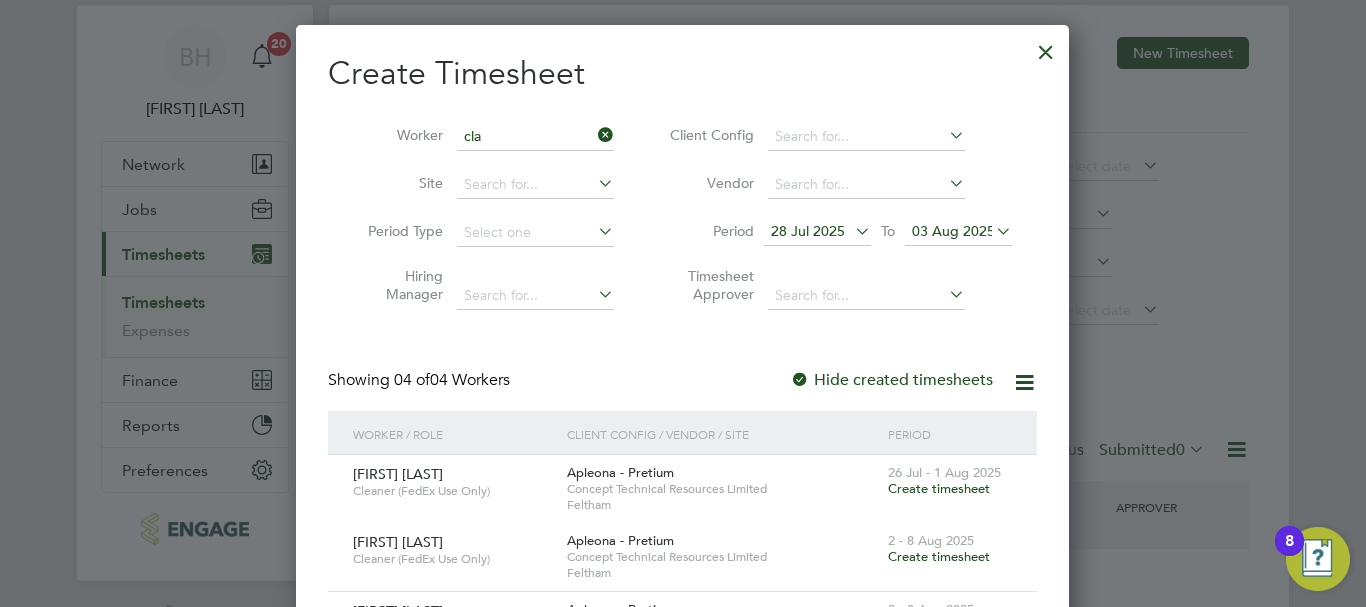 click on "[FIRST] [LAST]" 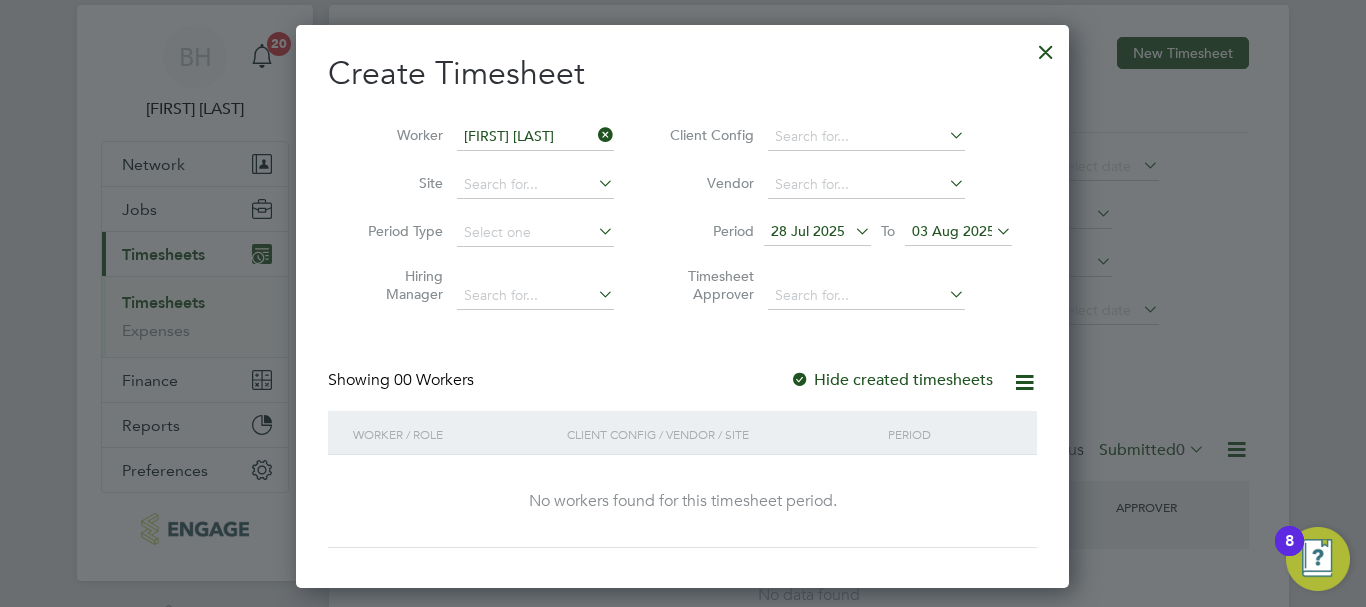 click at bounding box center [1024, 382] 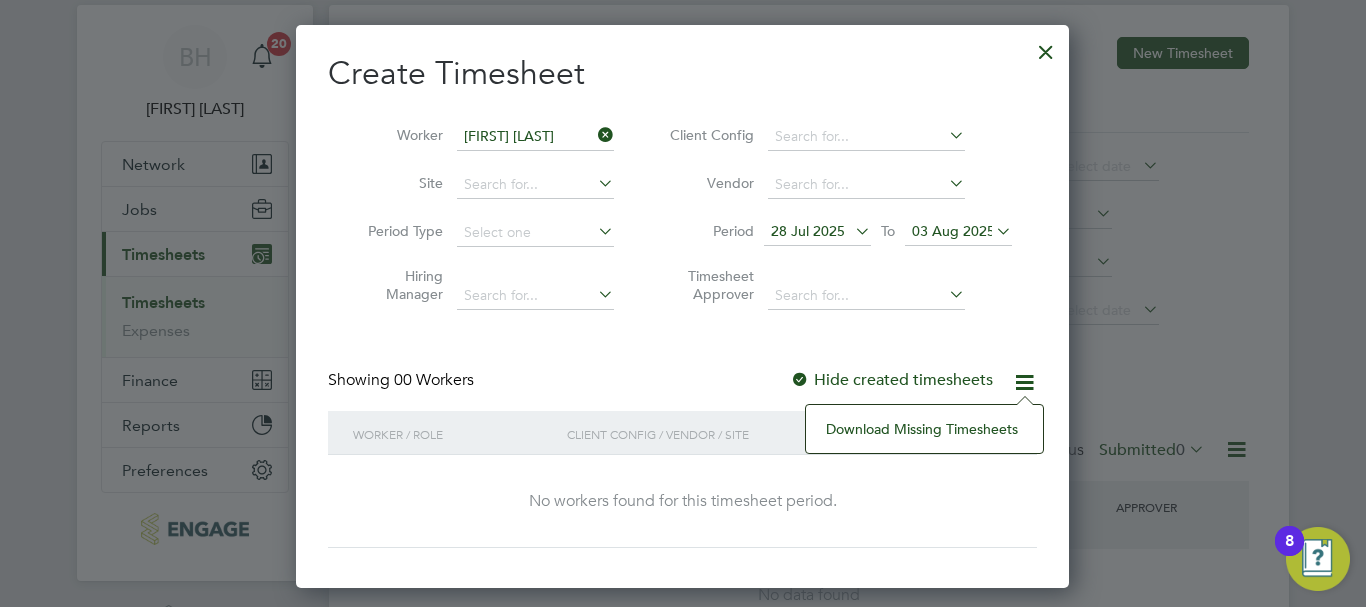 click on "Hide created timesheets" at bounding box center (891, 380) 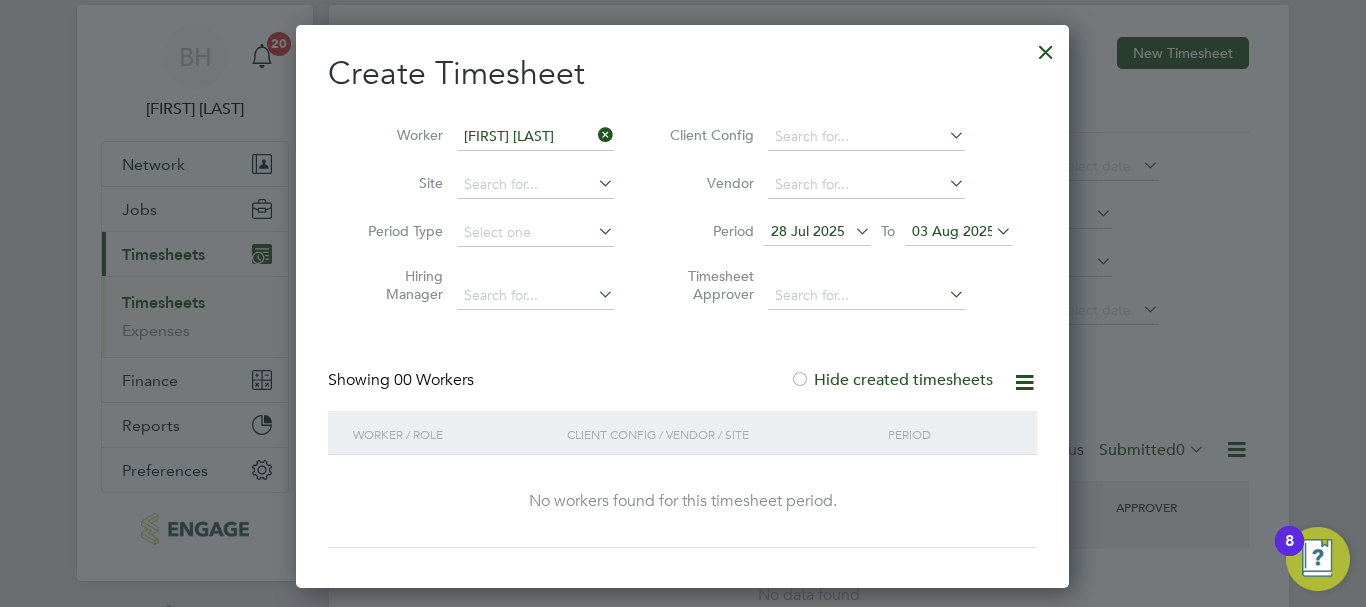 drag, startPoint x: 888, startPoint y: 375, endPoint x: 624, endPoint y: 428, distance: 269.26752 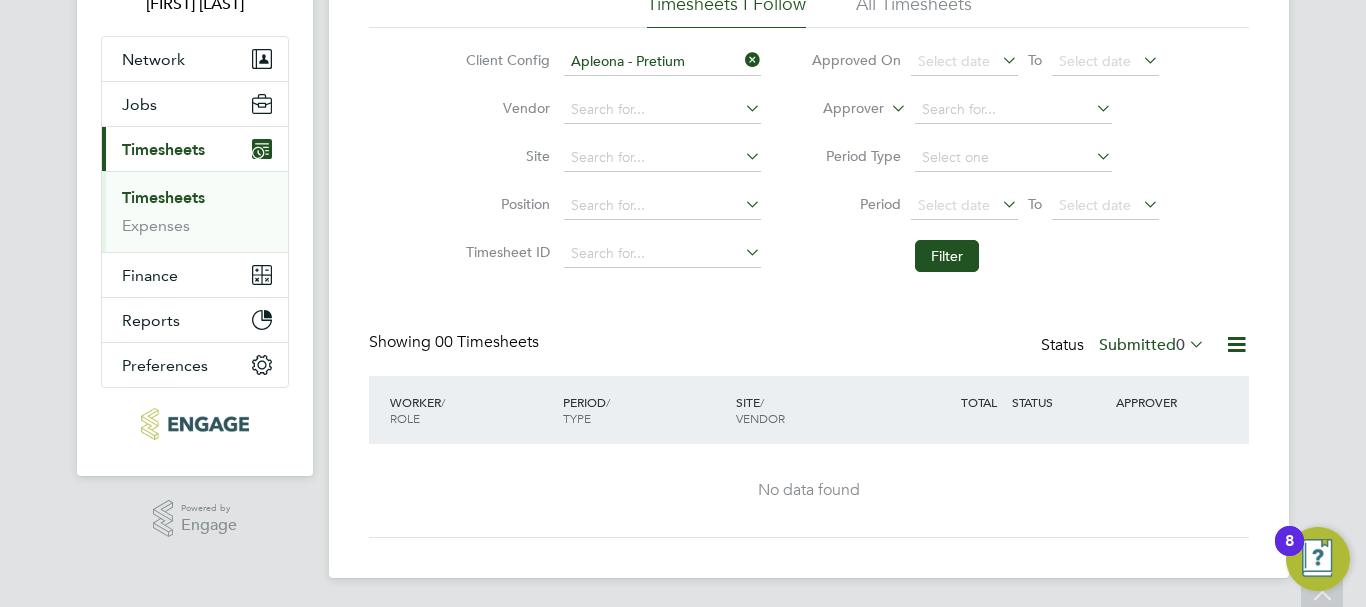 scroll, scrollTop: 159, scrollLeft: 0, axis: vertical 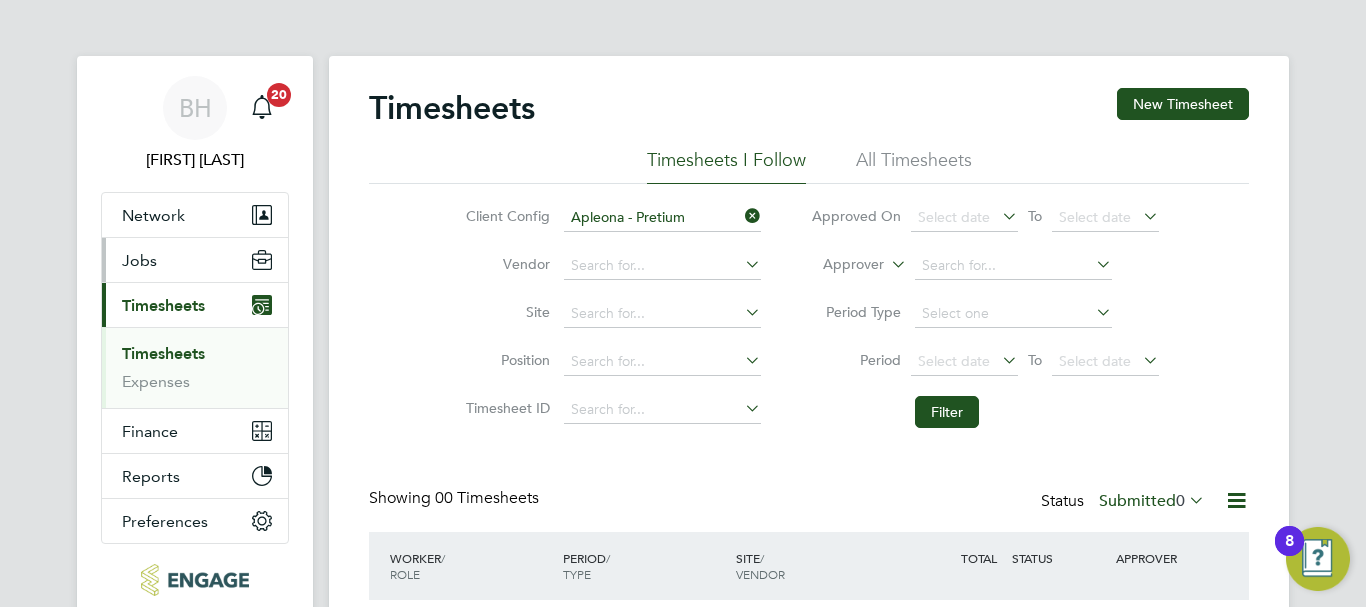 click on "Jobs" at bounding box center [195, 260] 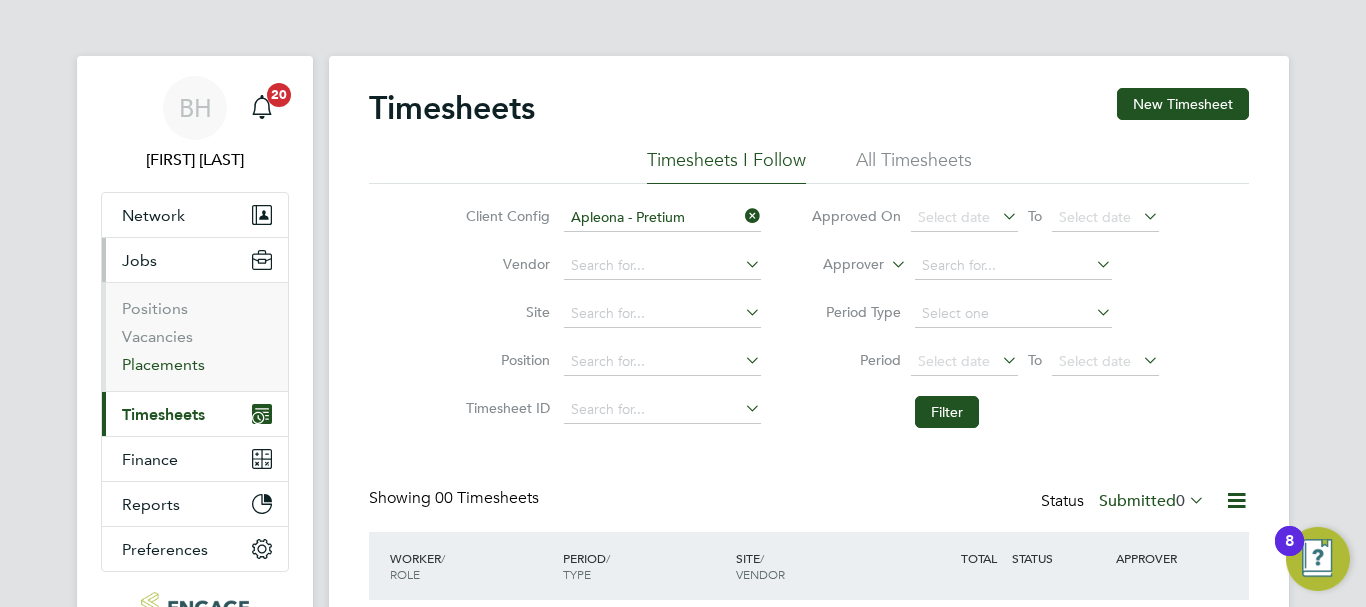 click on "Placements" at bounding box center (163, 364) 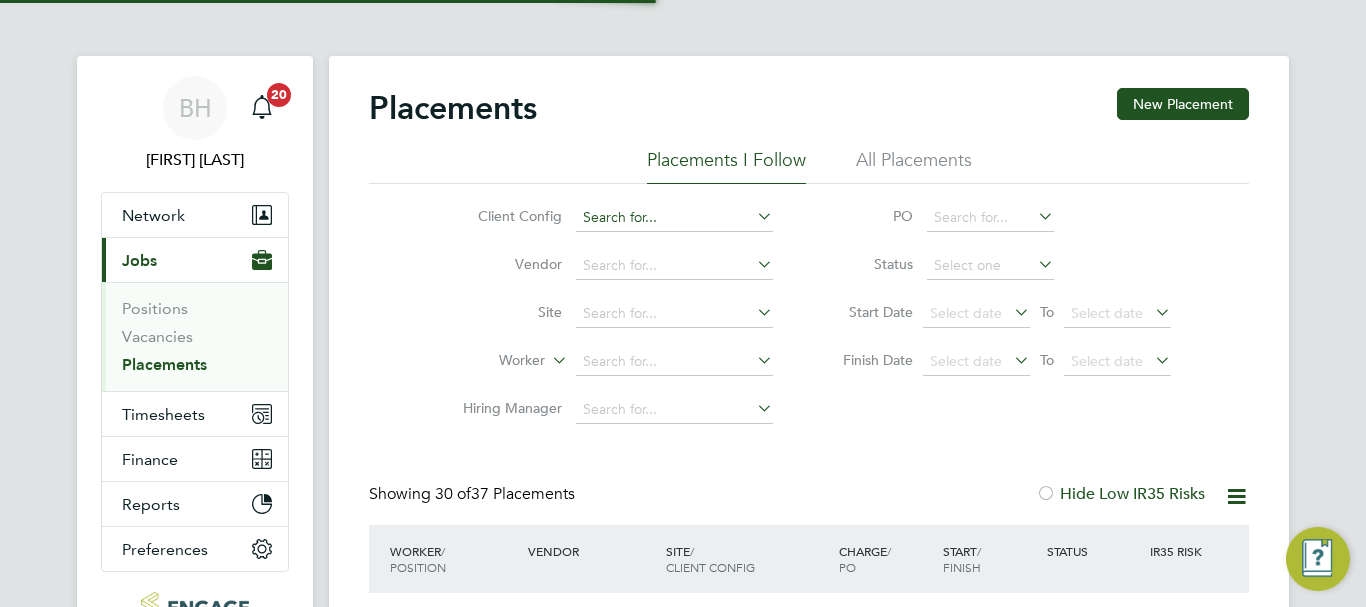 click 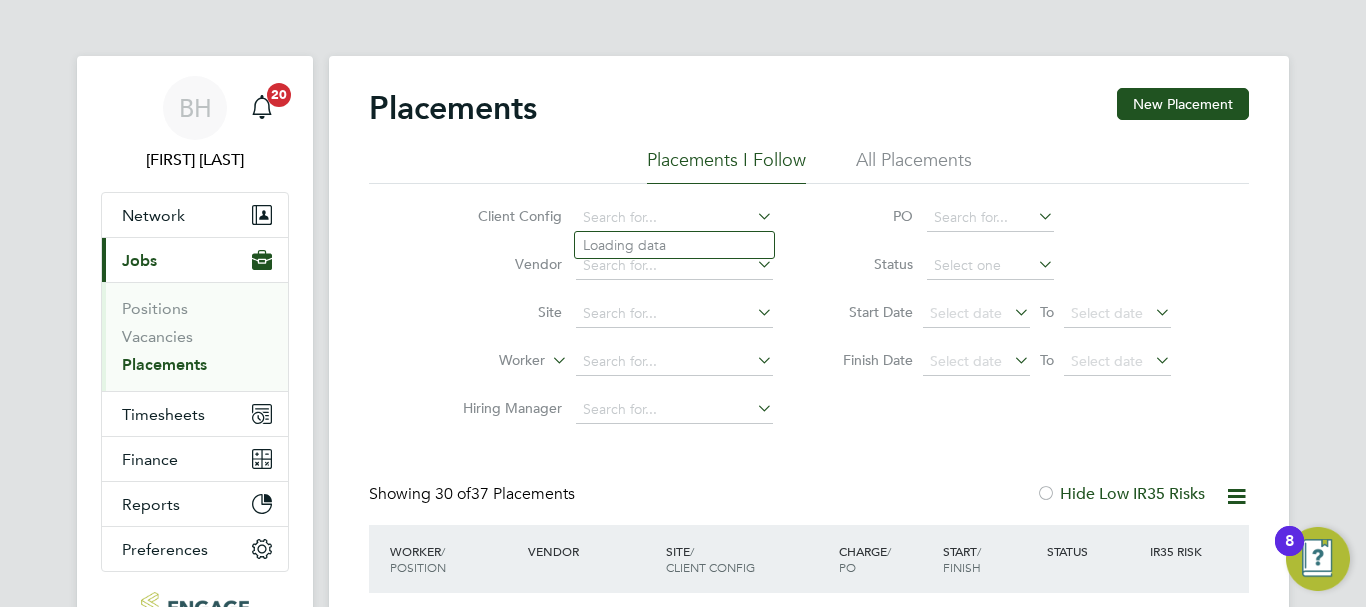 scroll, scrollTop: 10, scrollLeft: 10, axis: both 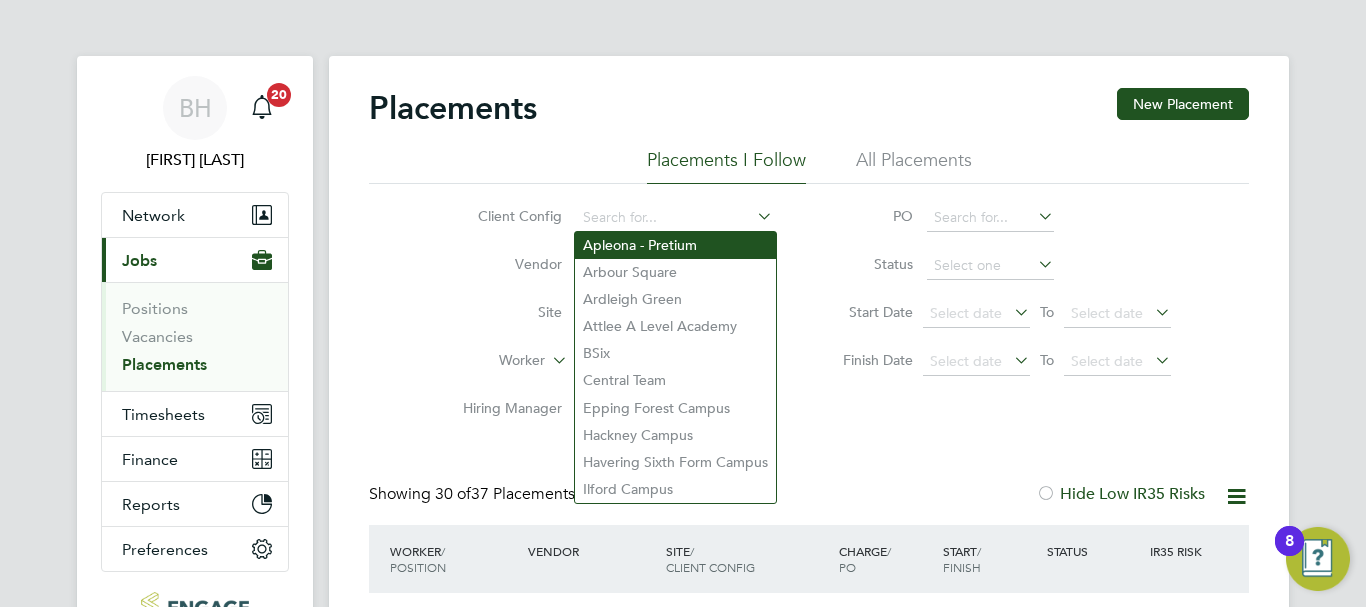 click on "Apleona - Pretium" 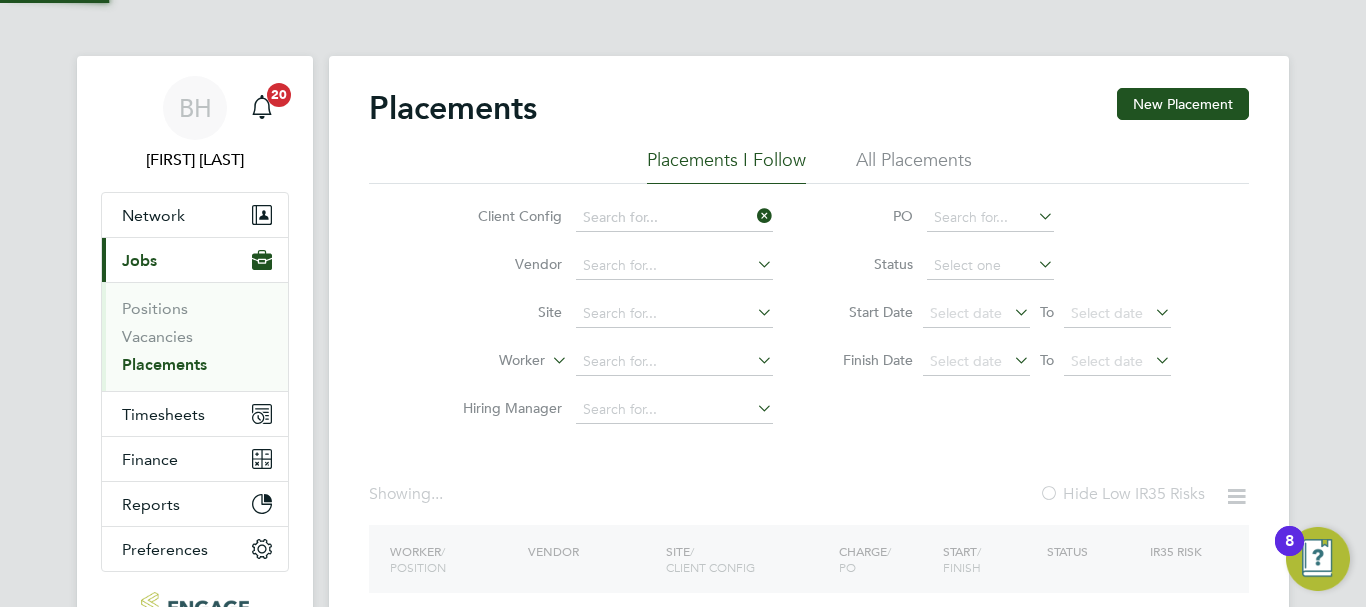 type on "Apleona - Pretium" 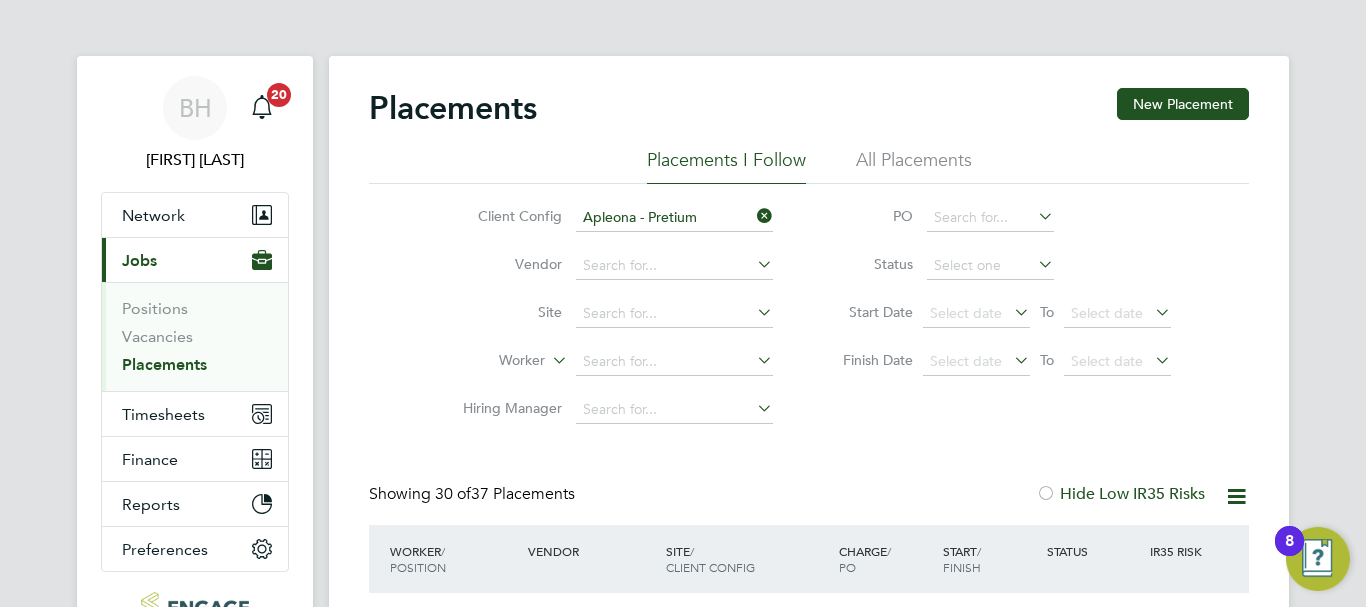 click 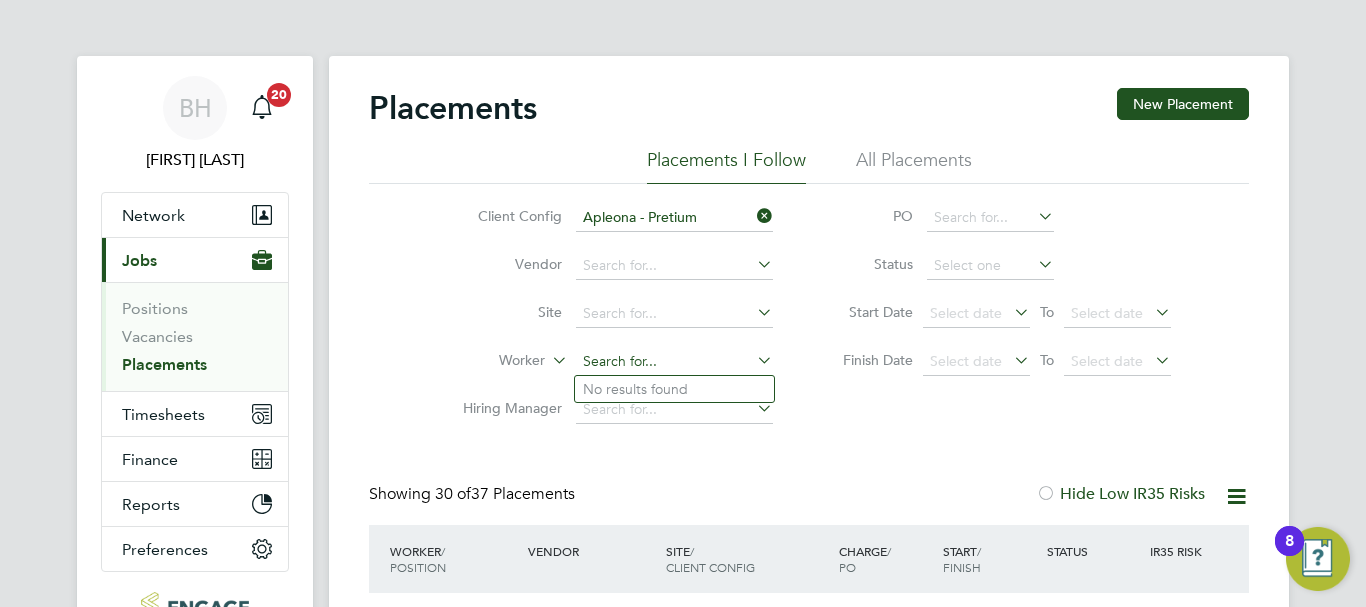 click 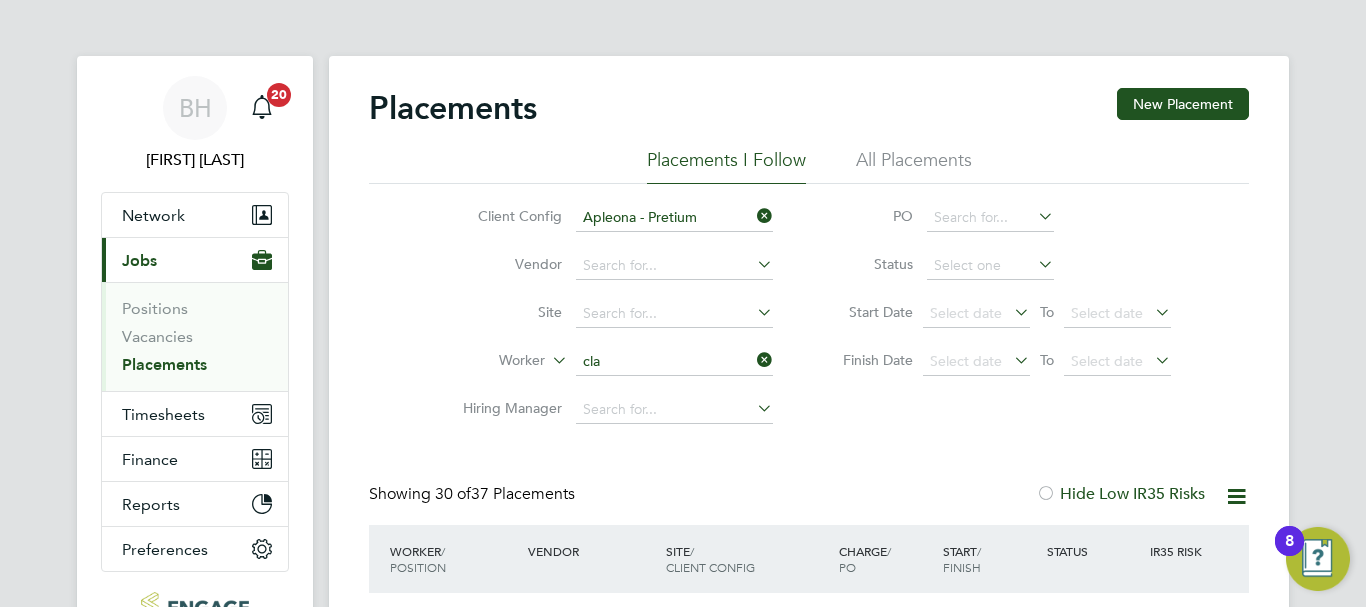 click on "[FIRST] [LAST]" 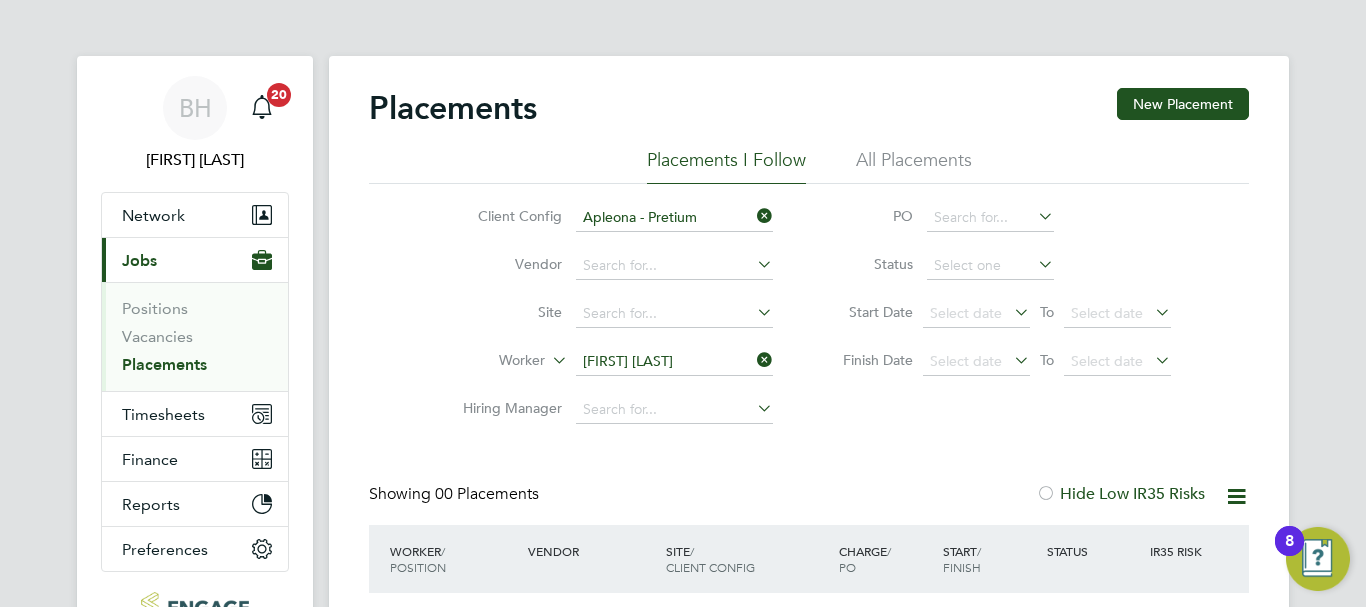 click 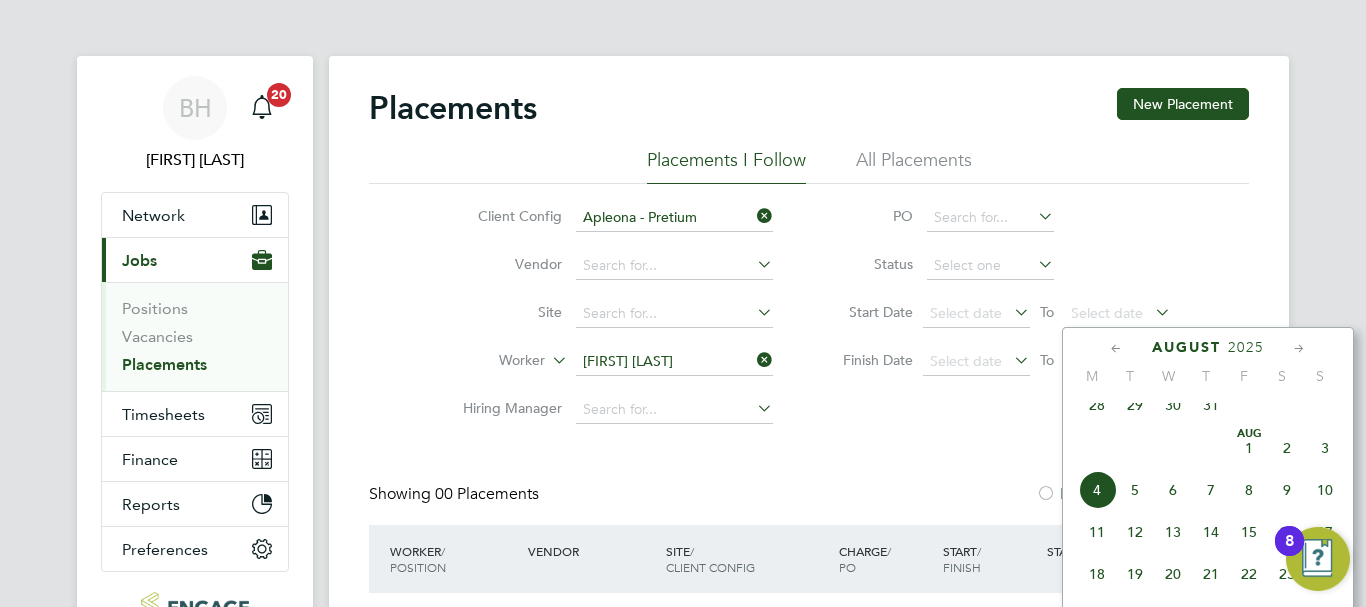 click 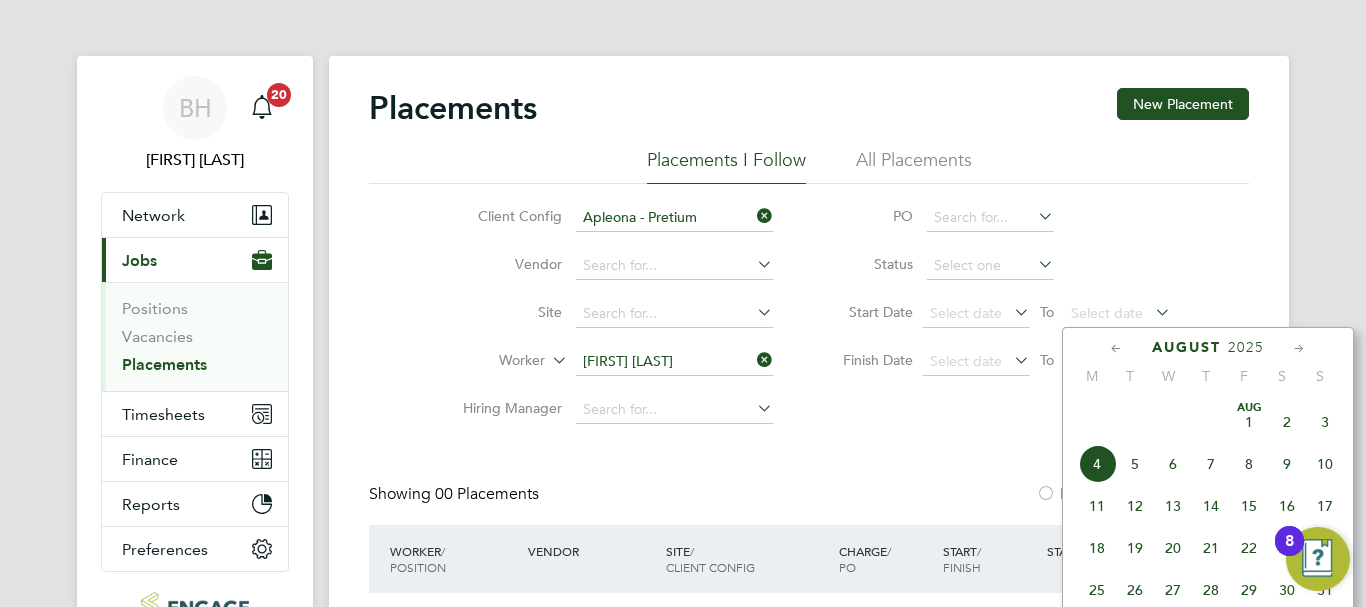 click on "8" at bounding box center [1289, 554] 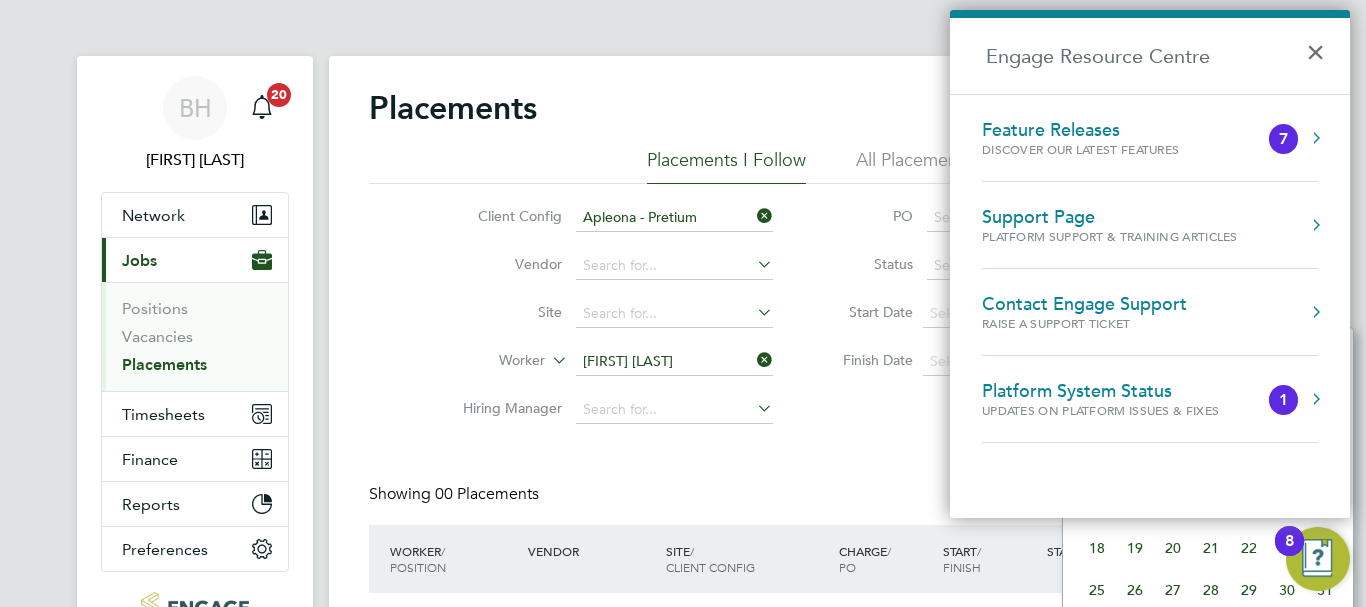 click on "×" at bounding box center (1320, 46) 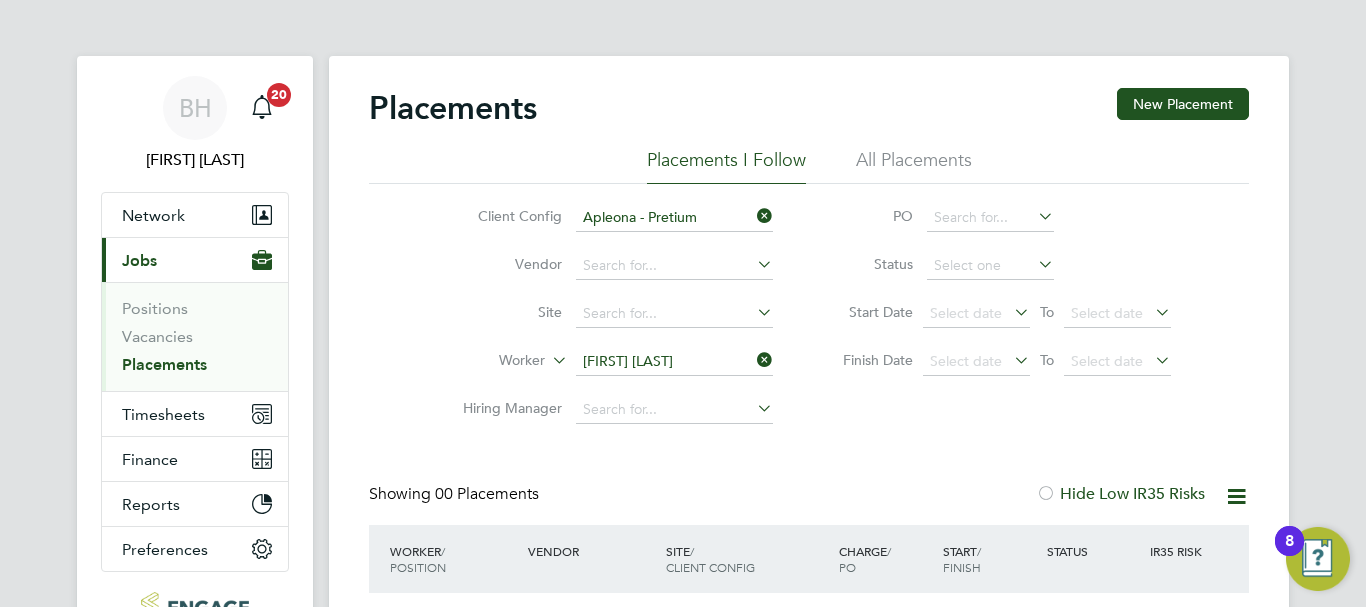 click 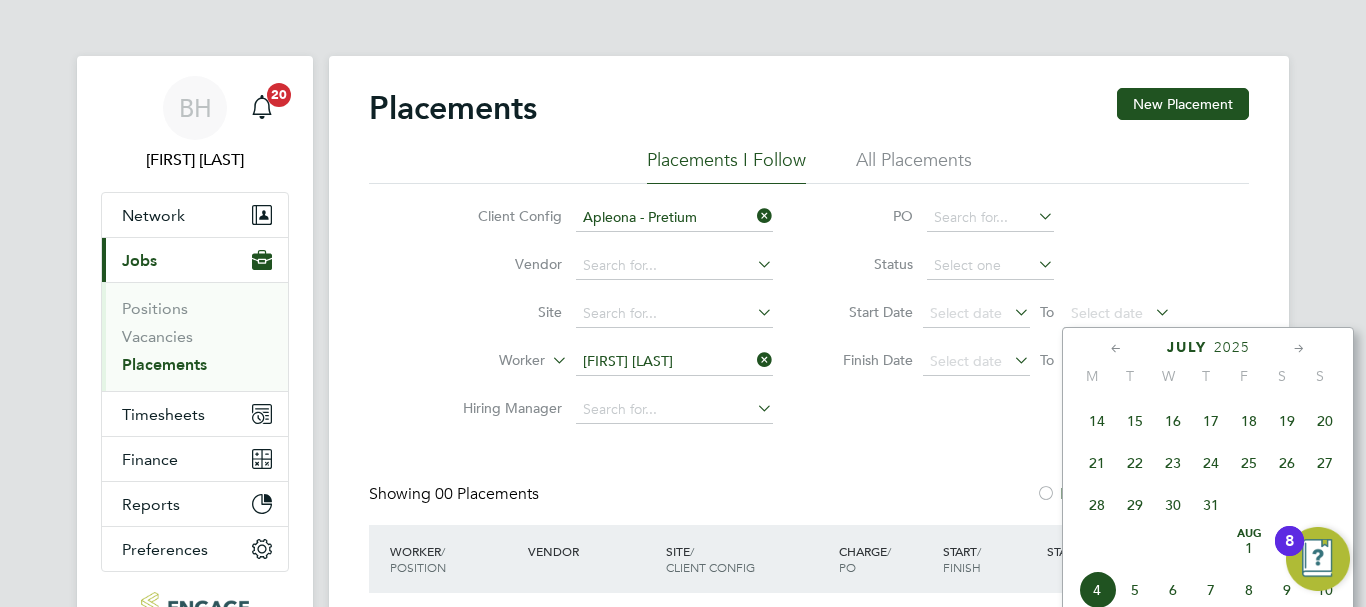 click on "27" 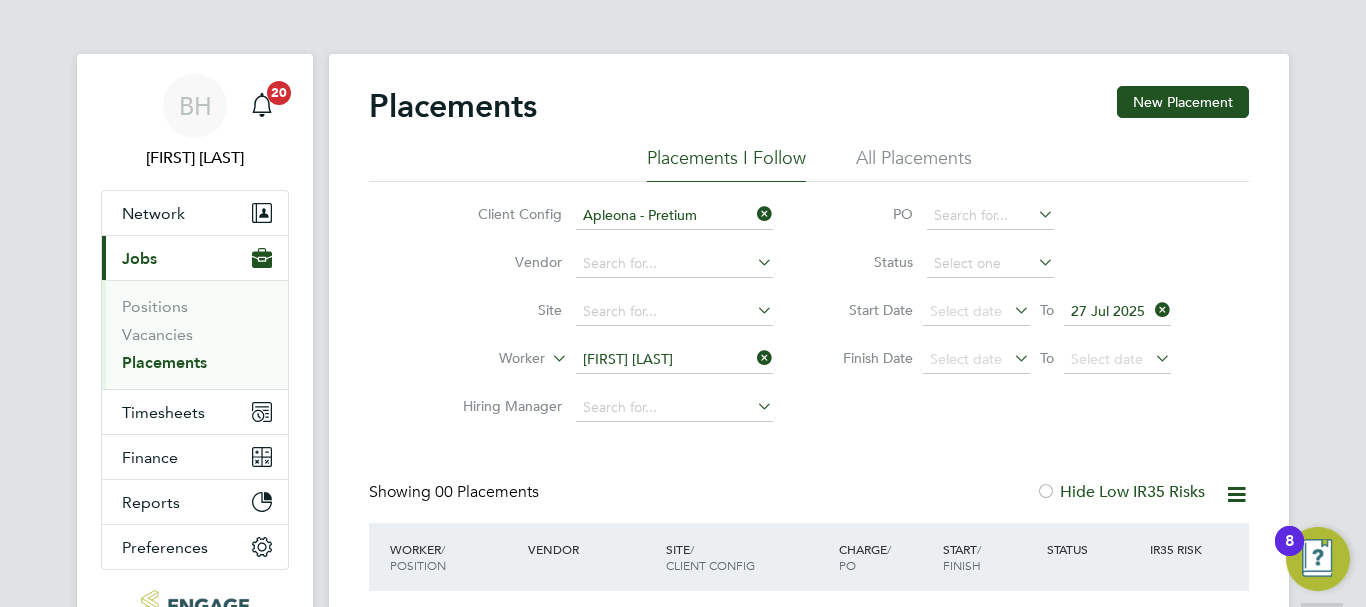scroll, scrollTop: 0, scrollLeft: 0, axis: both 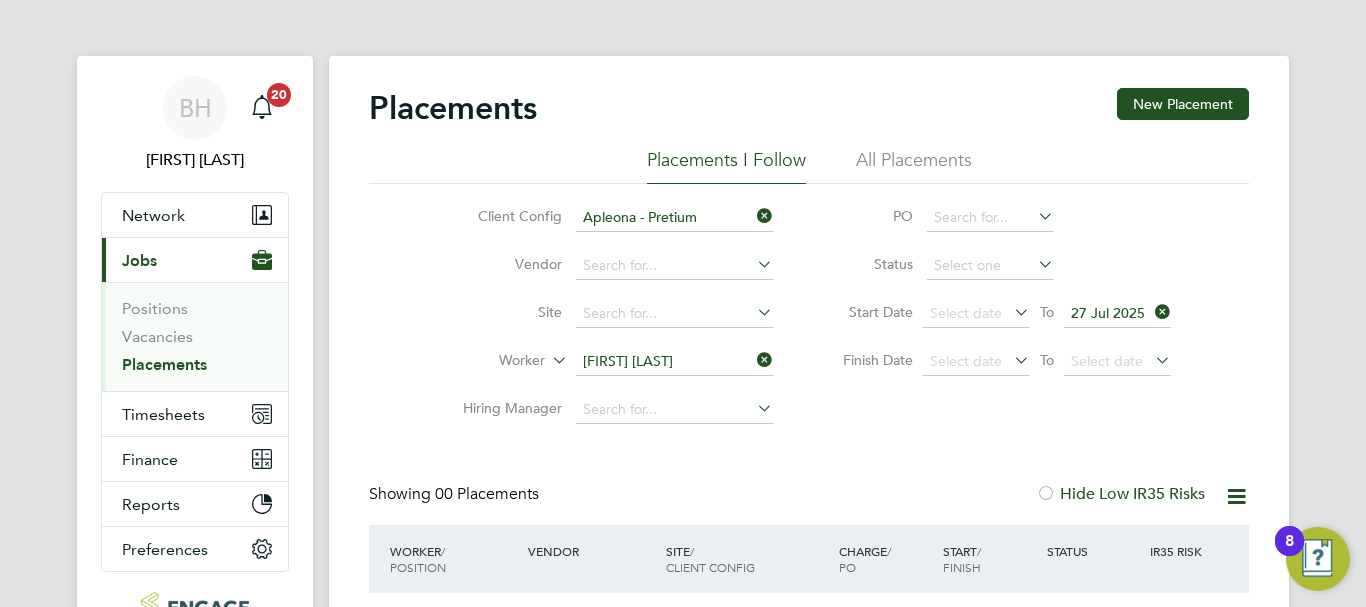 click 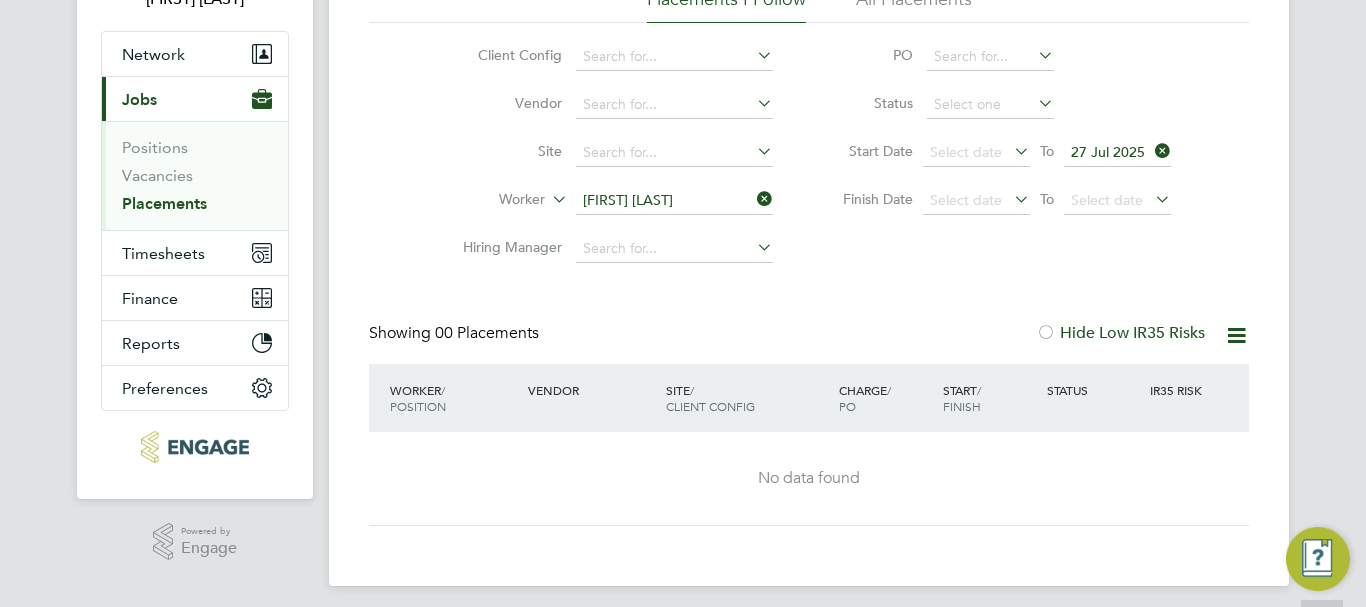 scroll, scrollTop: 172, scrollLeft: 0, axis: vertical 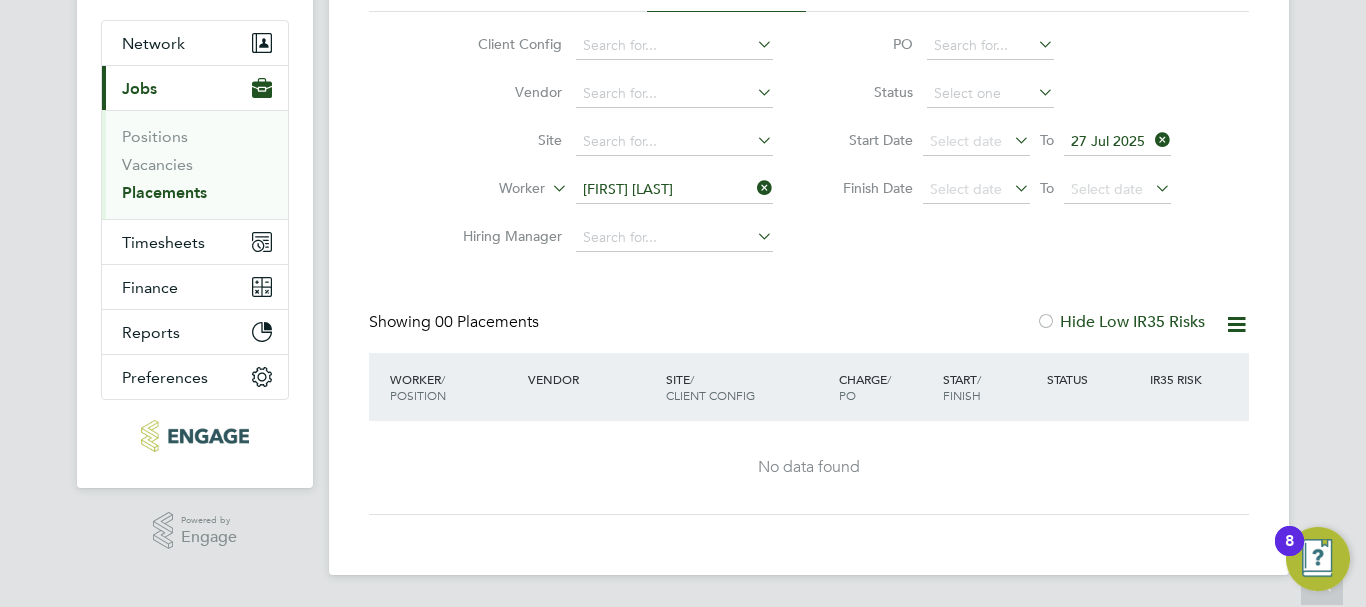 click 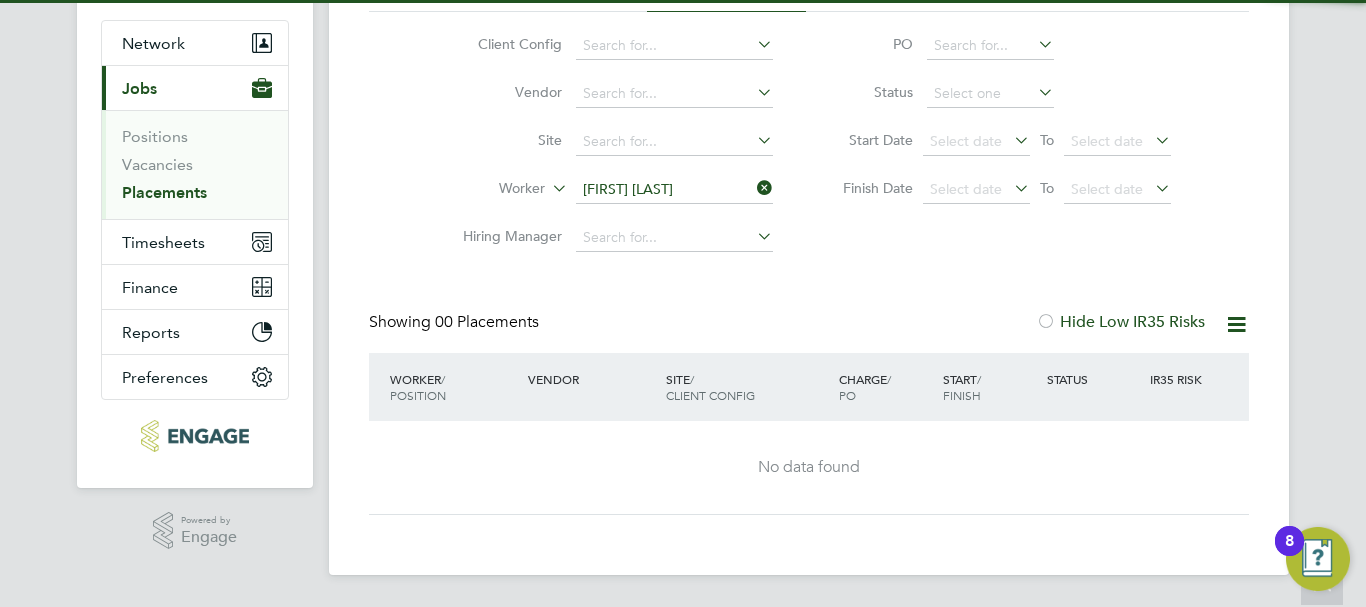 click 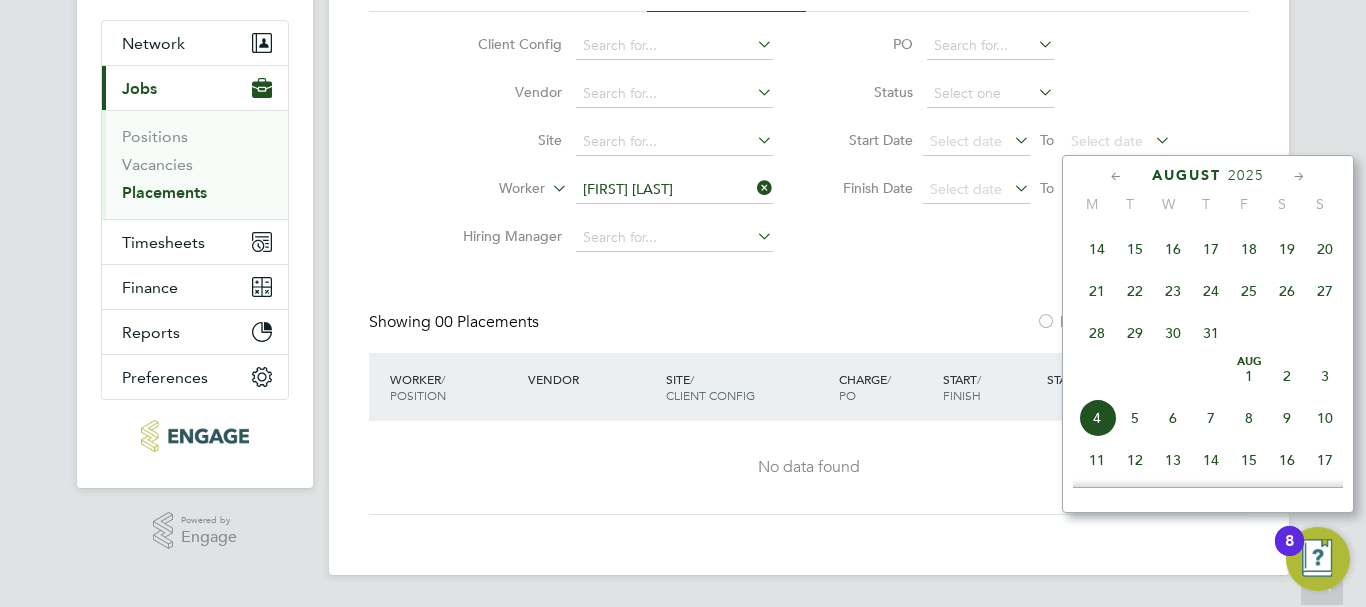 scroll, scrollTop: 649, scrollLeft: 0, axis: vertical 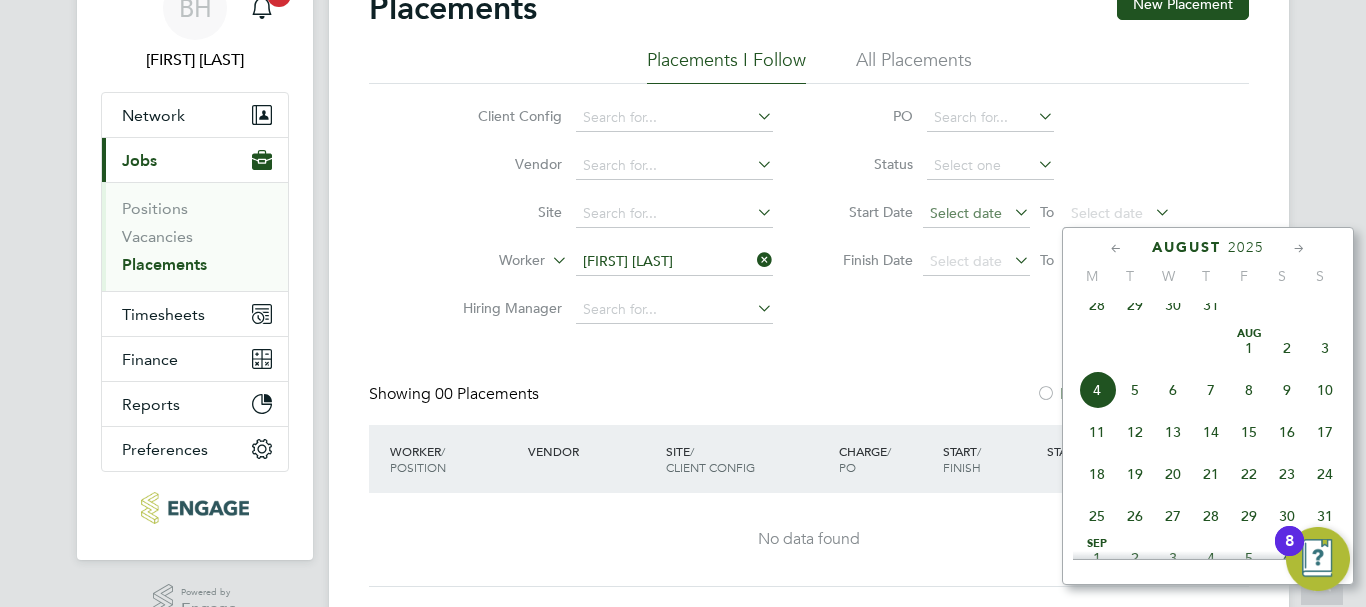 click on "Select date" 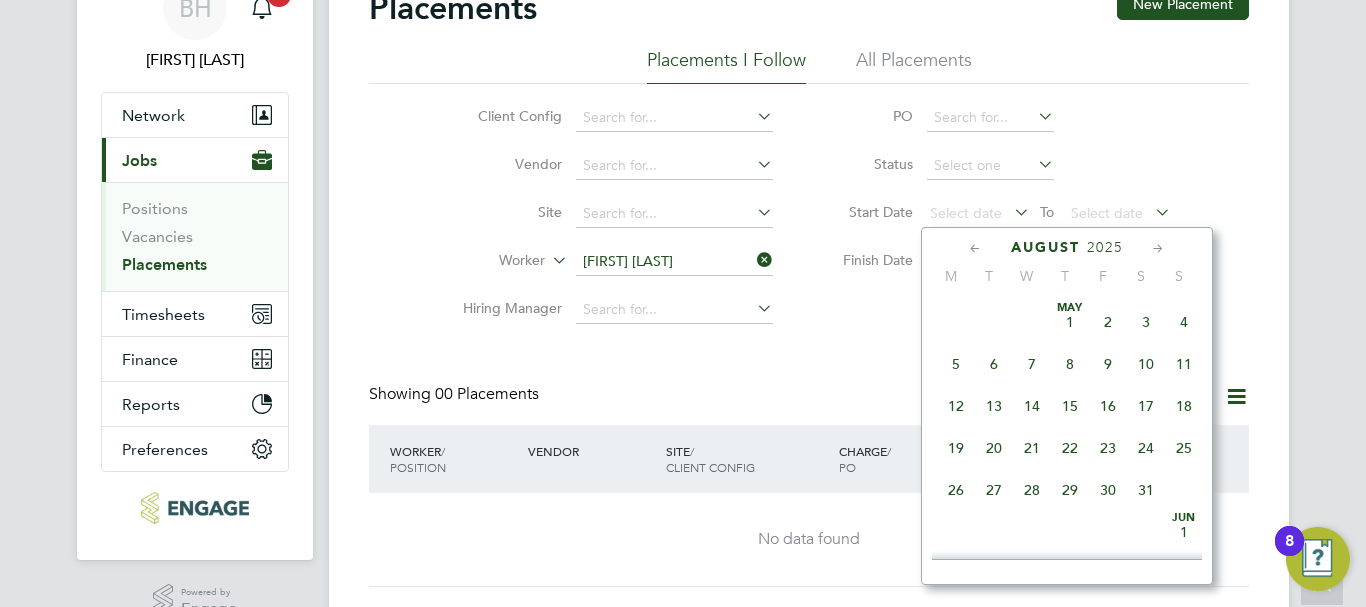 scroll, scrollTop: 649, scrollLeft: 0, axis: vertical 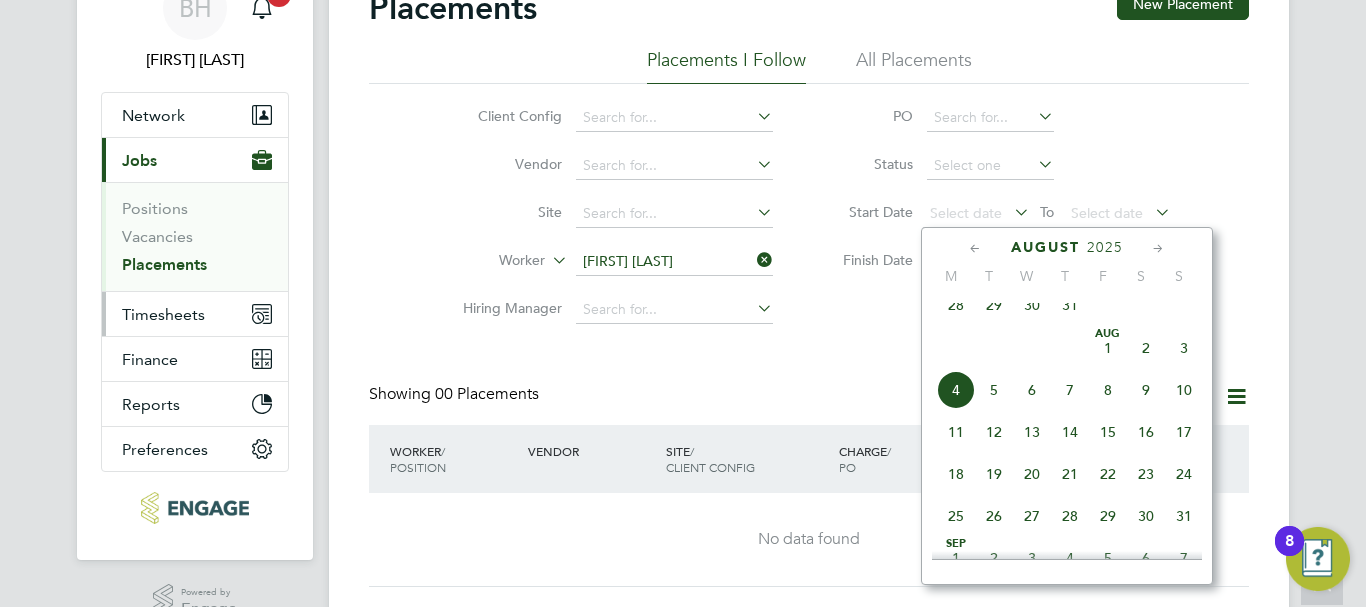 click on "Timesheets" at bounding box center [163, 314] 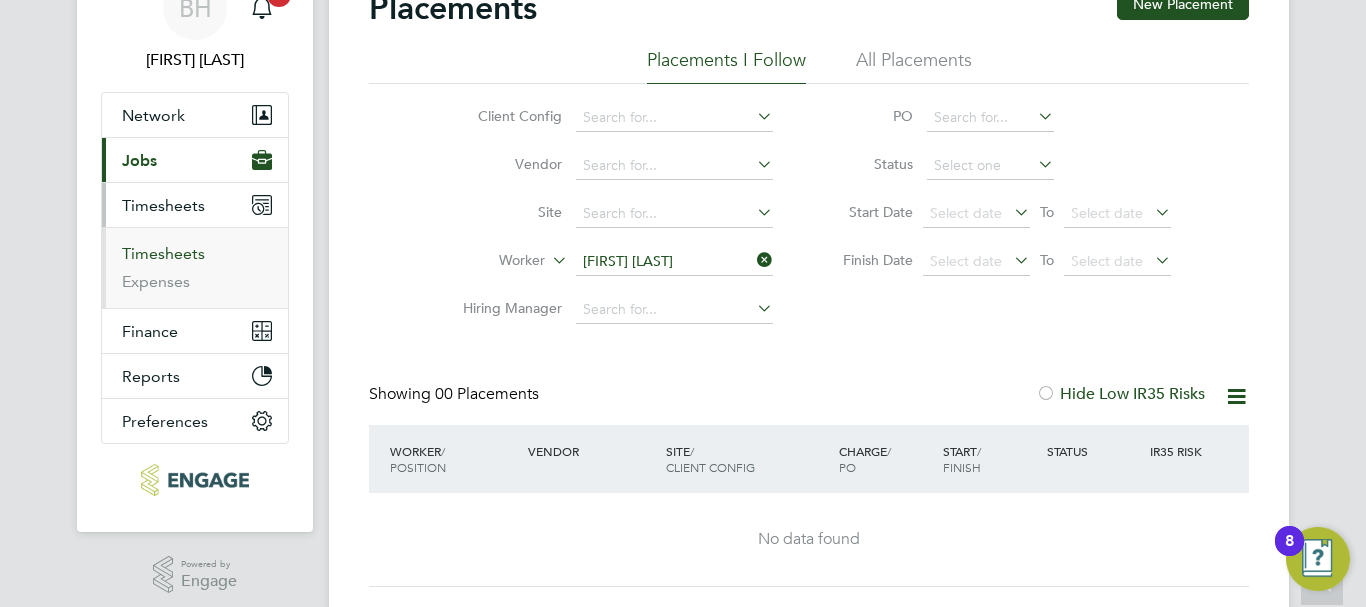 drag, startPoint x: 185, startPoint y: 259, endPoint x: 198, endPoint y: 262, distance: 13.341664 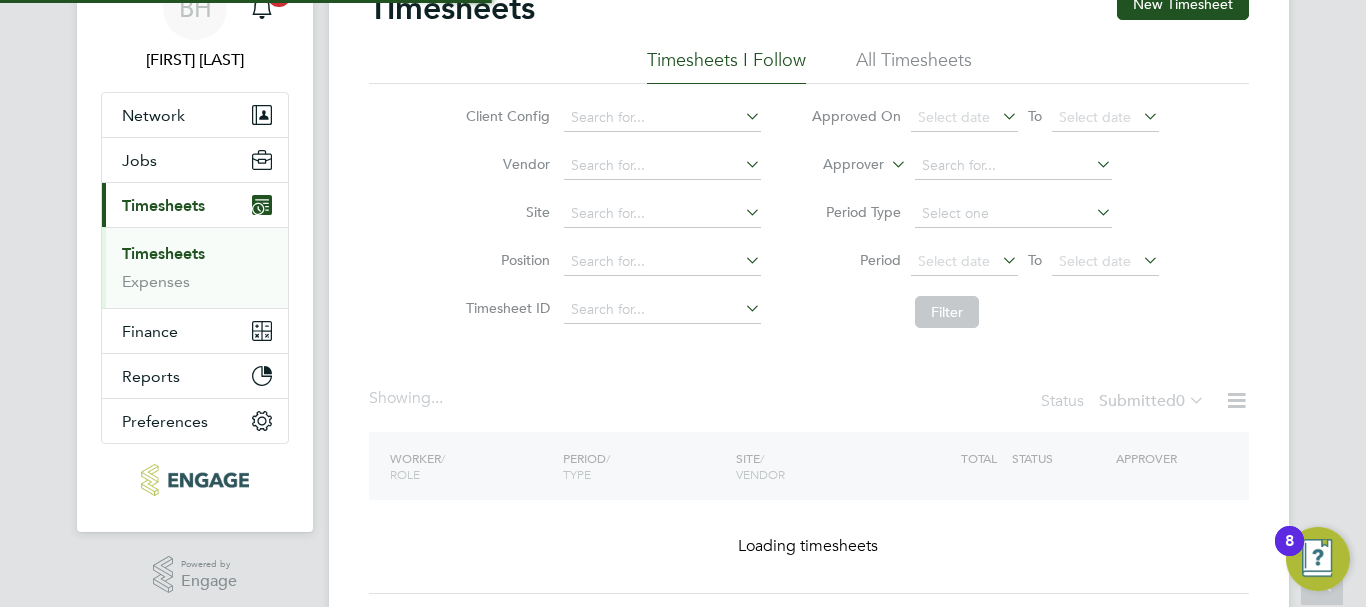 scroll, scrollTop: 0, scrollLeft: 0, axis: both 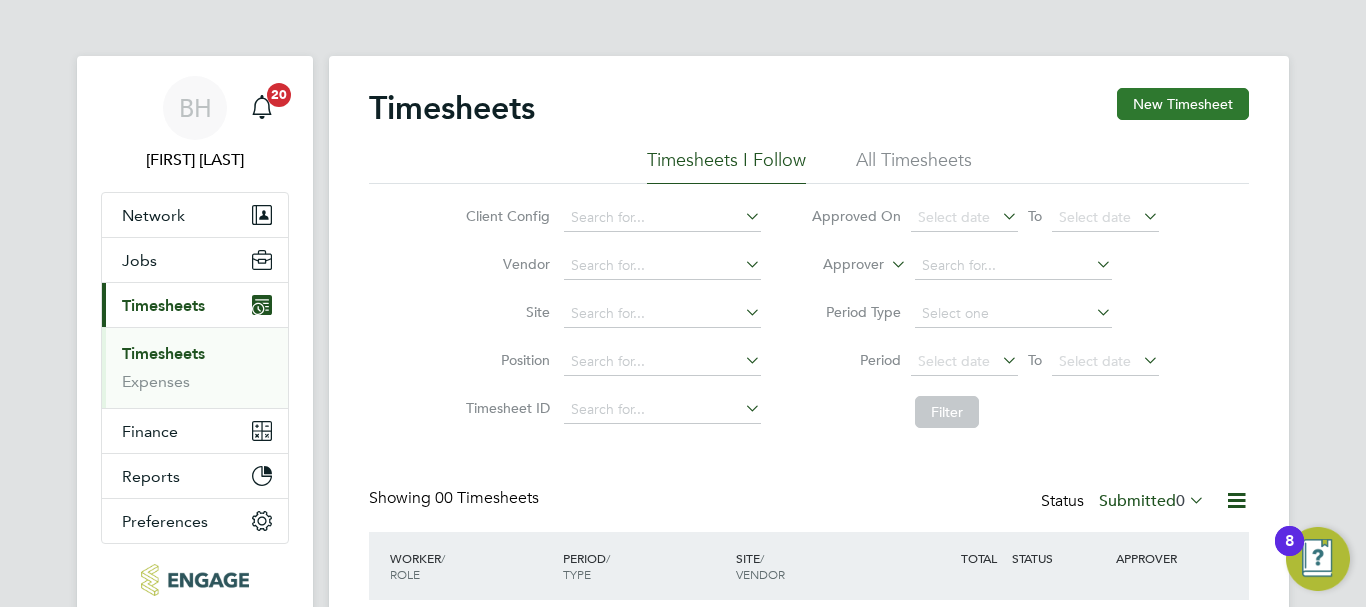 click on "New Timesheet" 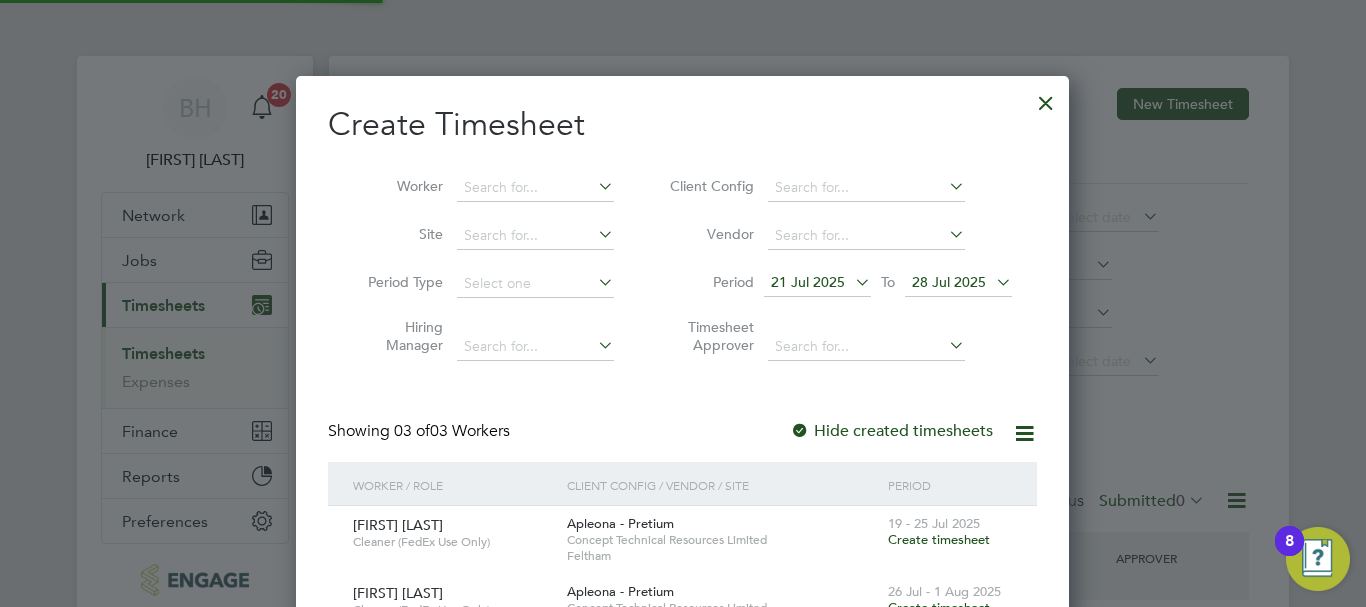 scroll, scrollTop: 10, scrollLeft: 10, axis: both 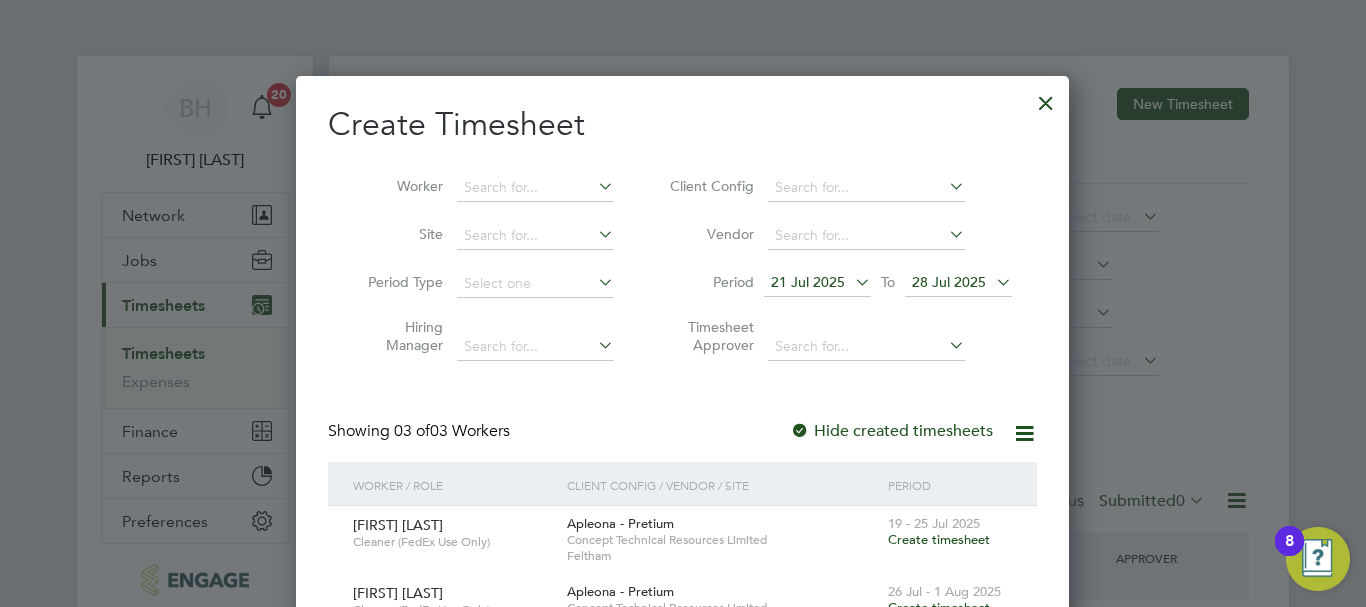 click at bounding box center [594, 186] 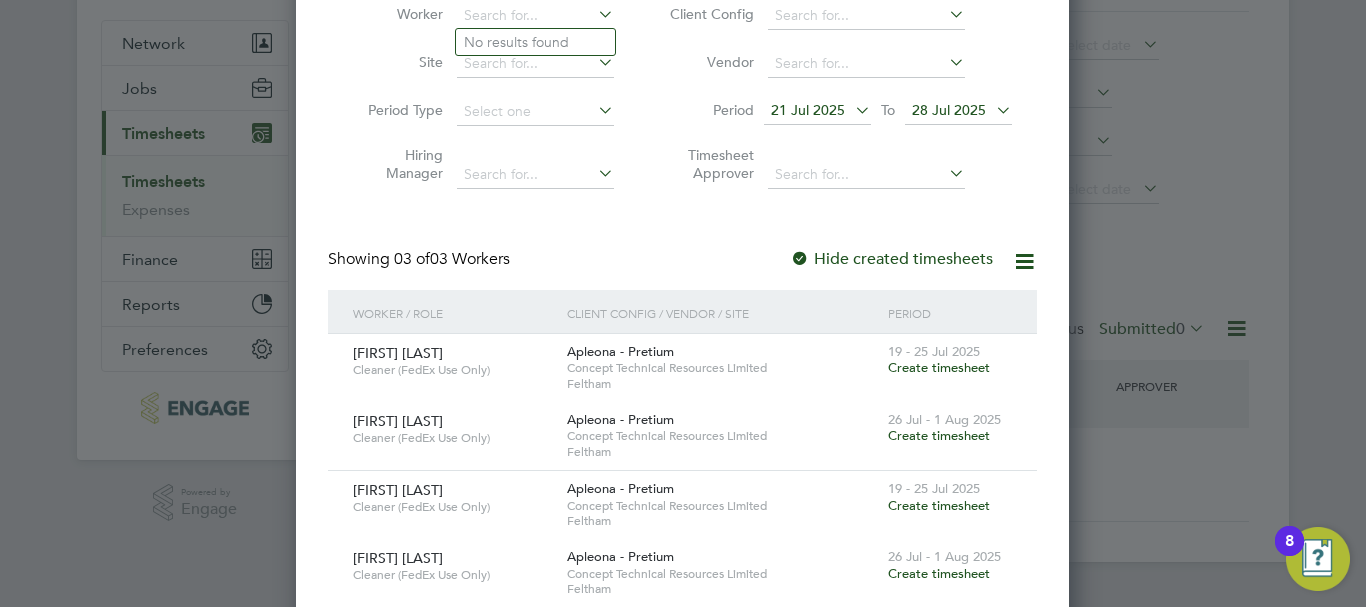 scroll, scrollTop: 0, scrollLeft: 0, axis: both 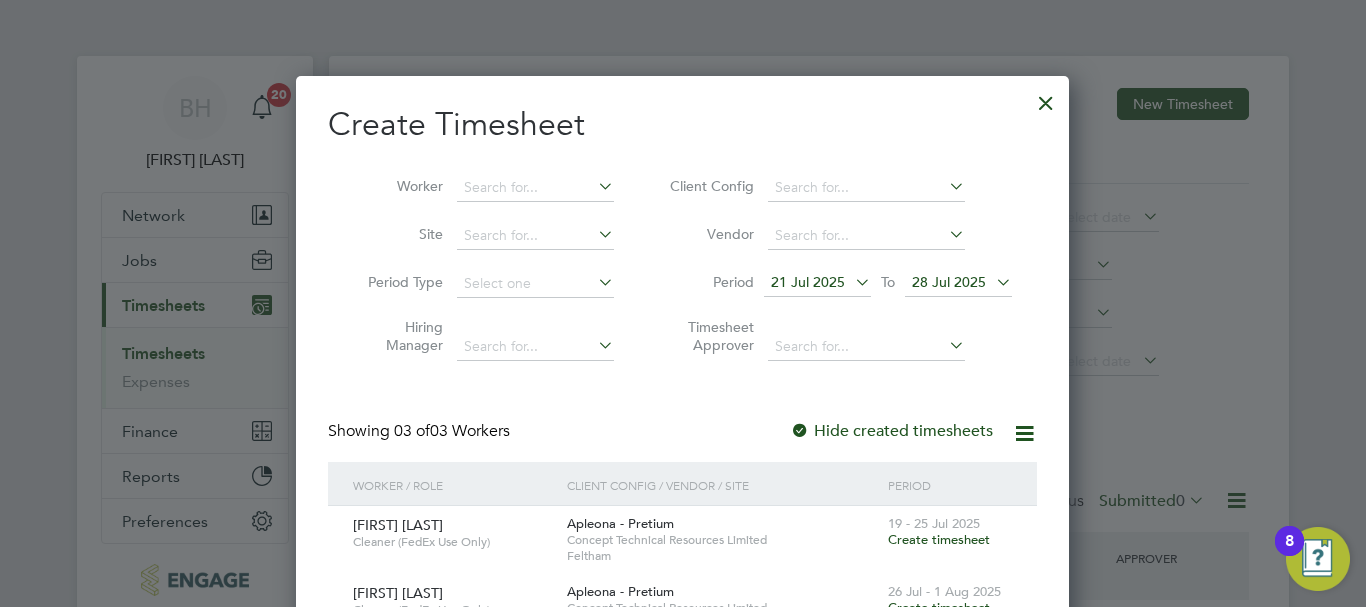 click at bounding box center [1046, 98] 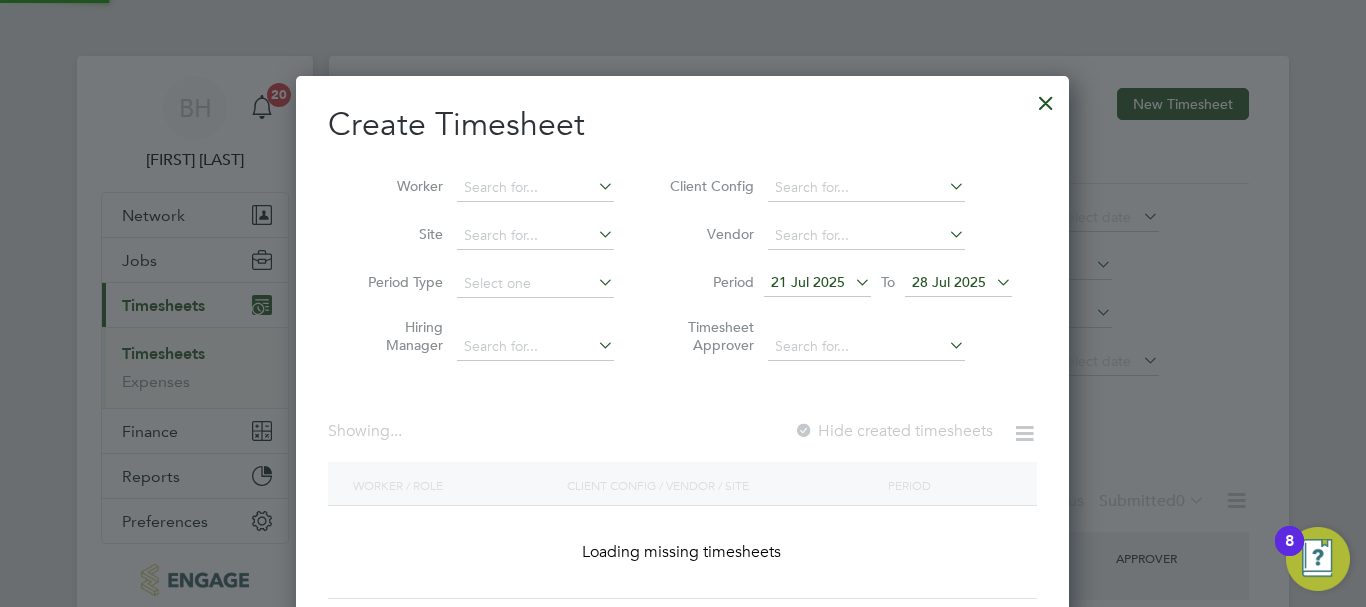 scroll, scrollTop: 10, scrollLeft: 10, axis: both 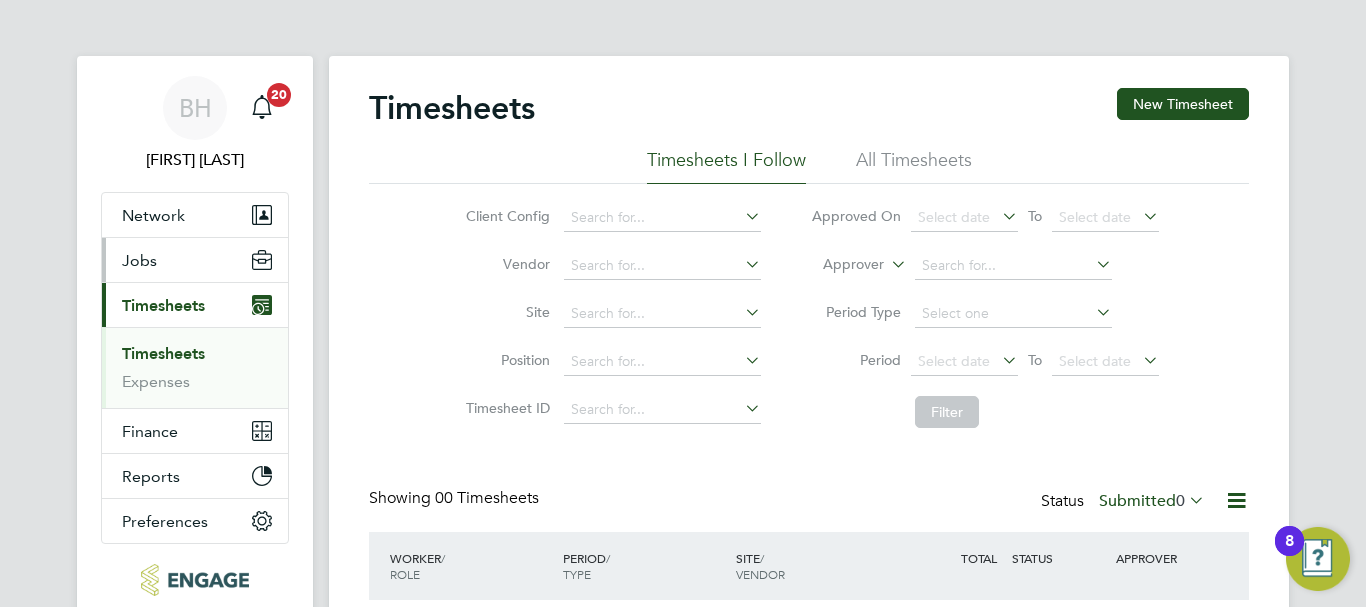 click on "Jobs" at bounding box center (195, 260) 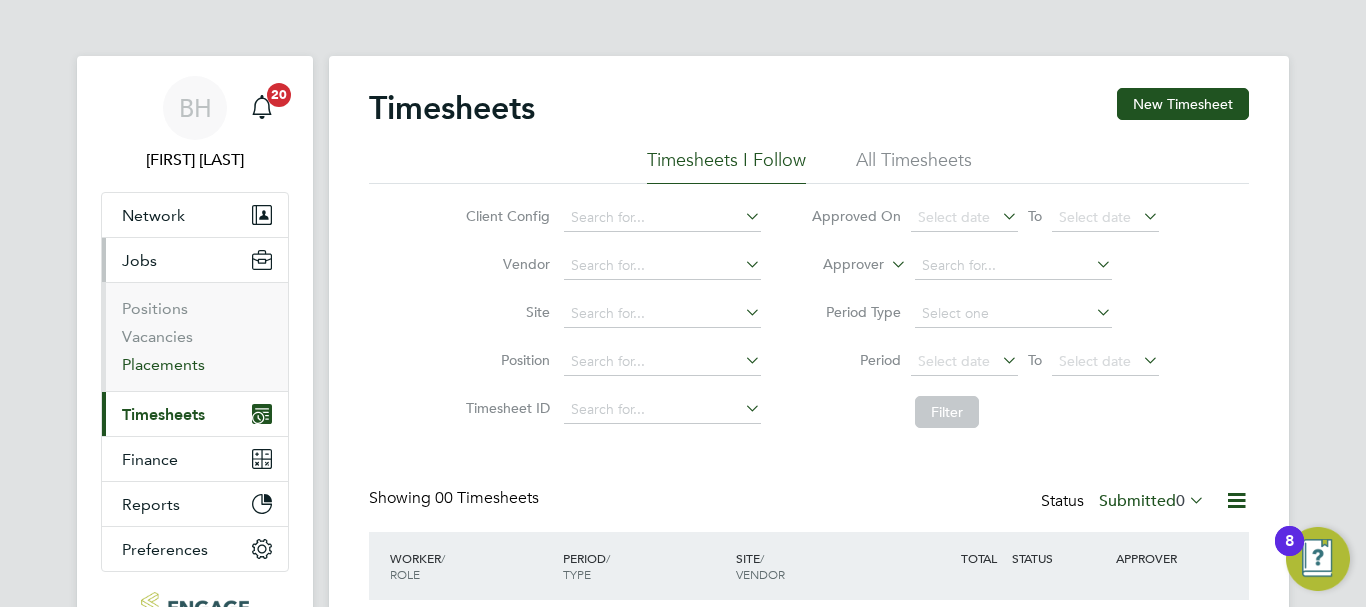 click on "Placements" at bounding box center (163, 364) 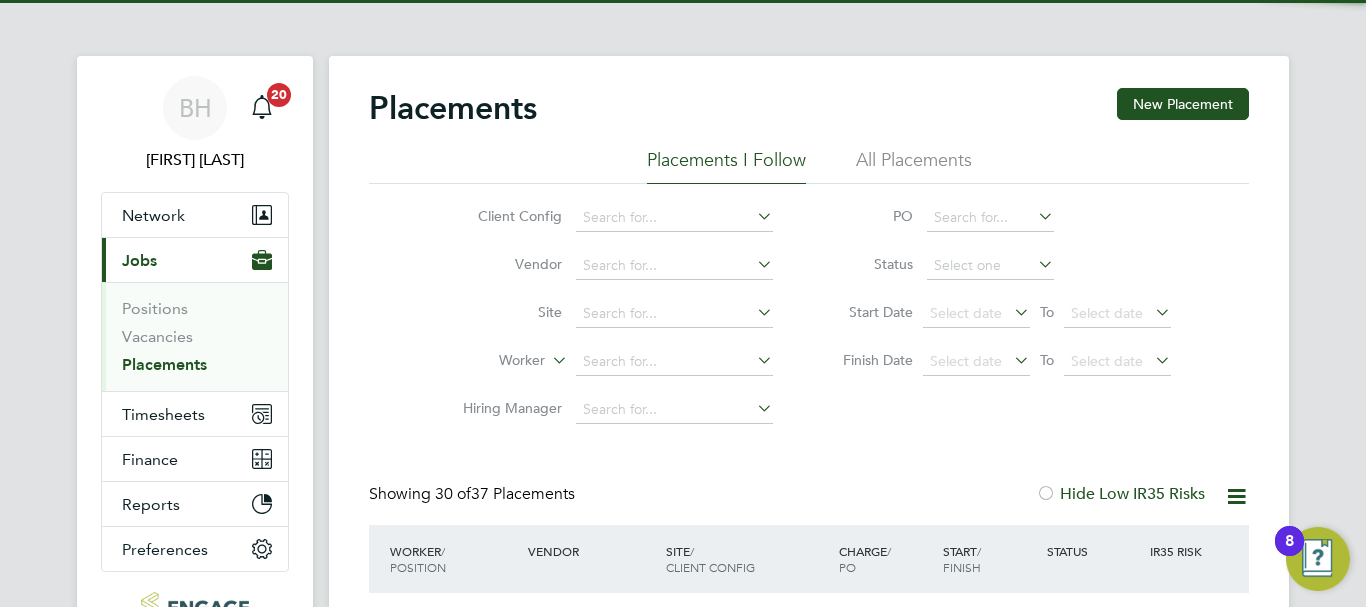 scroll, scrollTop: 10, scrollLeft: 10, axis: both 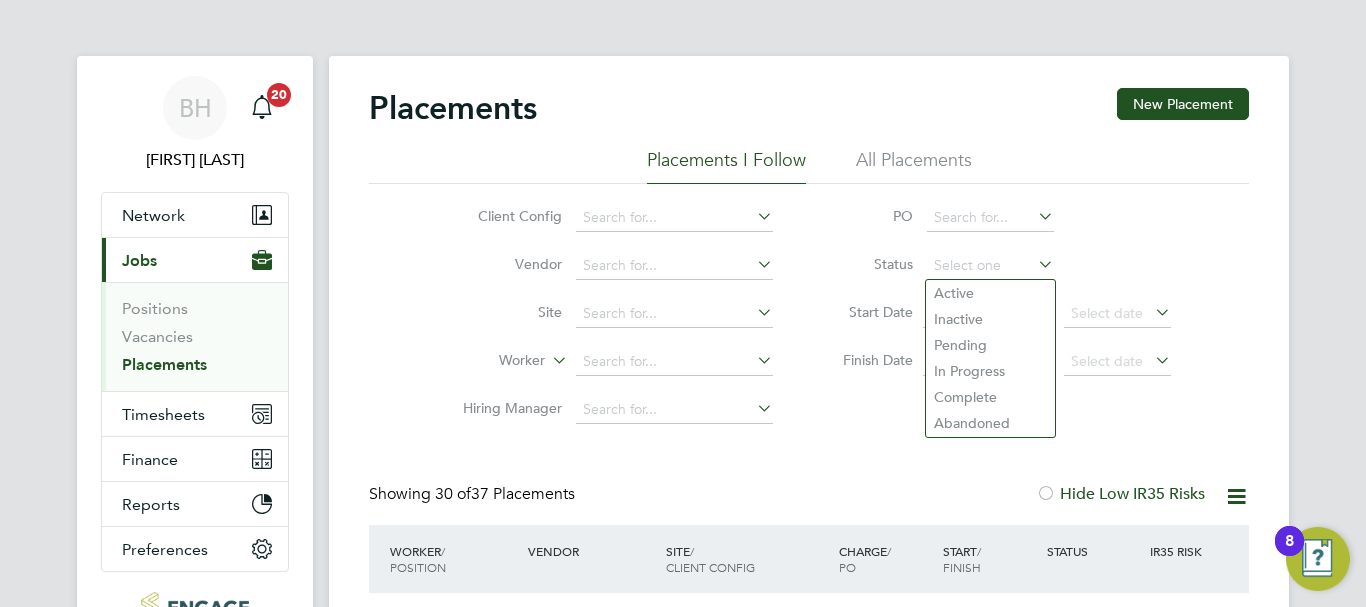 drag, startPoint x: 601, startPoint y: 362, endPoint x: 527, endPoint y: 362, distance: 74 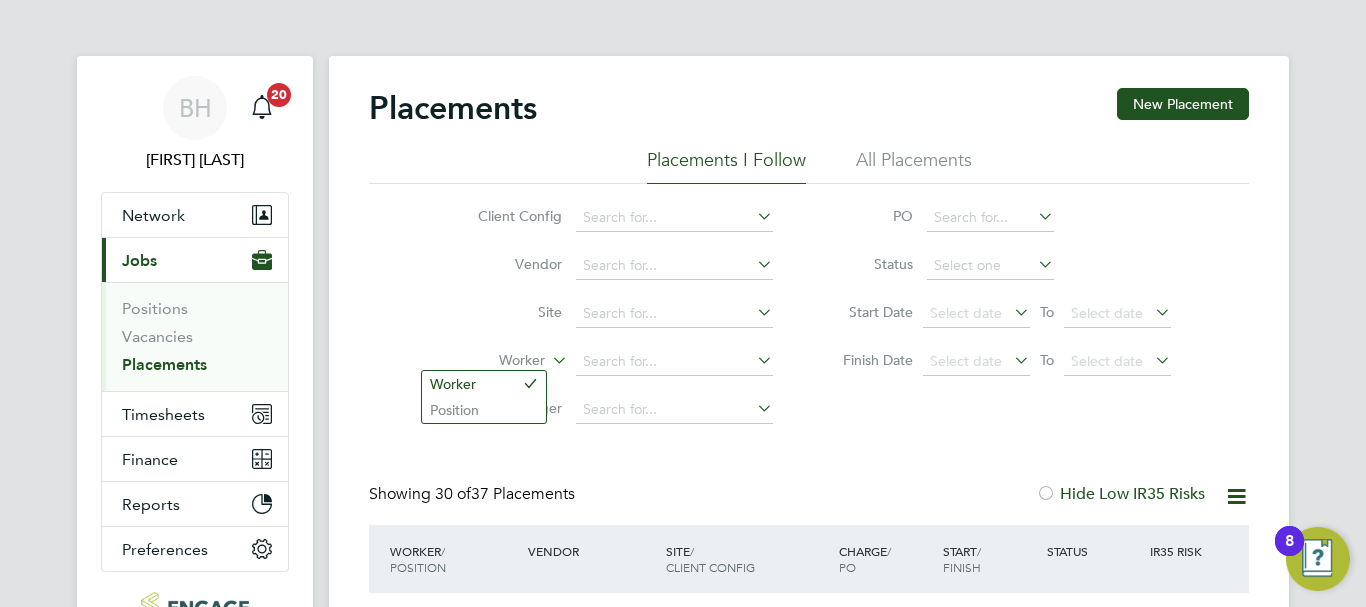 click 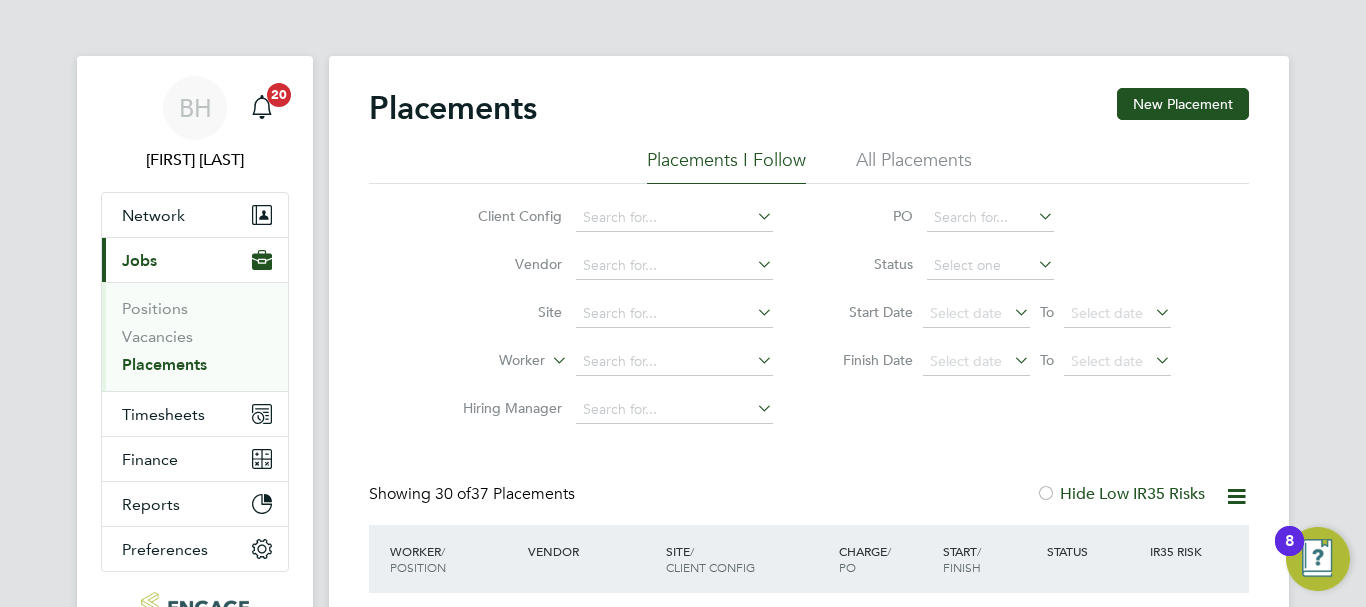 click 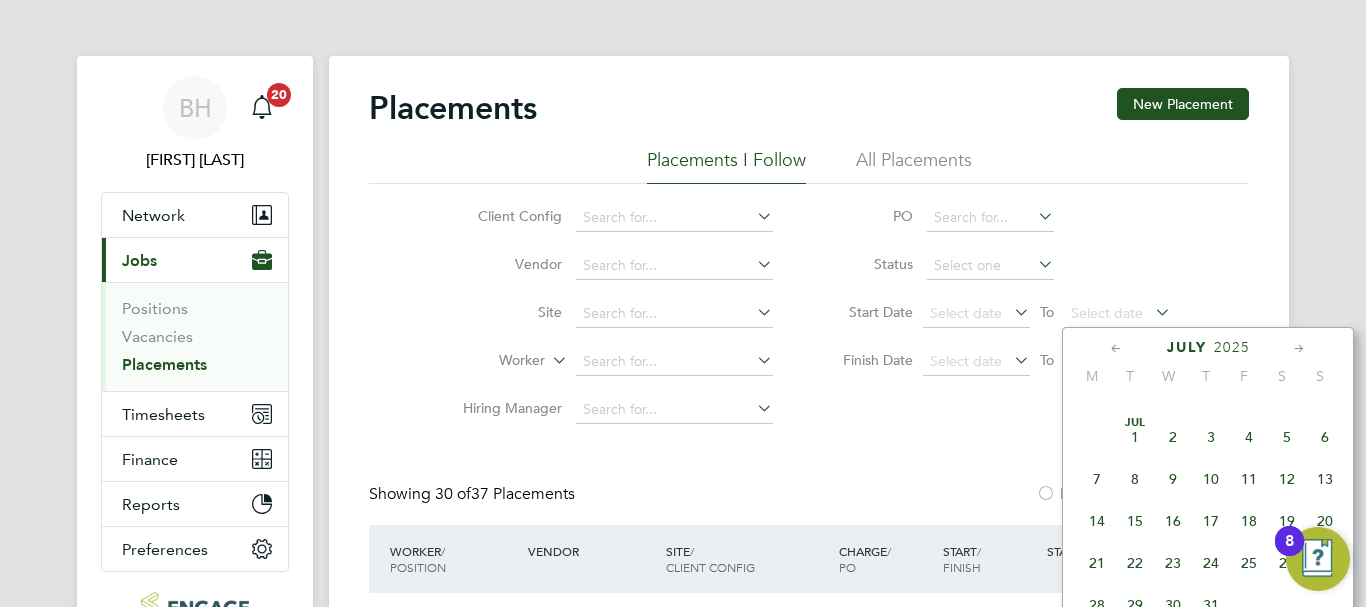 click on "Jul 1" 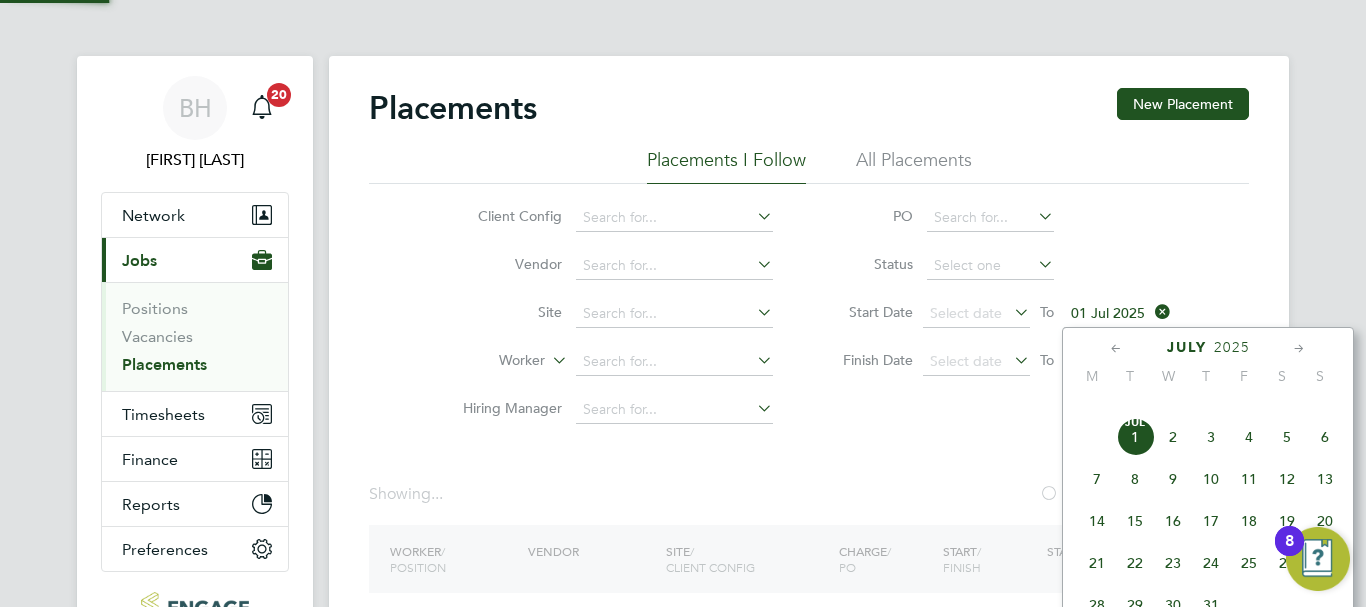 click on "Jul 1" 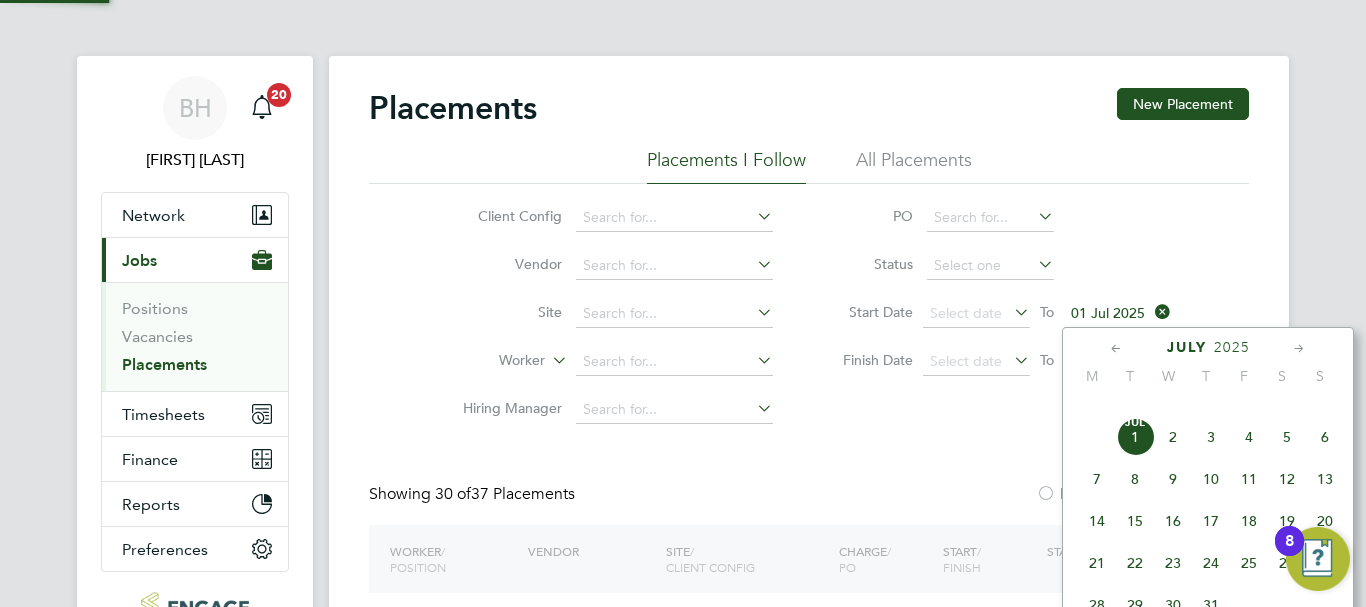 drag, startPoint x: 888, startPoint y: 437, endPoint x: 919, endPoint y: 402, distance: 46.75468 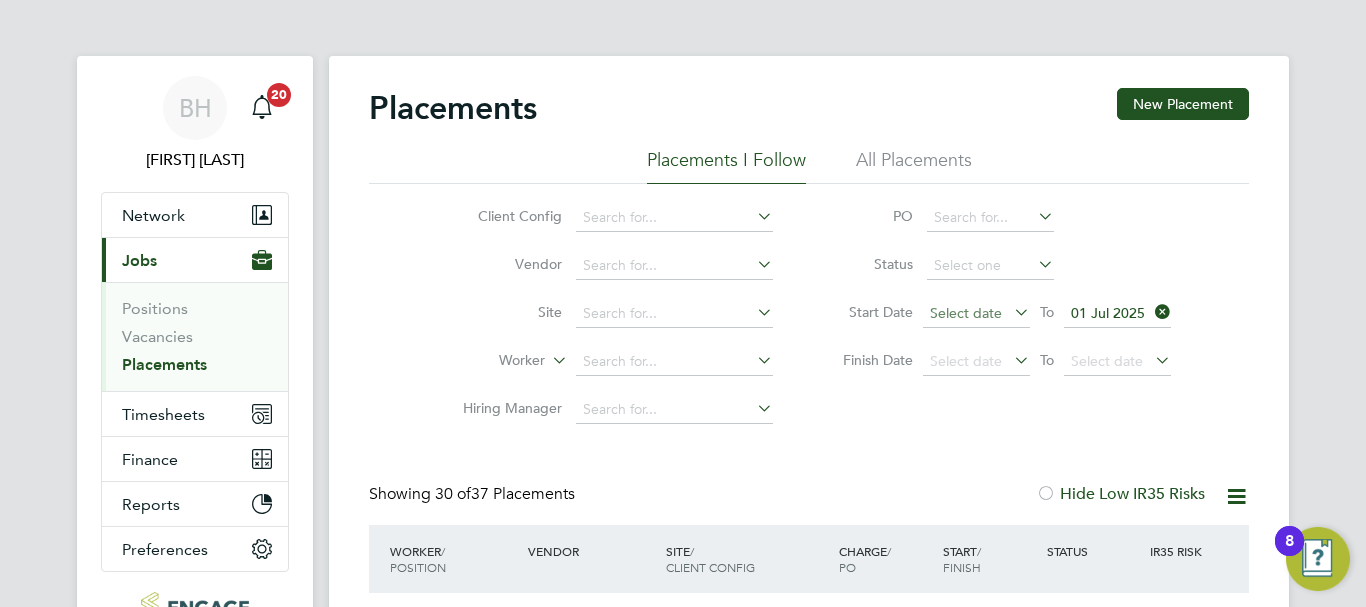 click on "Select date" 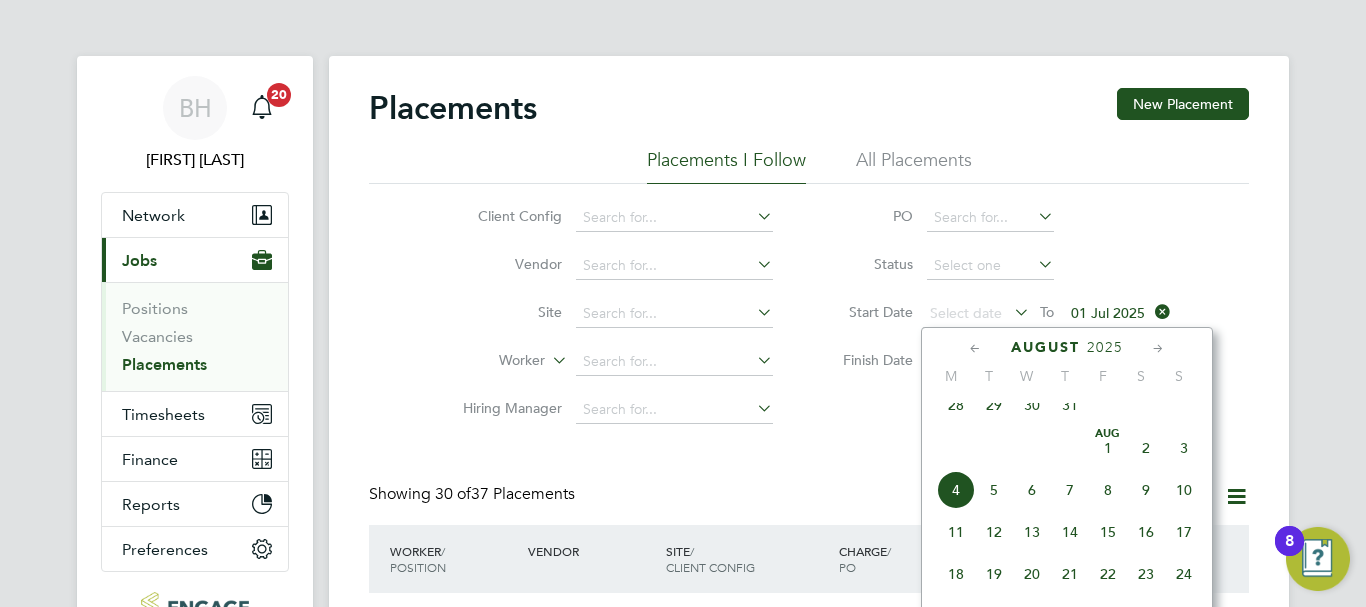 click on "Client Config   Vendor     Site     Worker     Hiring Manager   PO   Status   Start Date
Select date
To
[DD] [MONTH] [YYYY]
Finish Date
Select date
To
Select date" 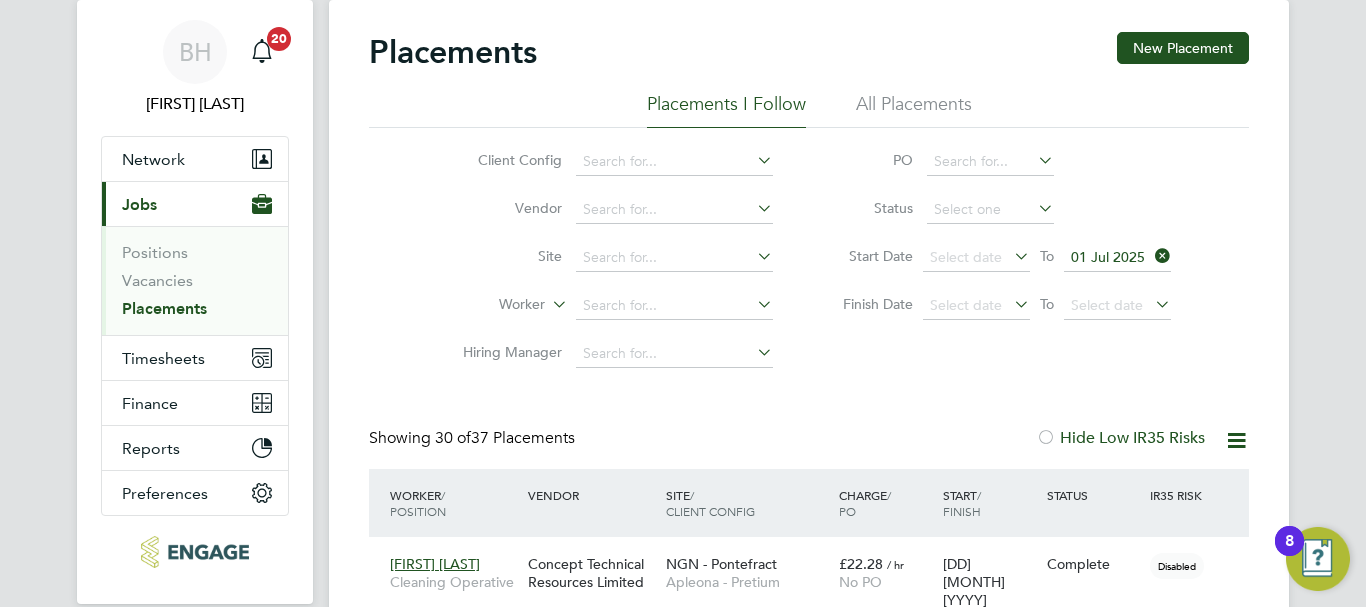click 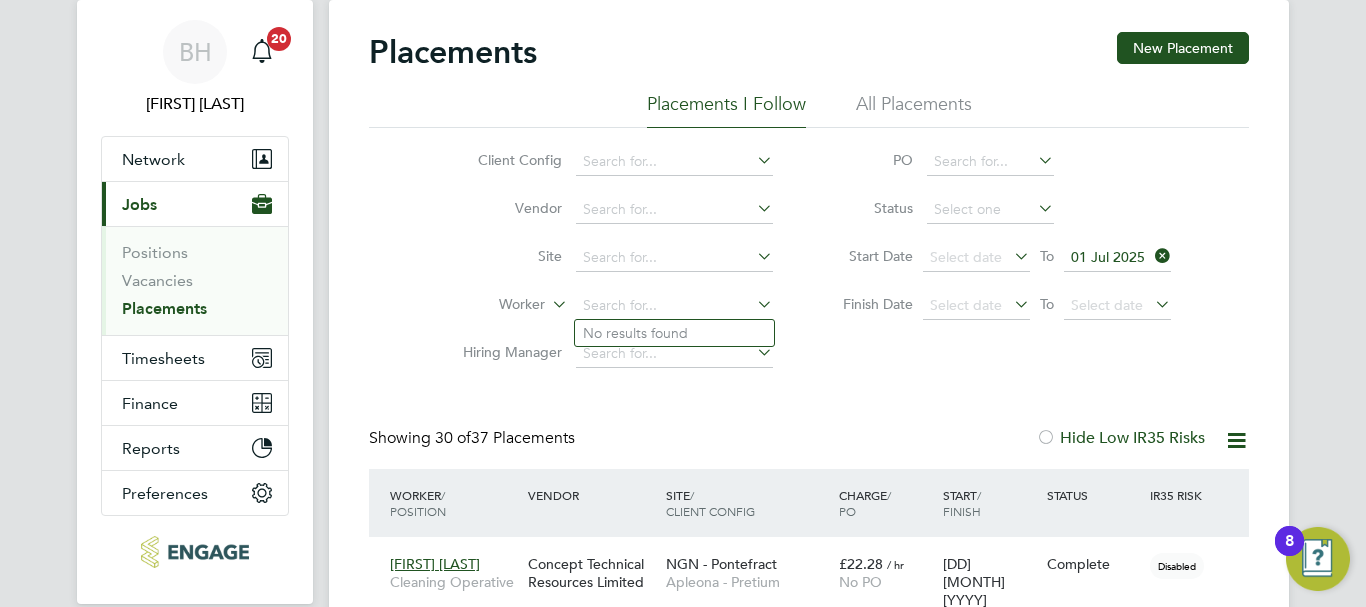 click 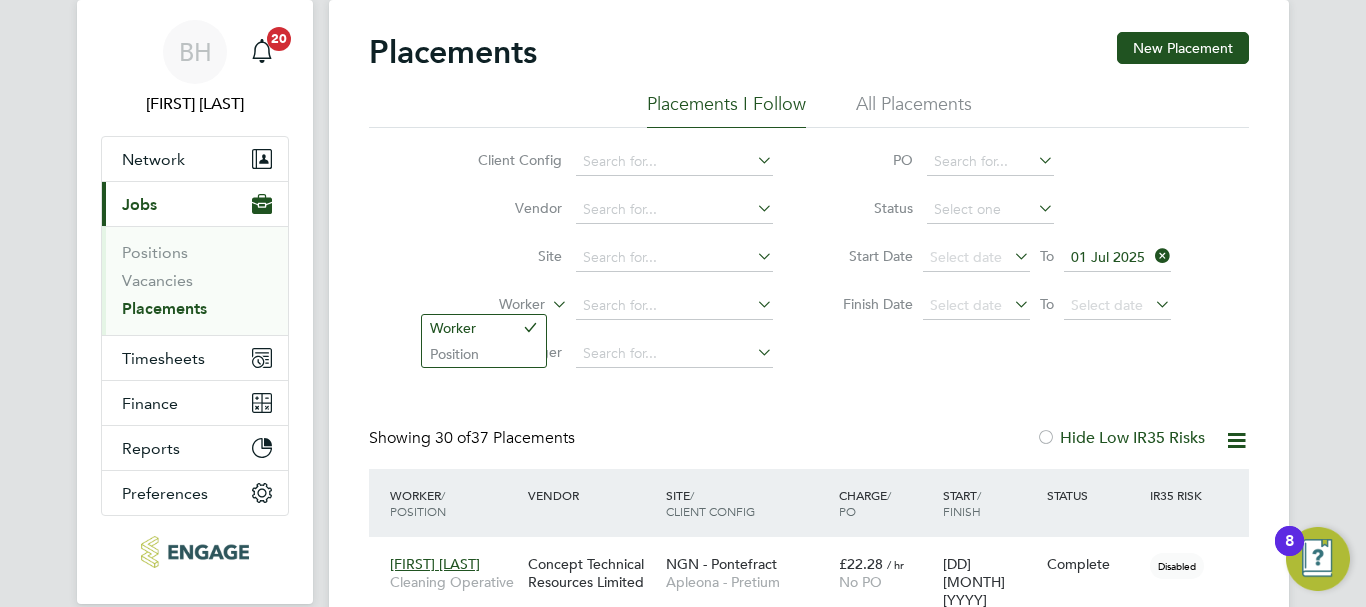 click 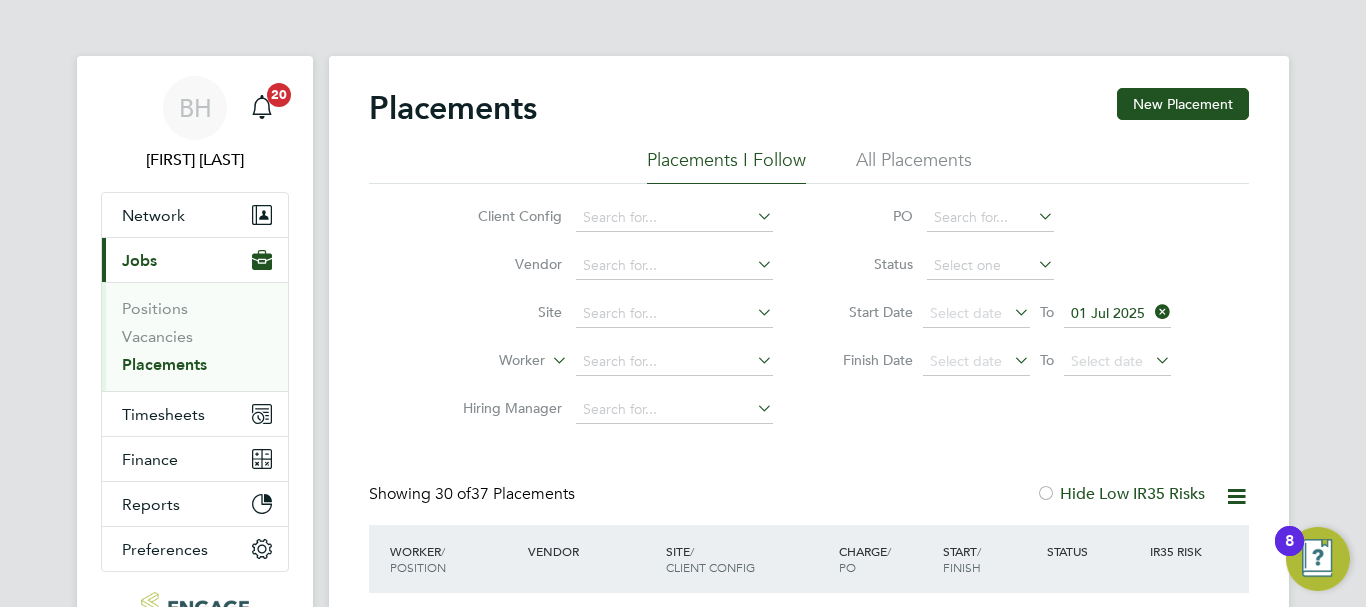 click 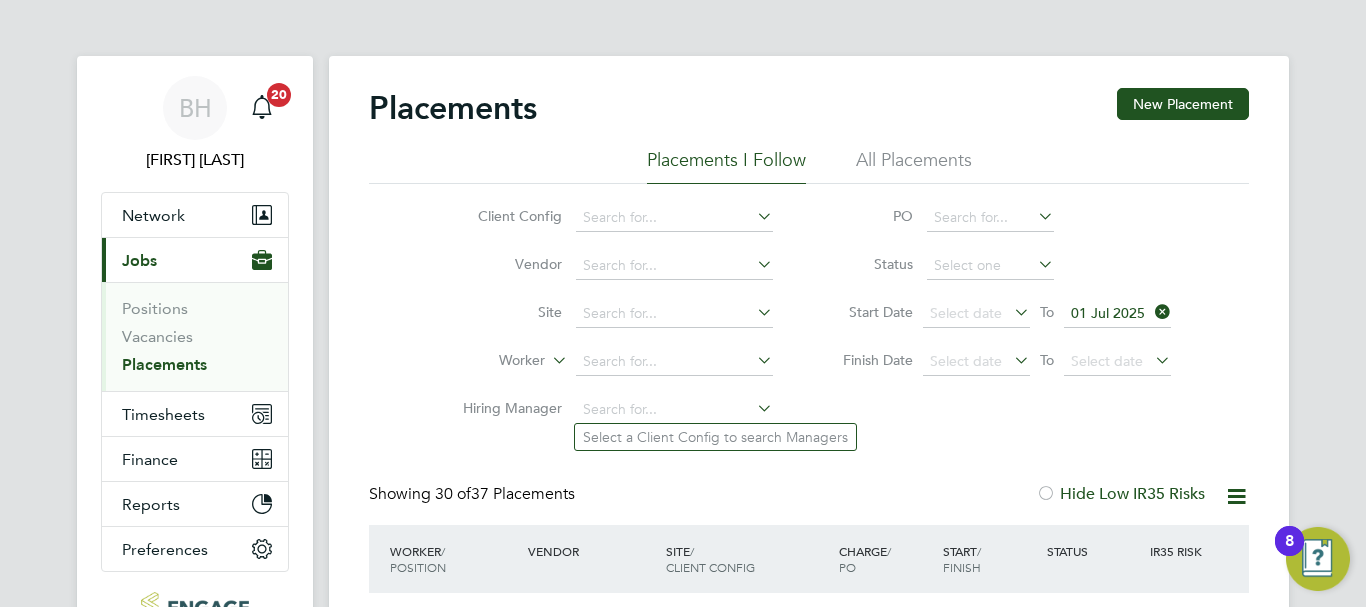 click 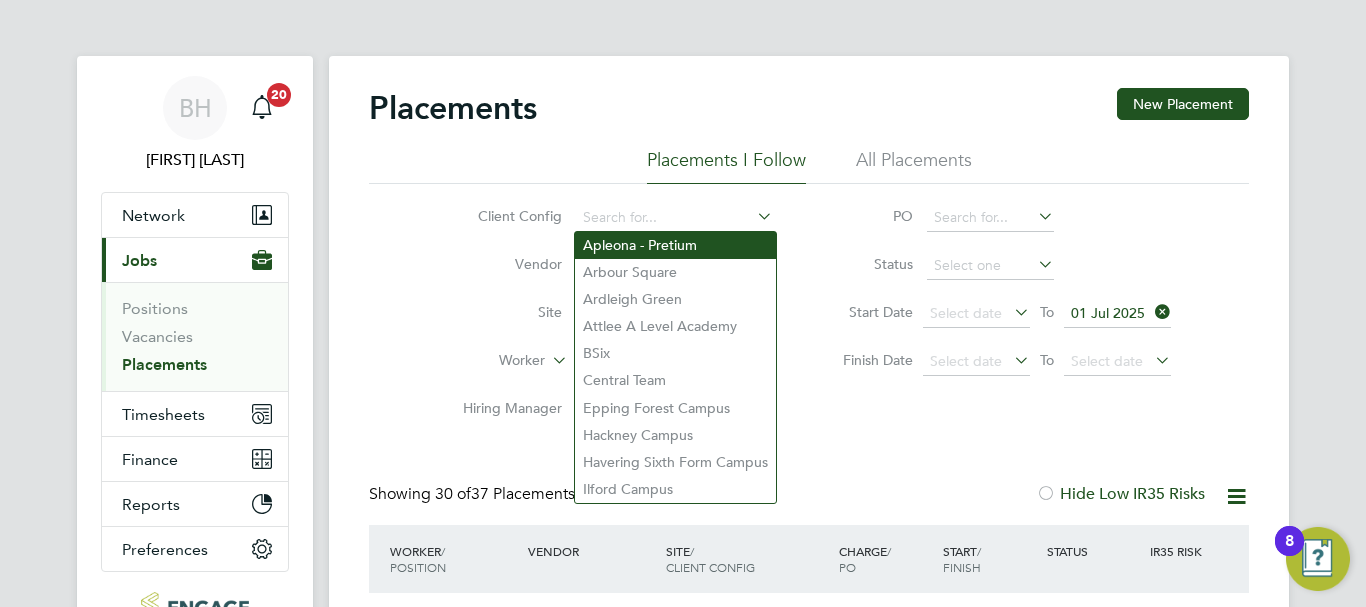 click on "Apleona - Pretium" 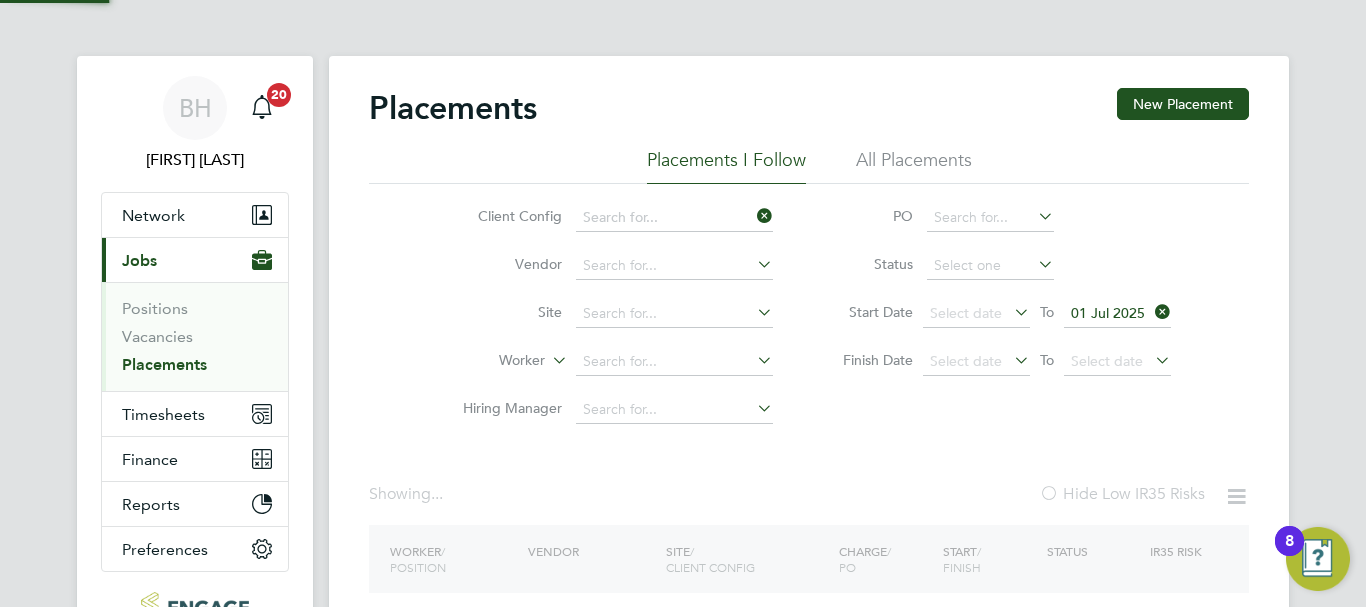 type on "Apleona - Pretium" 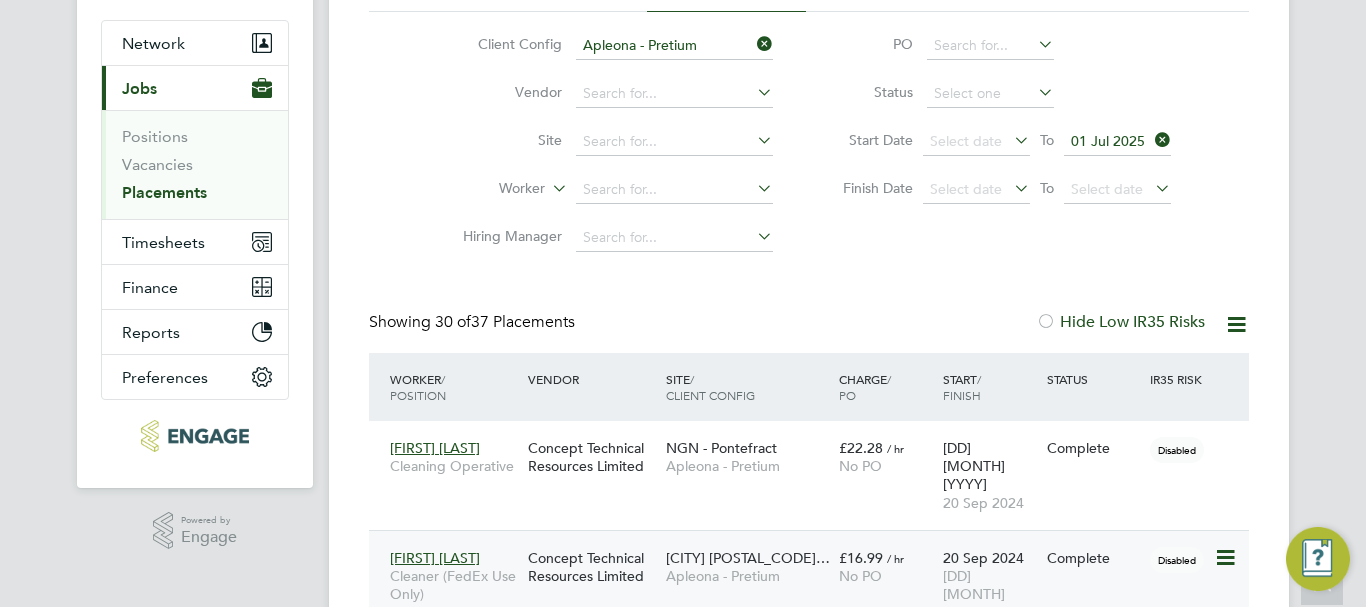 scroll, scrollTop: 372, scrollLeft: 0, axis: vertical 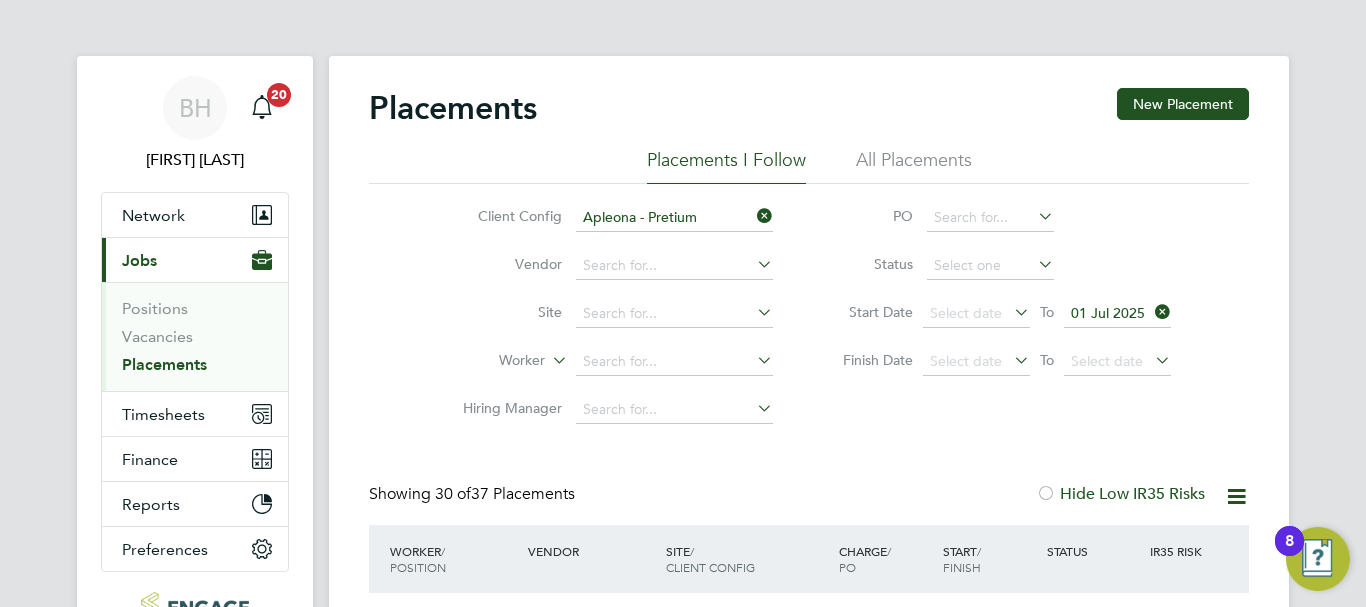 click 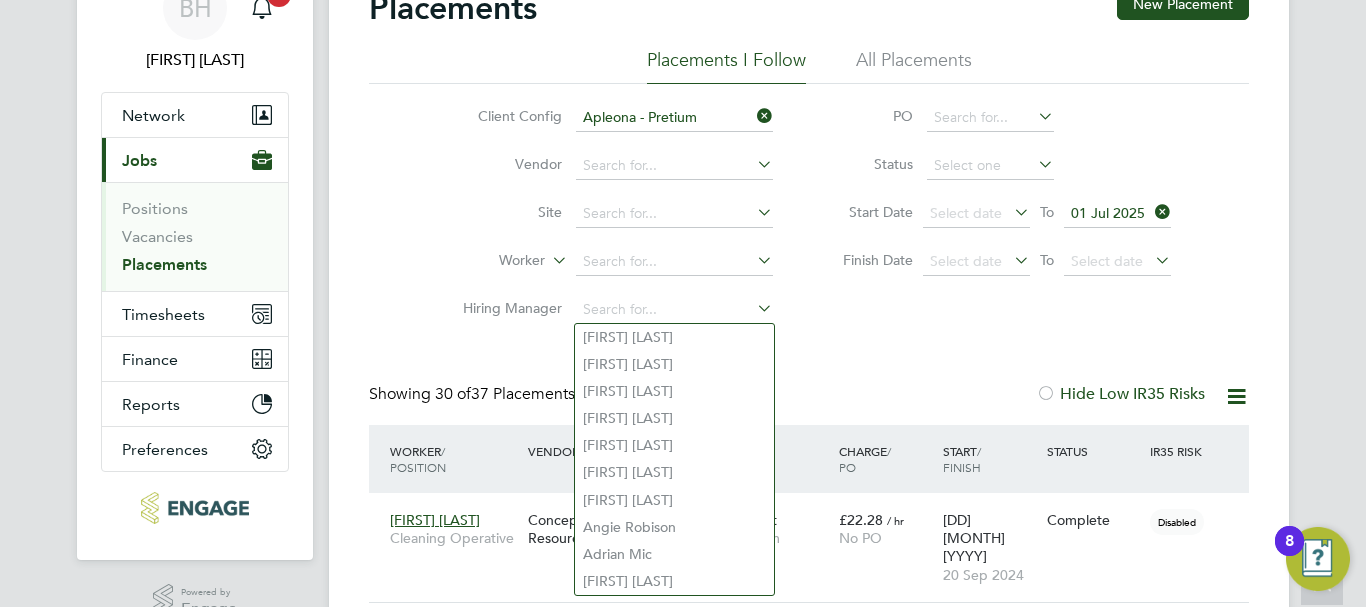 click on "Client Config   [COMPANY] Vendor     Site     Worker     Hiring Manager   PO   Status   Start Date
Select date
To
[DD] [MONTH] [YYYY]
Finish Date
Select date
To
Select date" 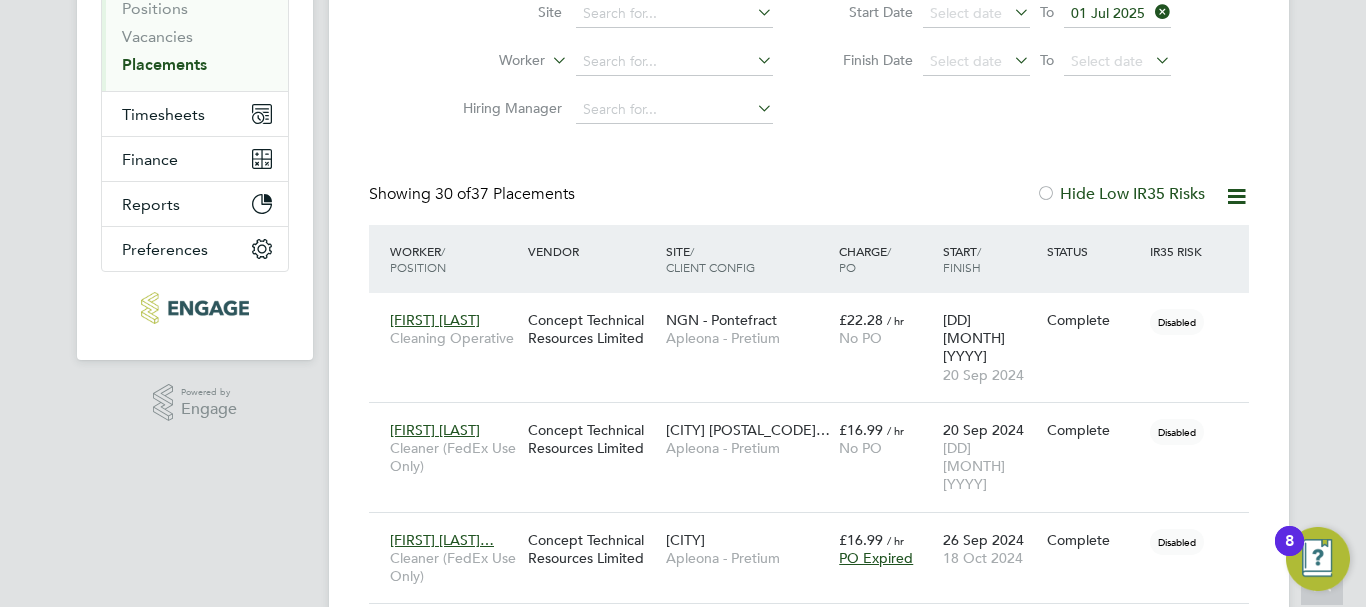 scroll, scrollTop: 0, scrollLeft: 0, axis: both 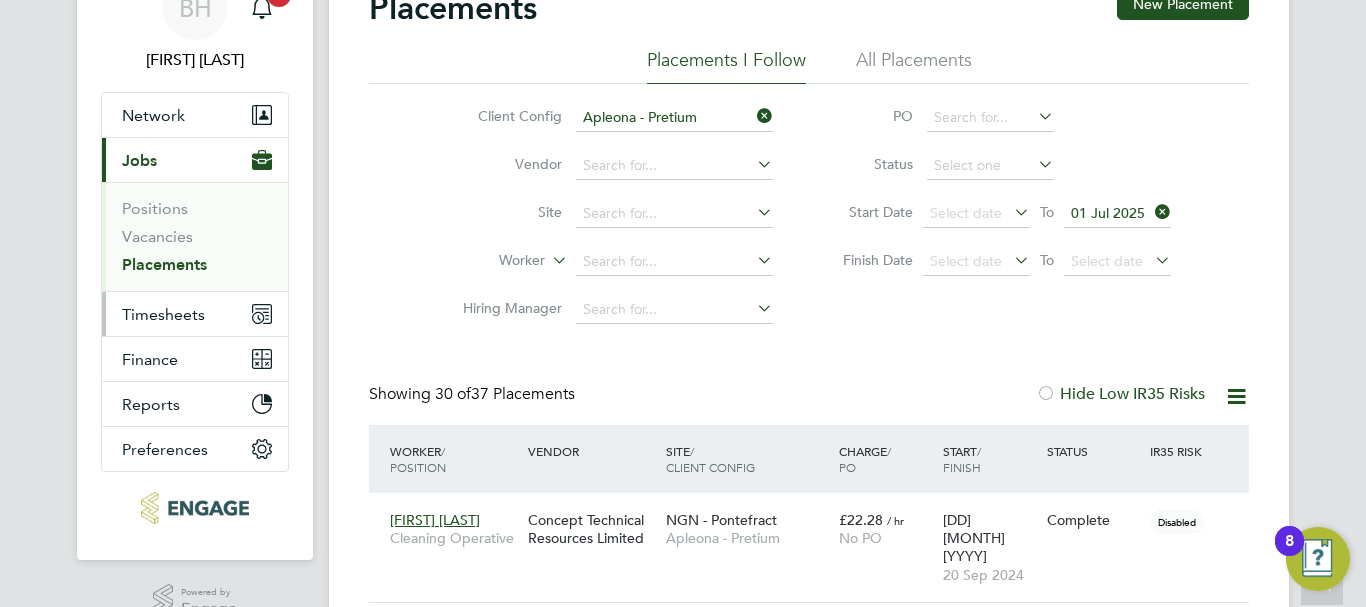 click on "Timesheets" at bounding box center [195, 314] 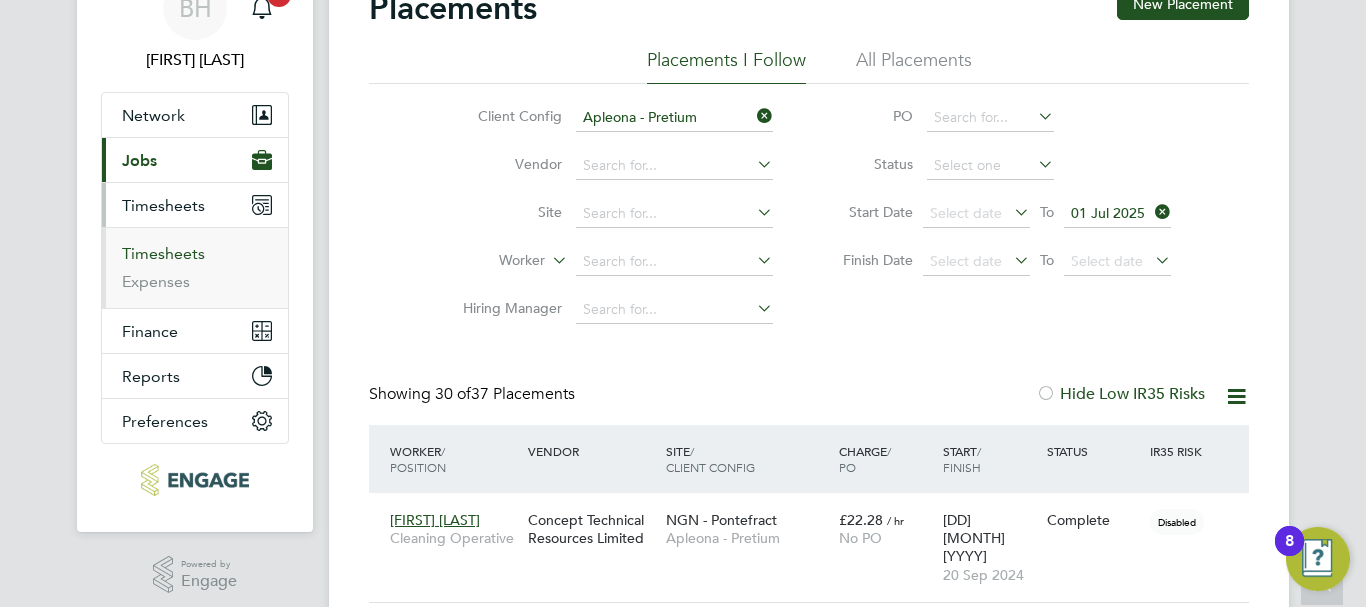 click on "Timesheets" at bounding box center (163, 253) 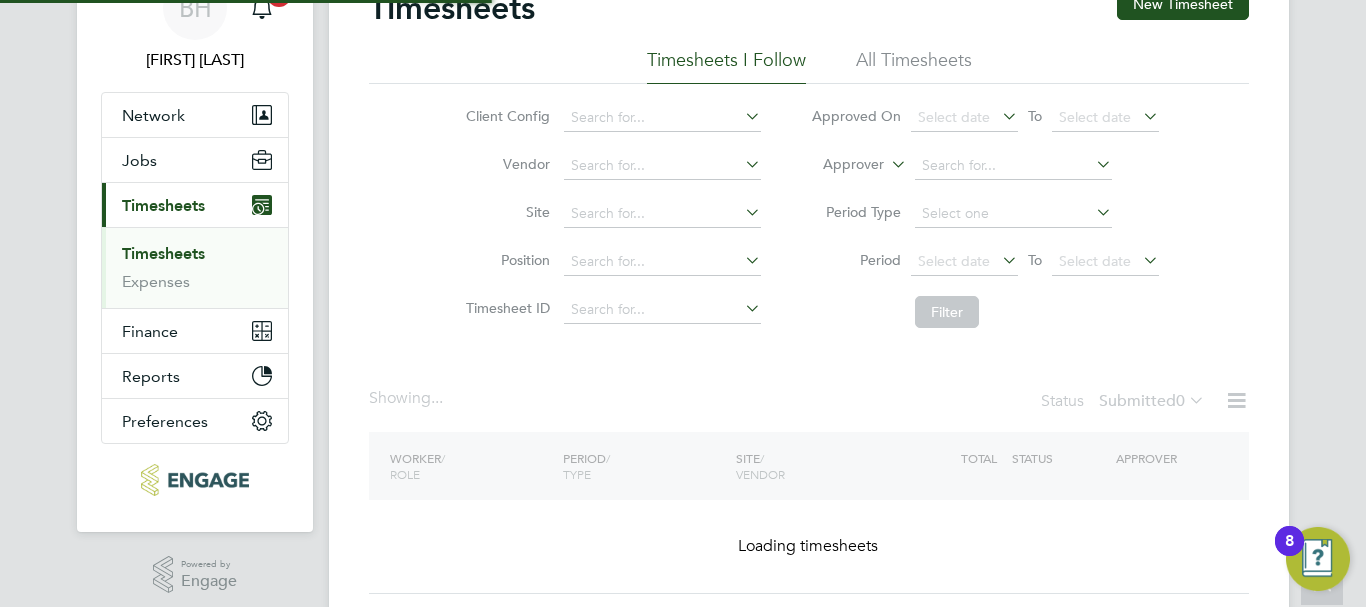 scroll, scrollTop: 0, scrollLeft: 0, axis: both 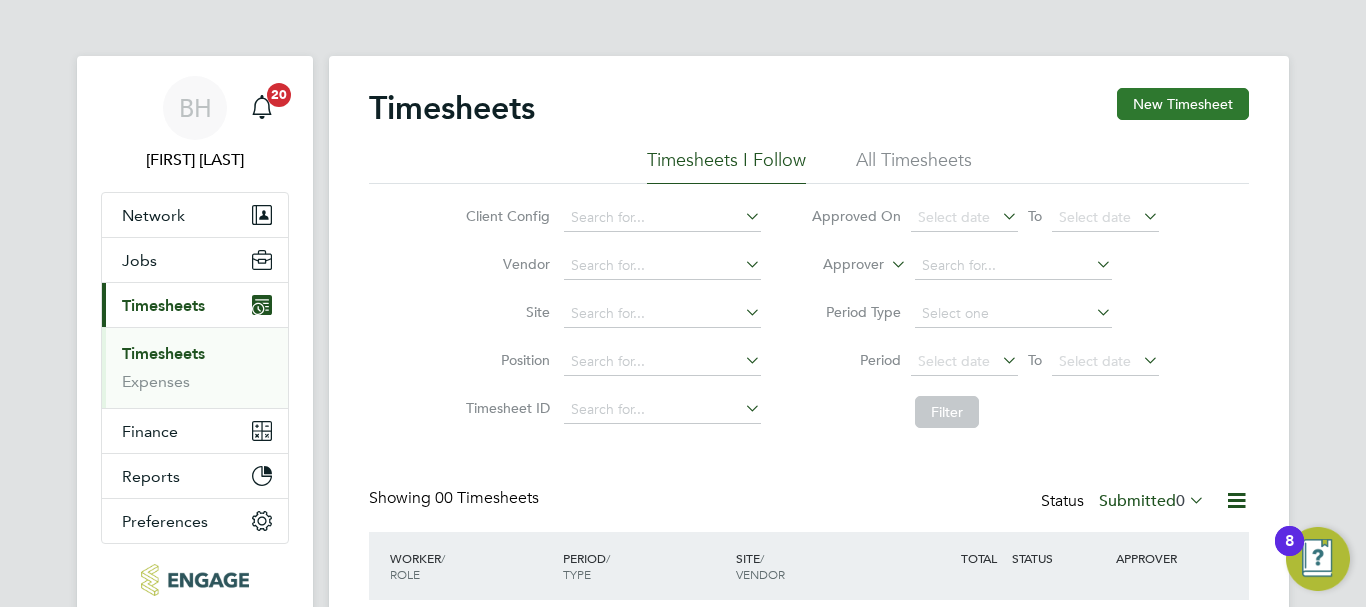 click on "Timesheets New Timesheet Timesheets I Follow All Timesheets Client Config   Vendor   Site   Position   Timesheet ID   Approved On
Select date
To
Select date
Approver     Period Type   Period
Select date
To
Select date
Filter Showing   00 Timesheets Status  Submitted  0  WORKER  / ROLE WORKER  / PERIOD PERIOD  / TYPE SITE  / VENDOR TOTAL   TOTAL  / STATUS STATUS APPROVER No data found Show   more" 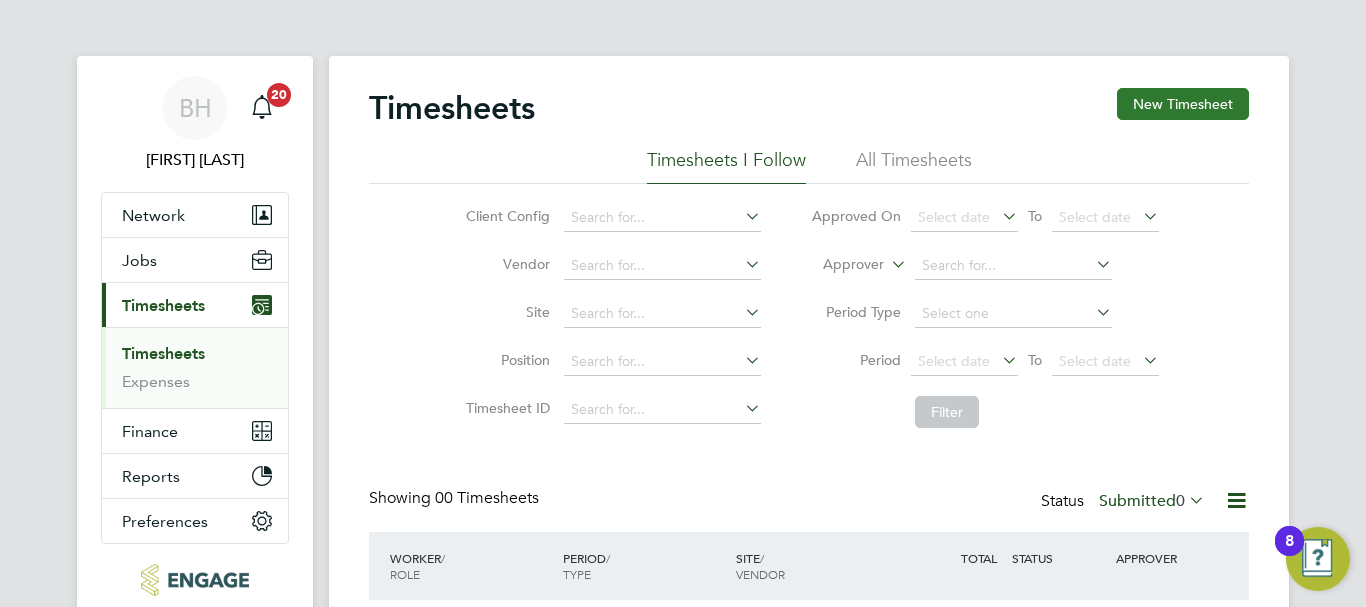 click on "New Timesheet" 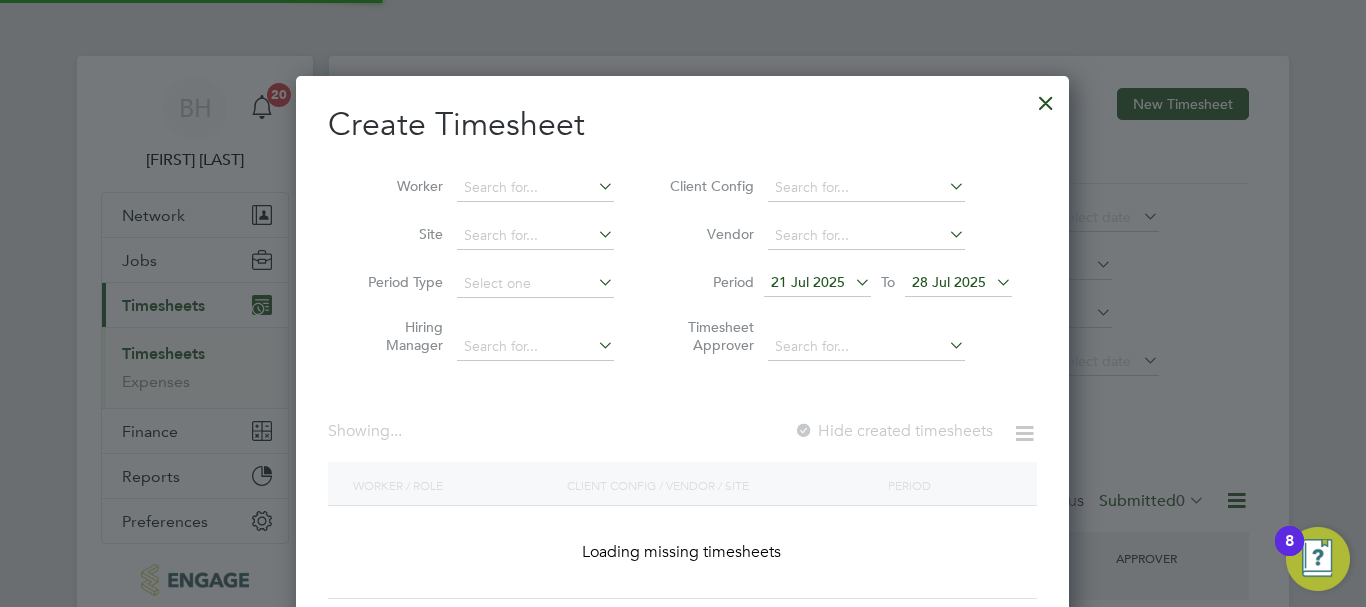 scroll, scrollTop: 10, scrollLeft: 10, axis: both 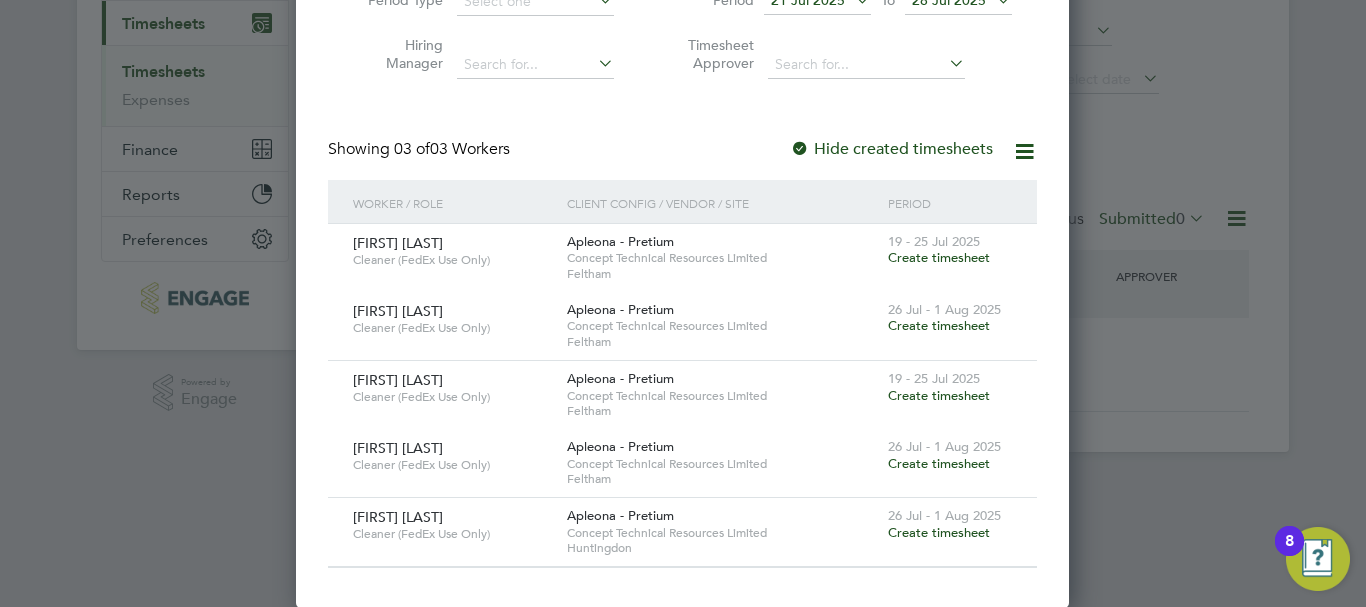 click on "Create timesheet" at bounding box center (939, 532) 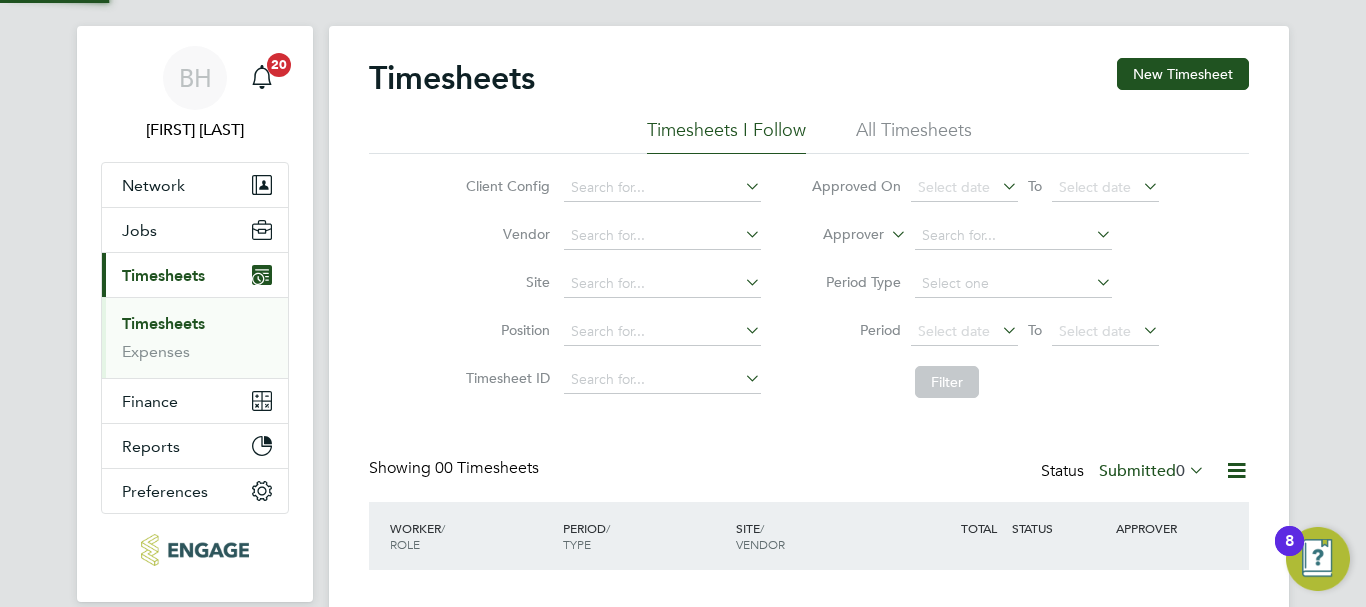 scroll, scrollTop: 0, scrollLeft: 0, axis: both 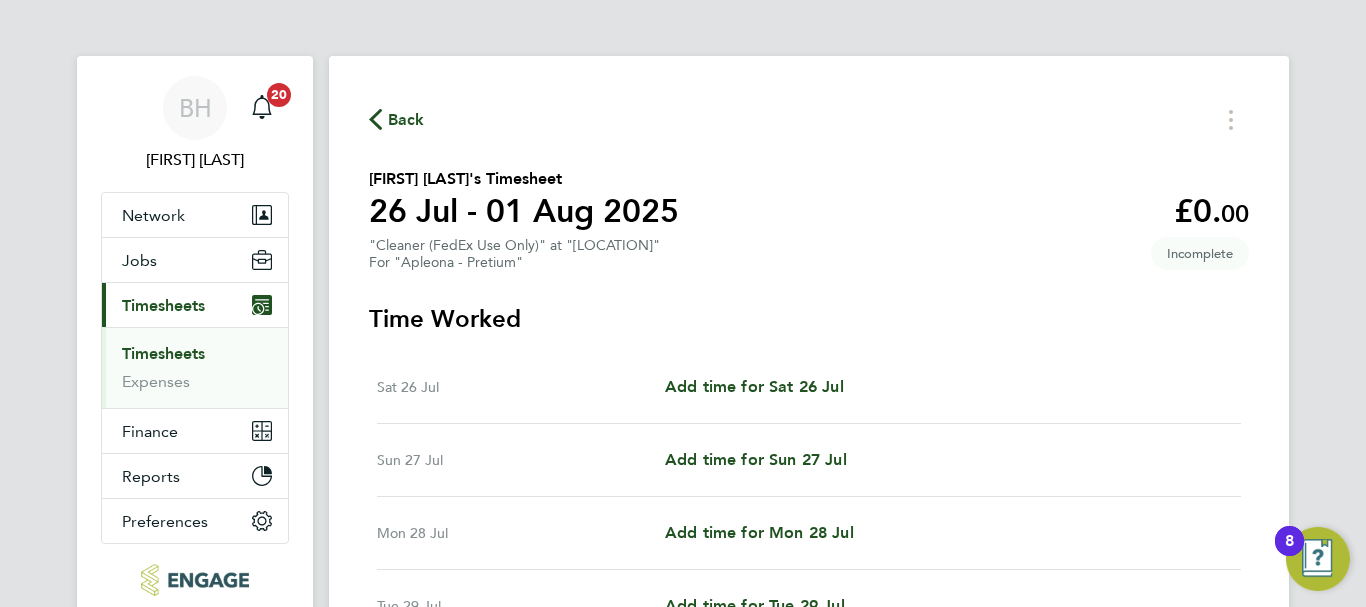 click 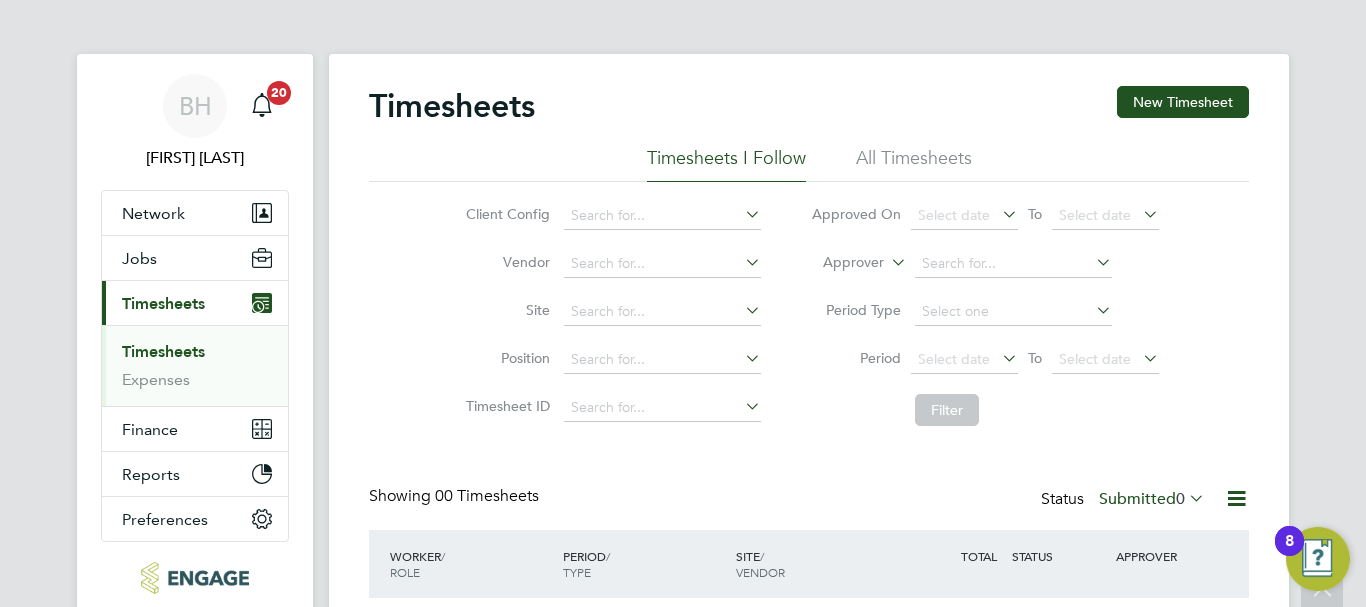 scroll, scrollTop: 0, scrollLeft: 0, axis: both 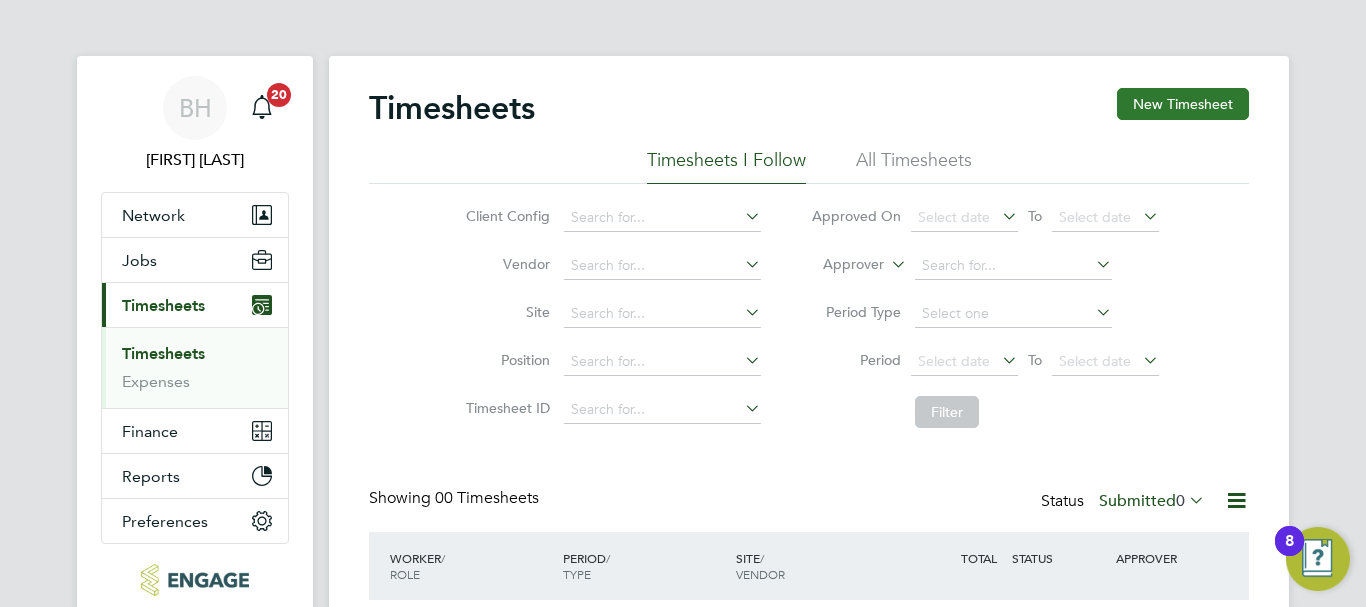 click on "New Timesheet" 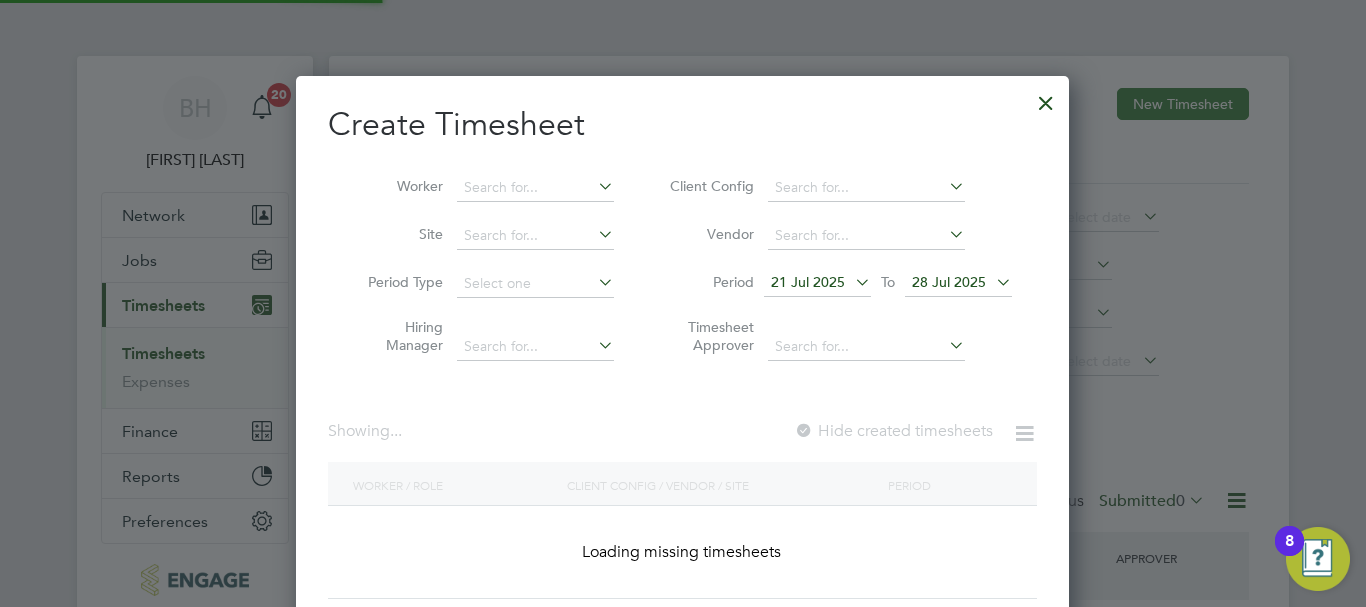 scroll, scrollTop: 10, scrollLeft: 10, axis: both 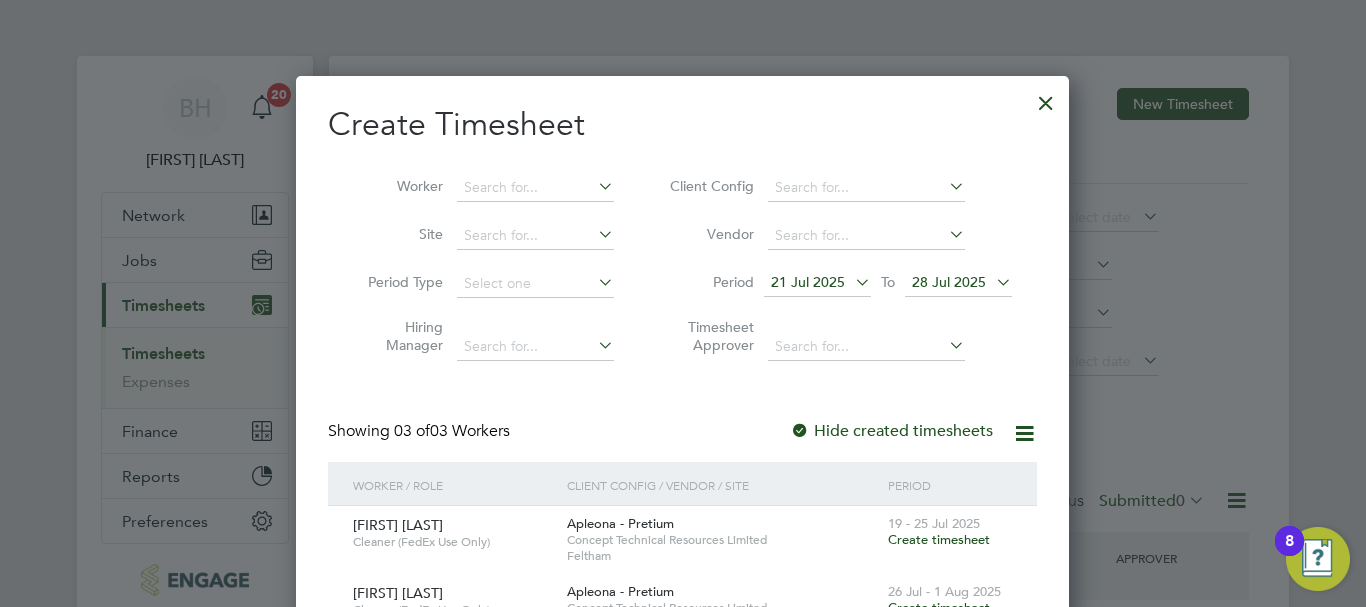 click at bounding box center (992, 282) 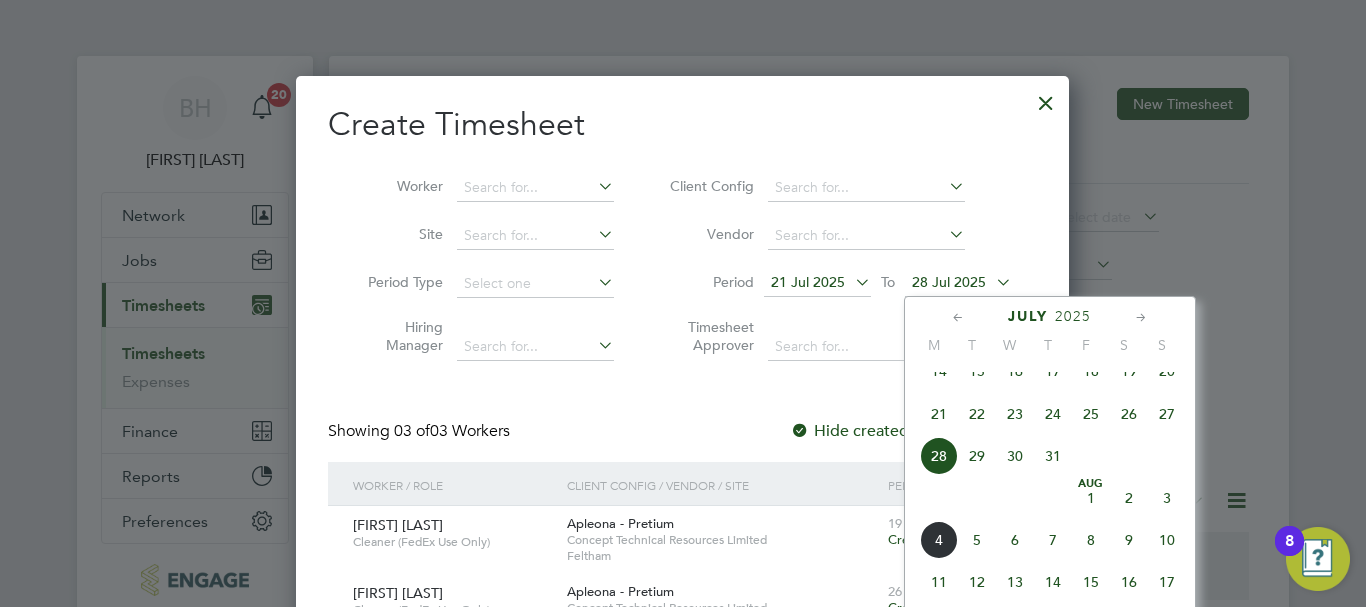 click on "3" 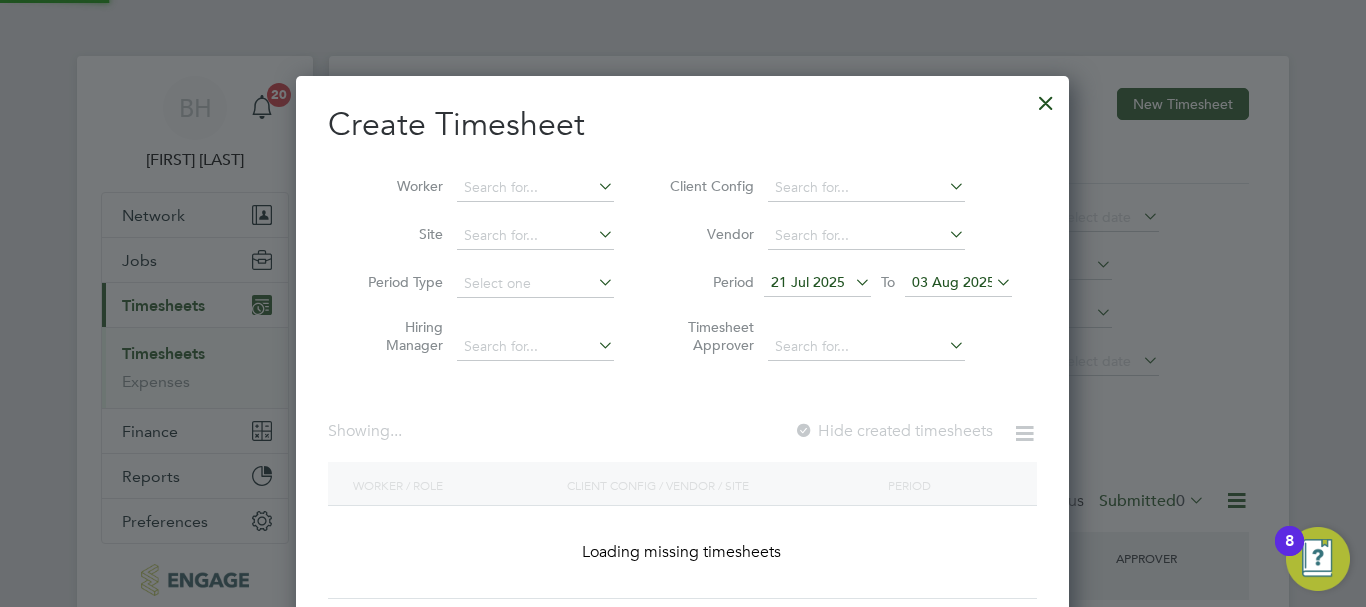 scroll, scrollTop: 10, scrollLeft: 10, axis: both 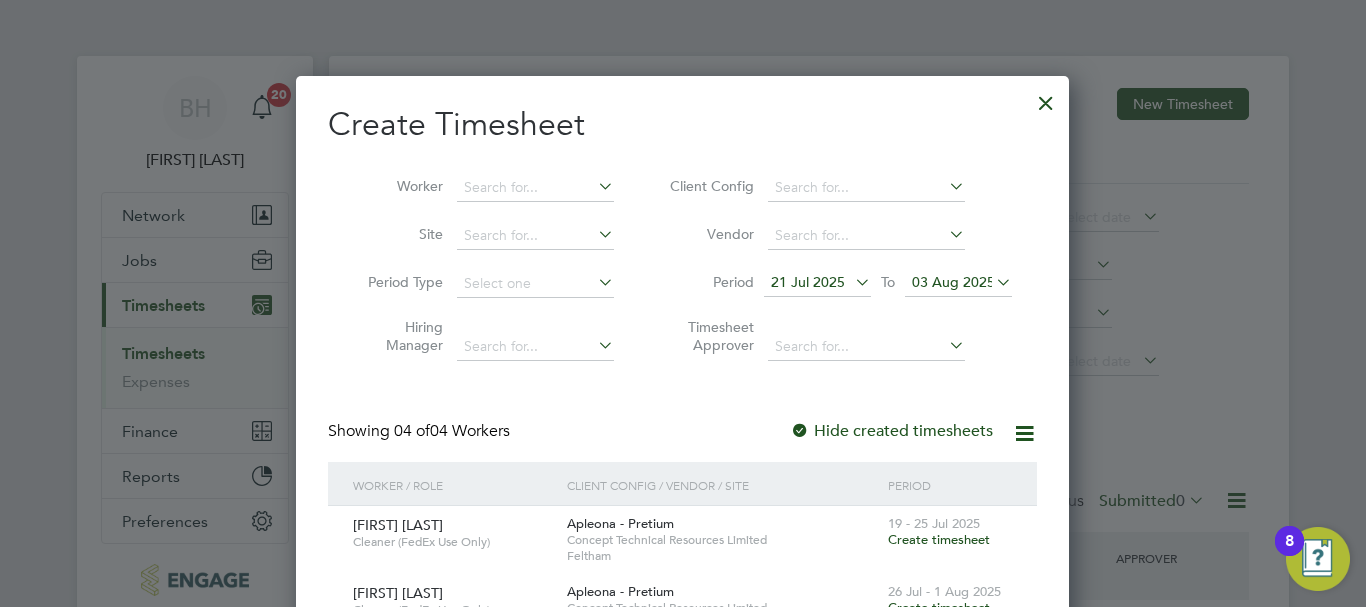 click at bounding box center (851, 282) 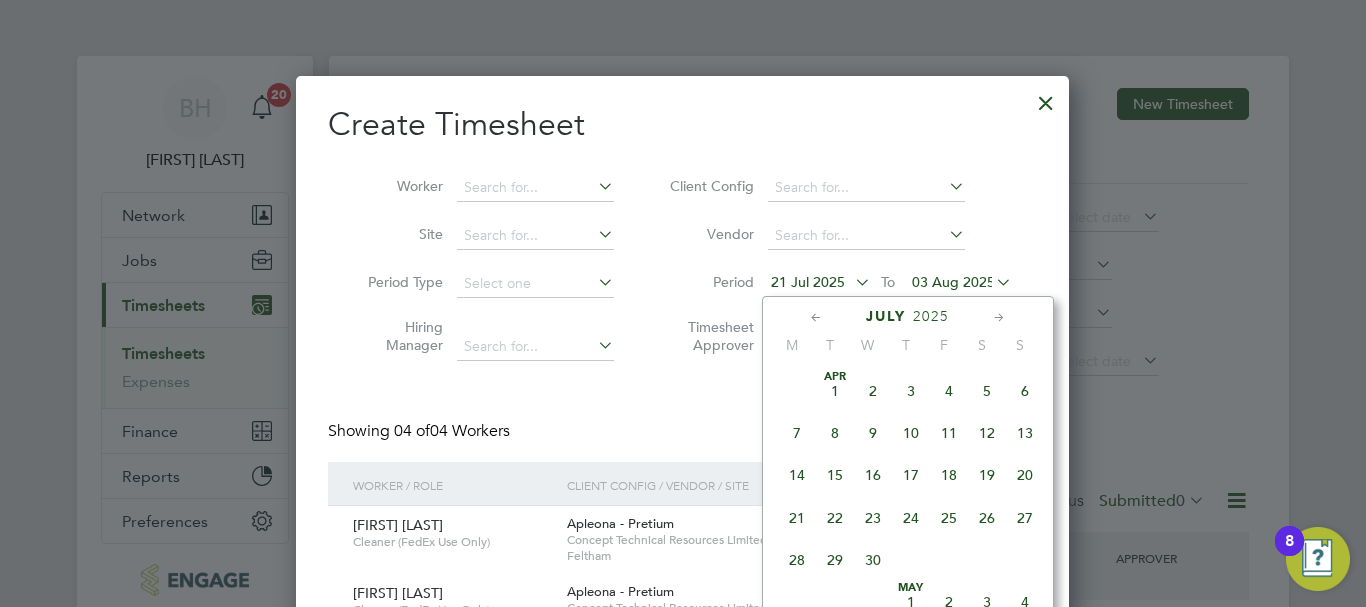 scroll, scrollTop: 736, scrollLeft: 0, axis: vertical 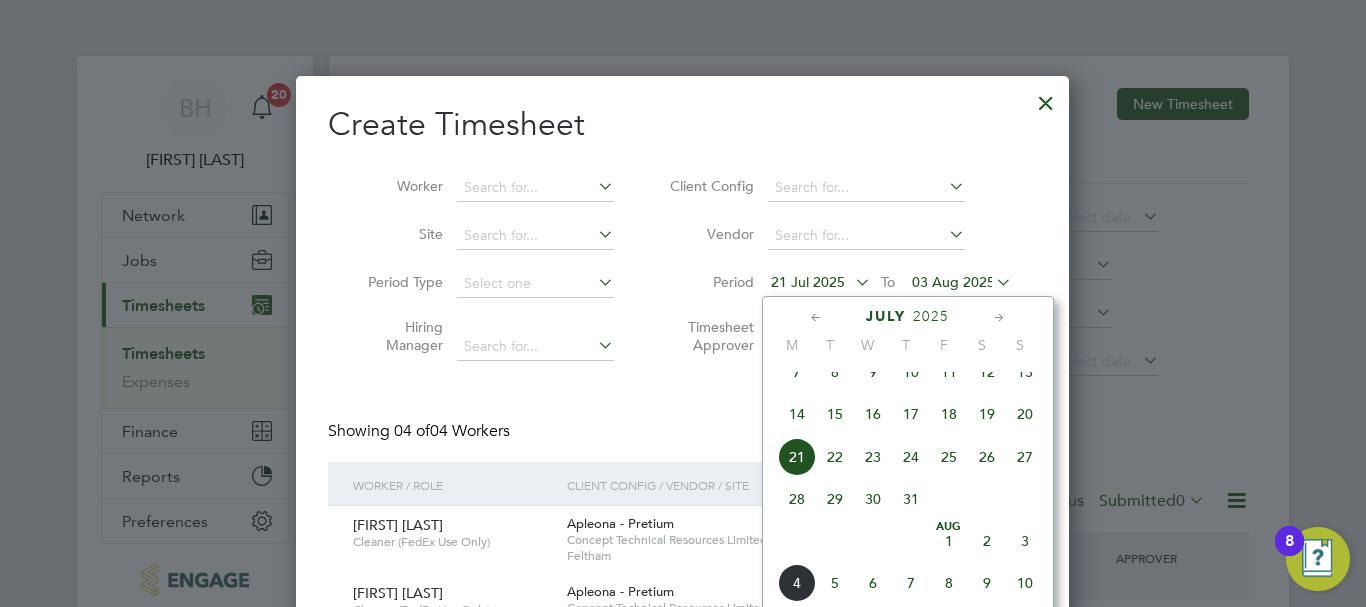 click on "21" 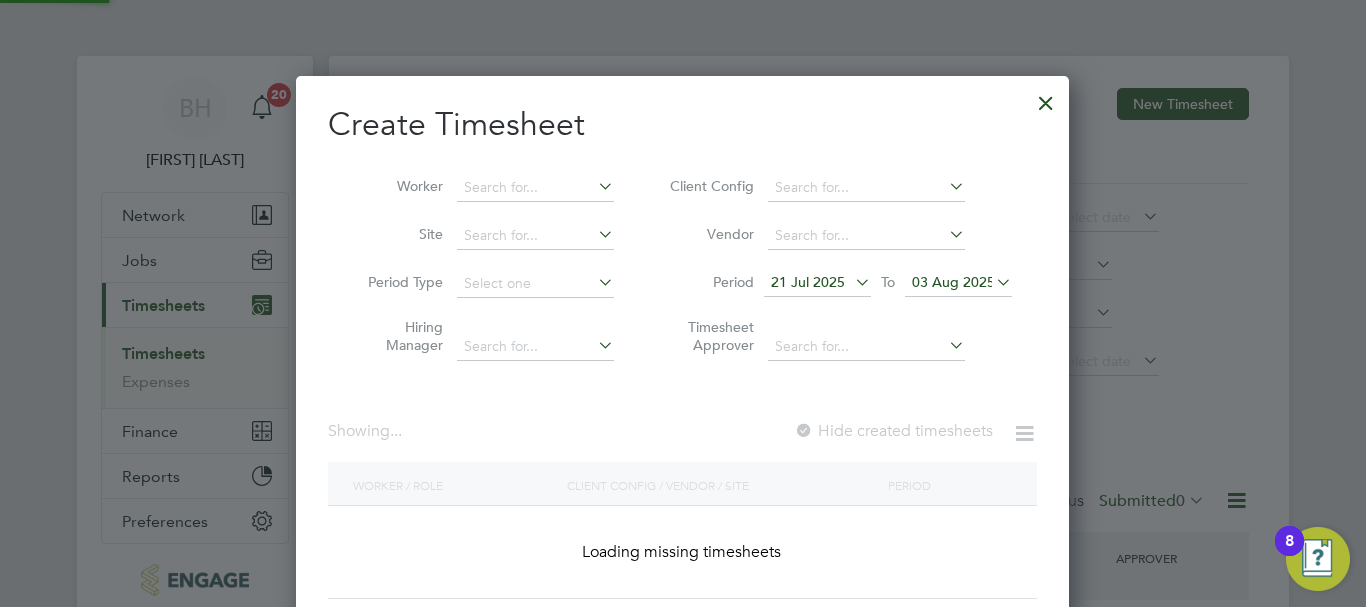 scroll, scrollTop: 10, scrollLeft: 10, axis: both 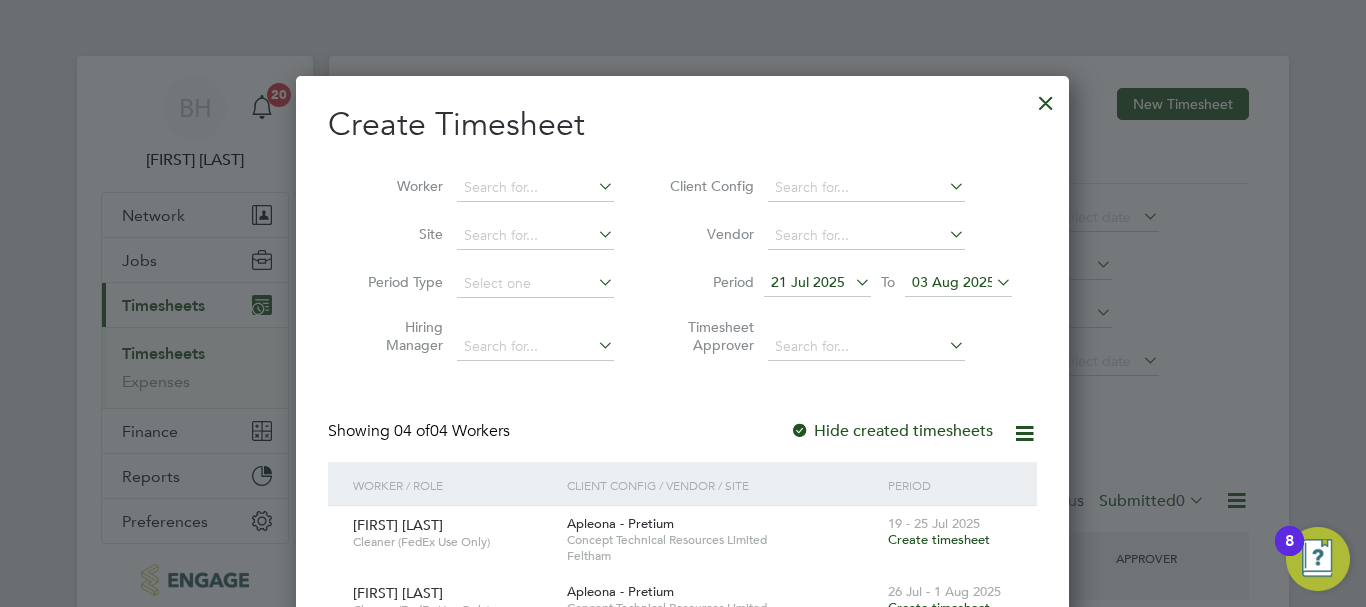 click at bounding box center [851, 282] 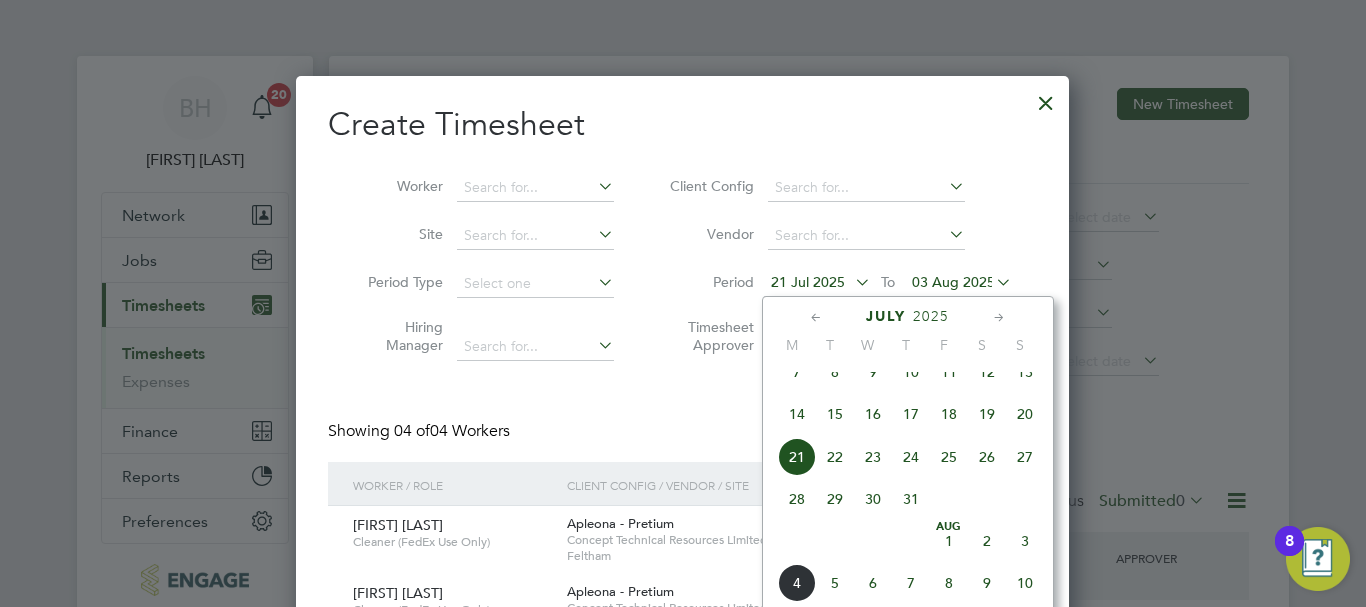 click on "28" 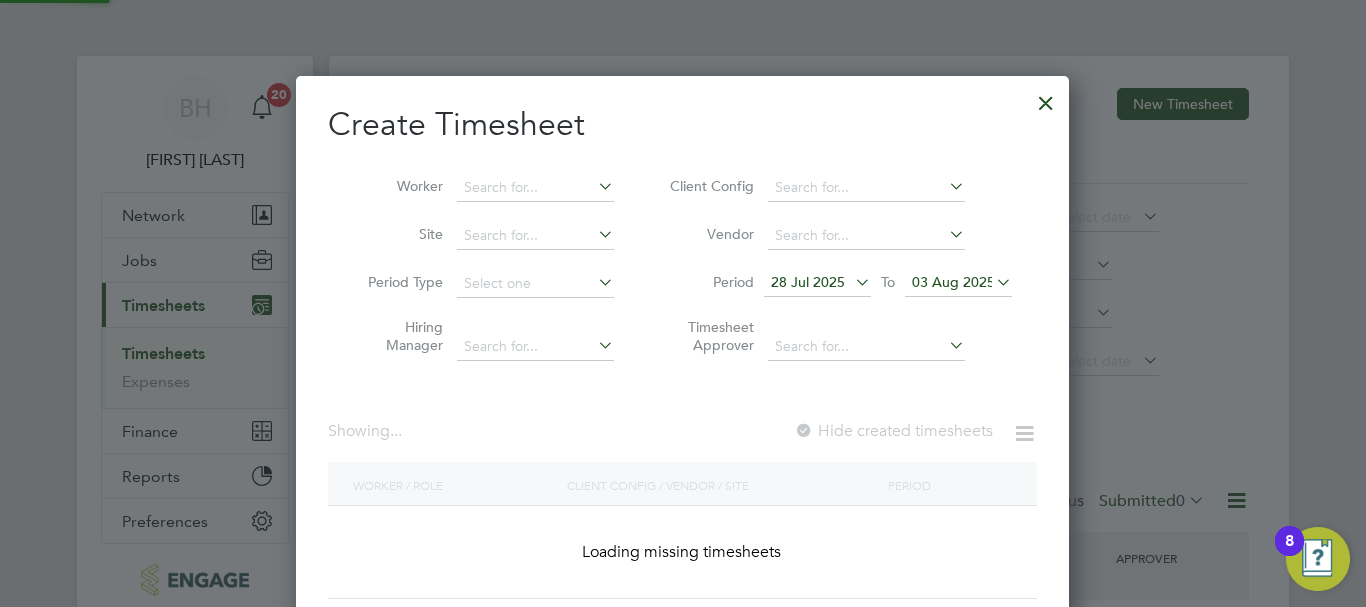 scroll, scrollTop: 10, scrollLeft: 10, axis: both 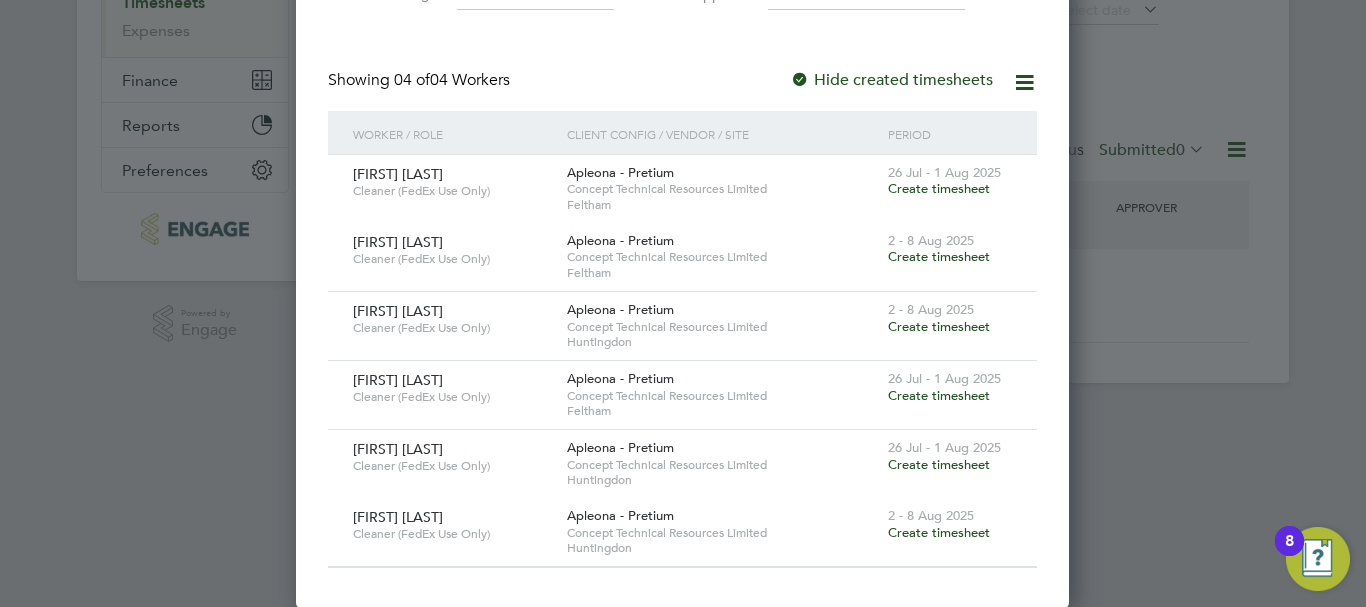 click on "Create timesheet" at bounding box center [939, 464] 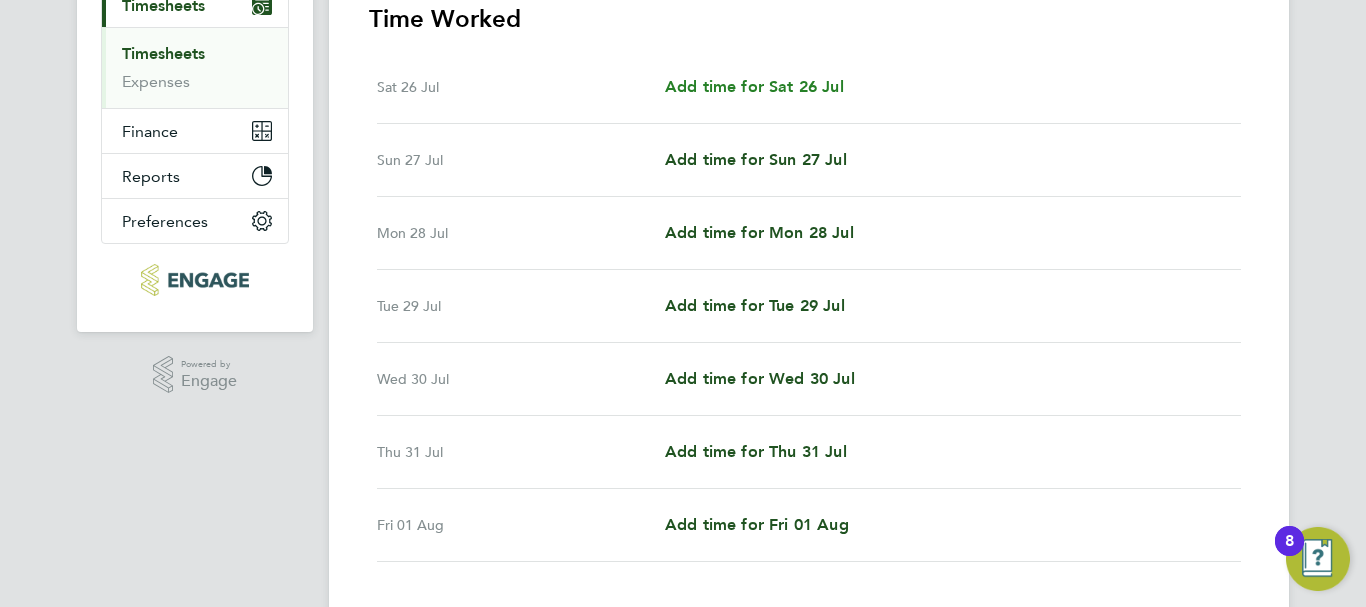 click on "Add time for Sat 26 Jul" at bounding box center (754, 86) 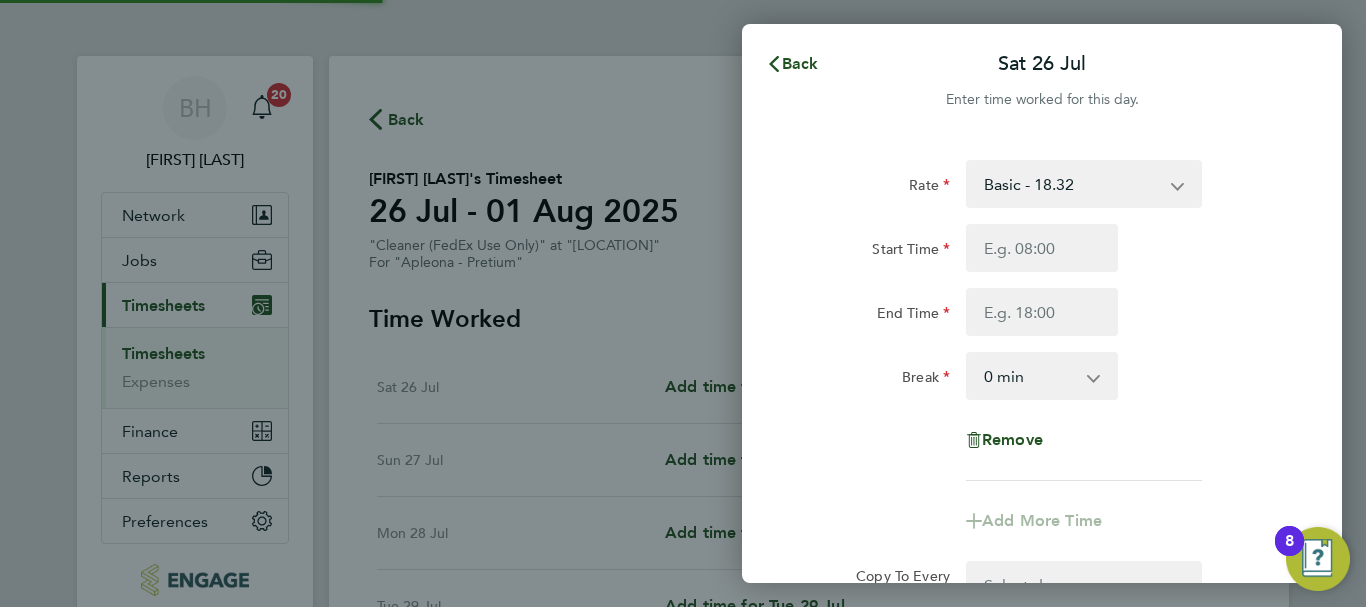 scroll, scrollTop: 0, scrollLeft: 0, axis: both 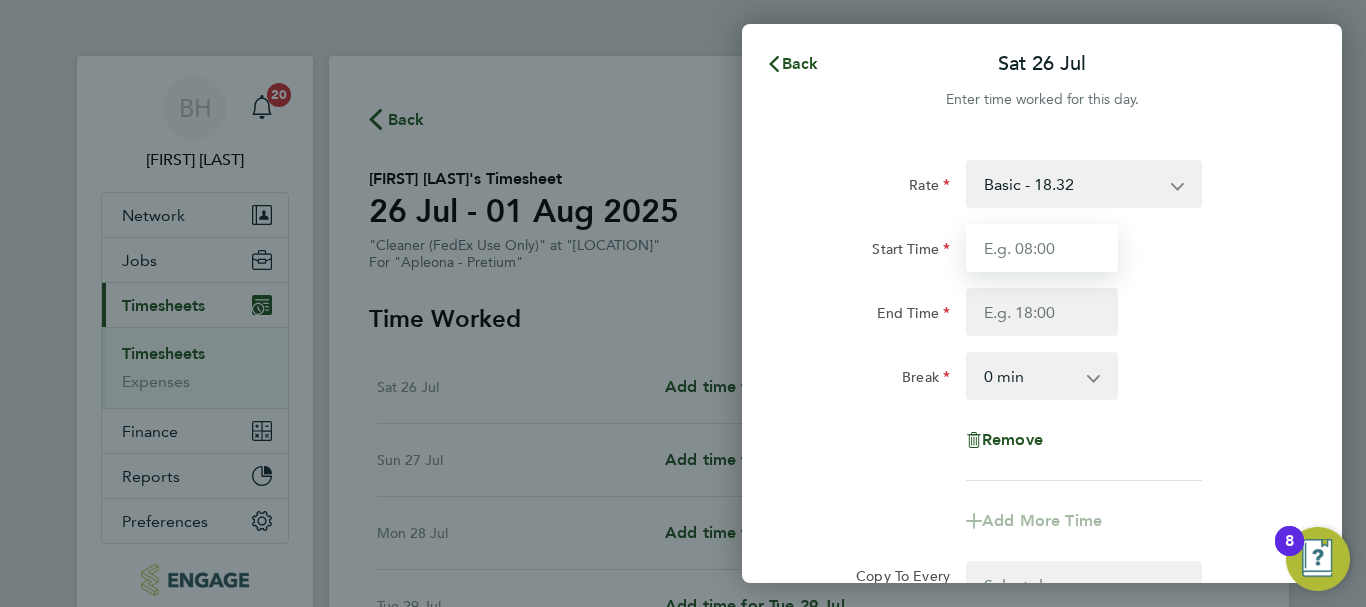 click on "Start Time" at bounding box center (1042, 248) 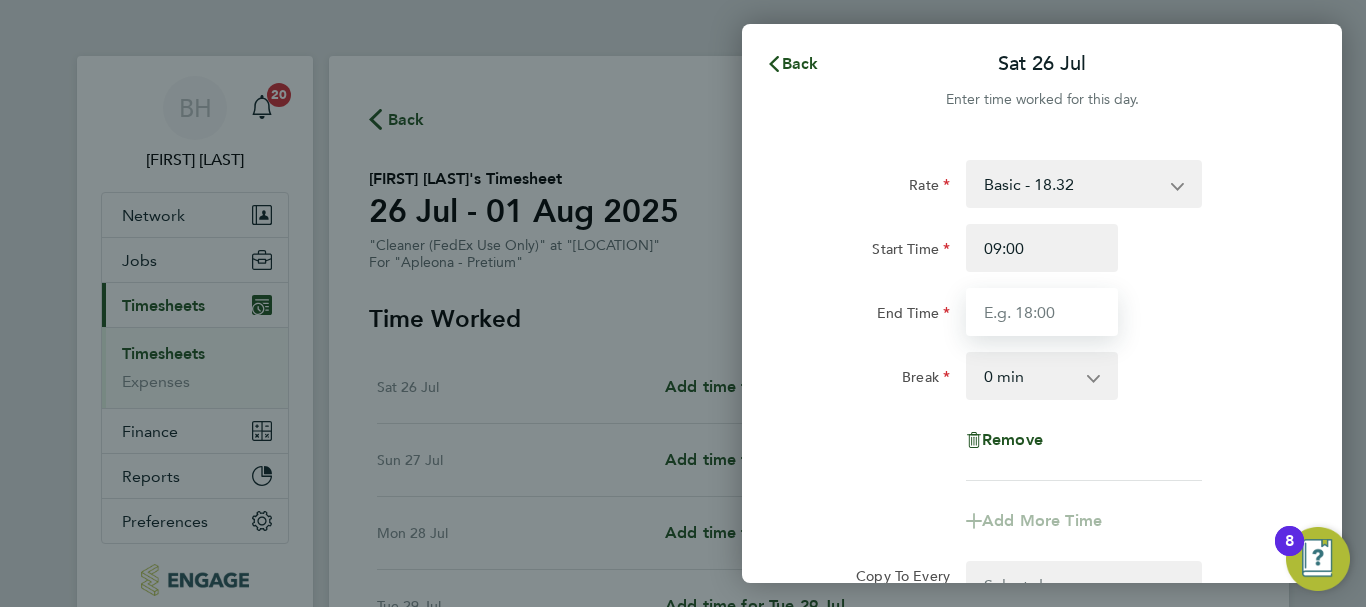 click on "End Time" at bounding box center [1042, 312] 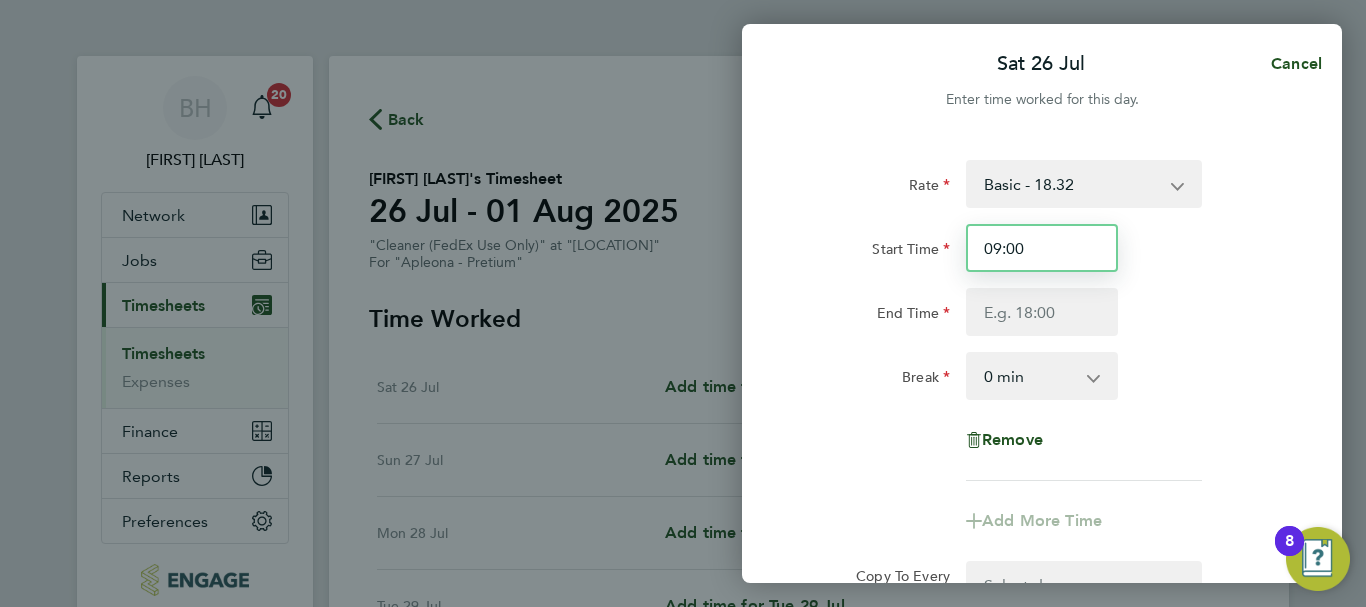 click on "09:00" at bounding box center (1042, 248) 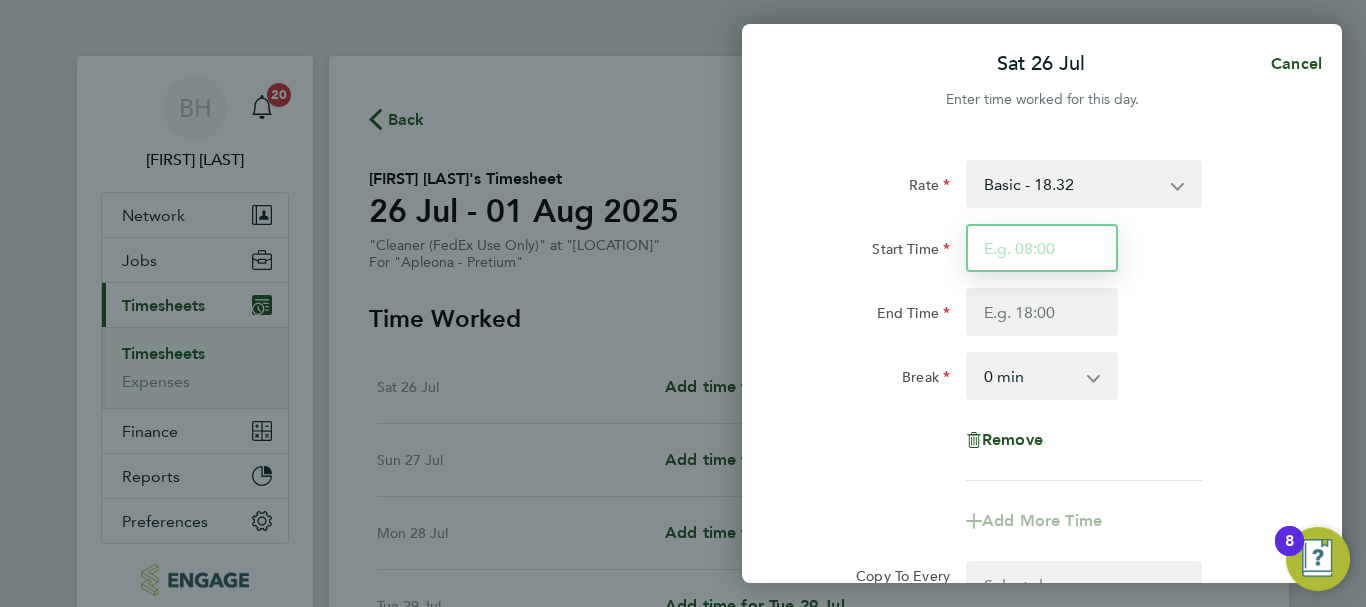 click on "Start Time" at bounding box center [1042, 248] 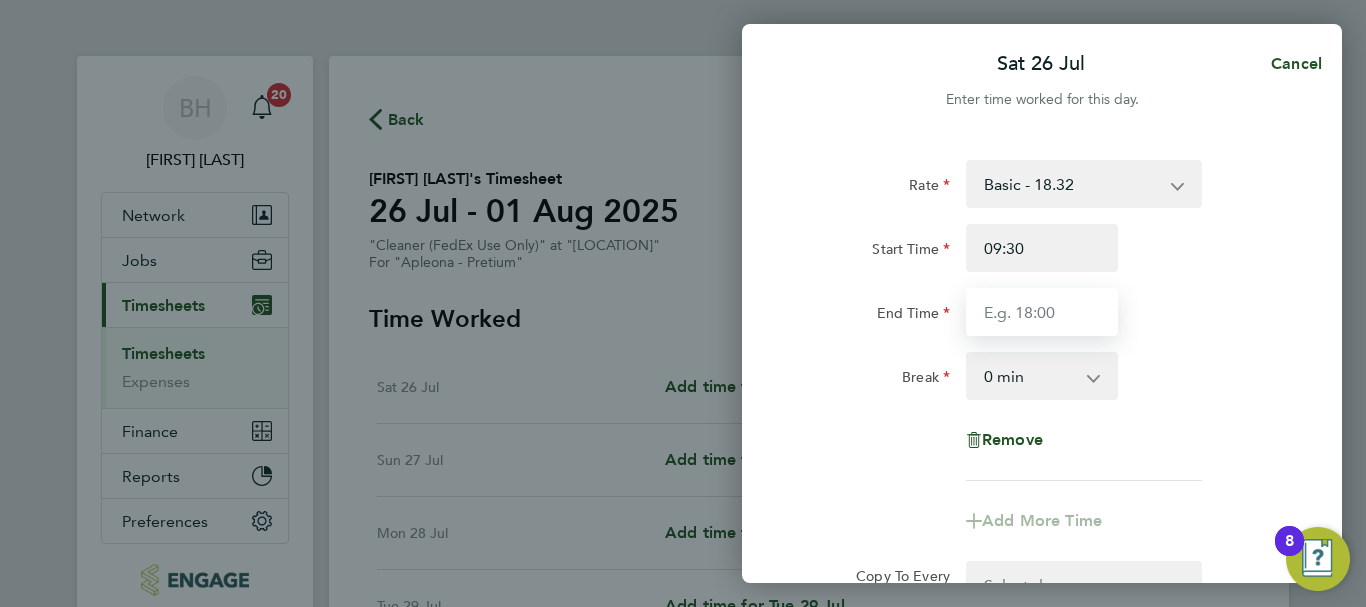 click on "End Time" at bounding box center (1042, 312) 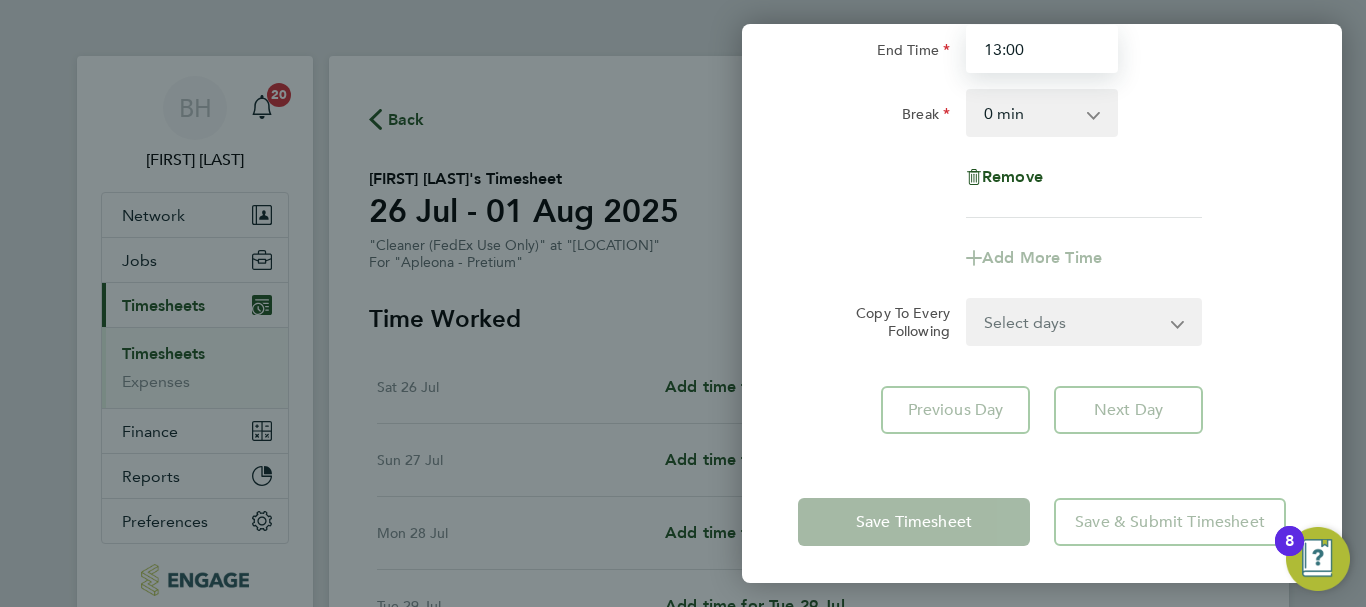scroll, scrollTop: 266, scrollLeft: 0, axis: vertical 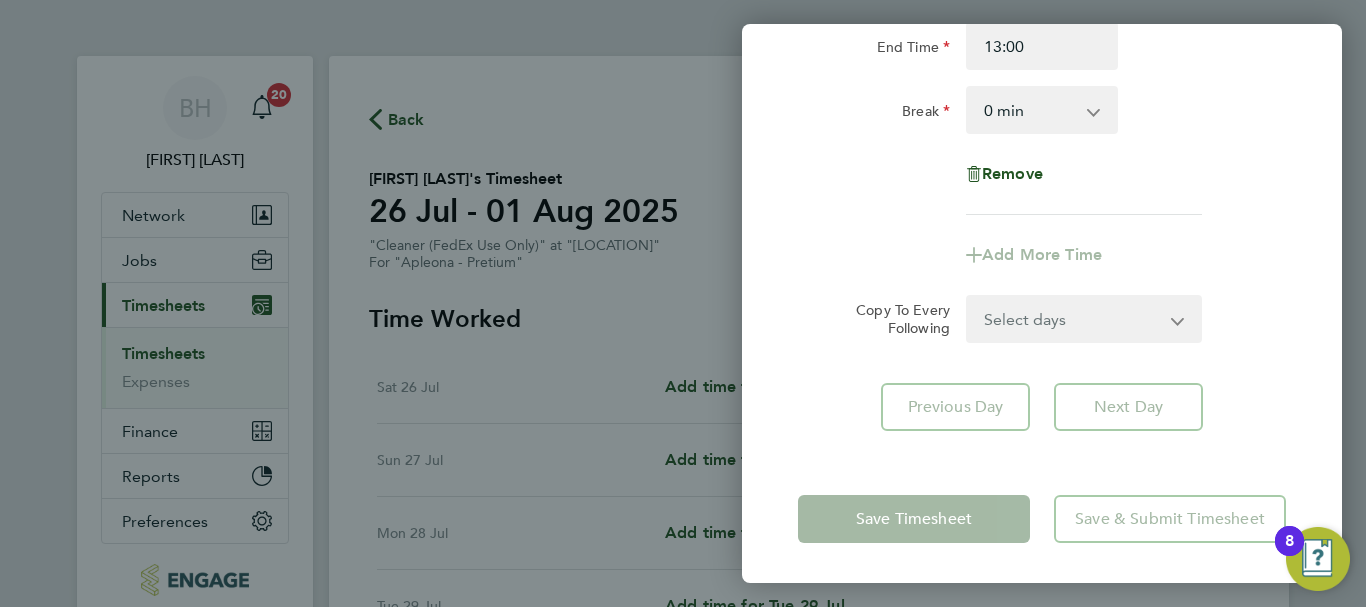 click on "Rate  Basic - 18.32
Start Time 09:30 End Time 13:00 Break  0 min   15 min   30 min   45 min   60 min   75 min   90 min
Remove
Add More Time  Copy To Every Following  Select days   Day   Weekday (Mon-Fri)   Monday   Tuesday   Wednesday   Thursday   Friday   Sunday" 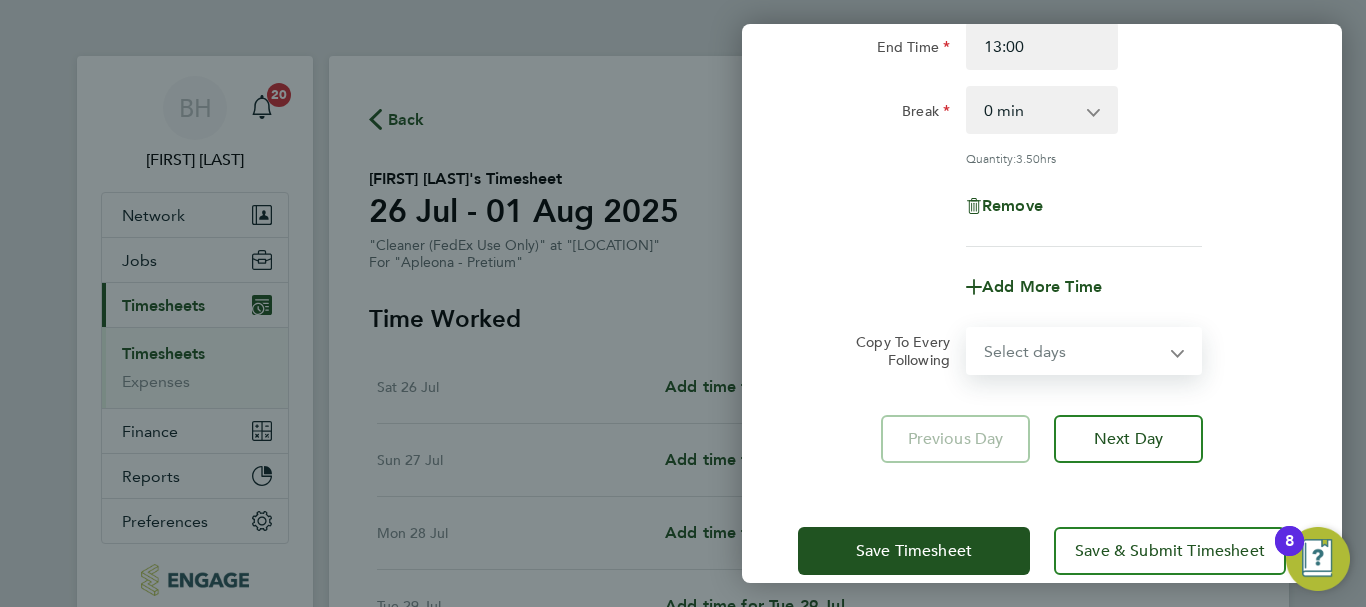 select on "MO" 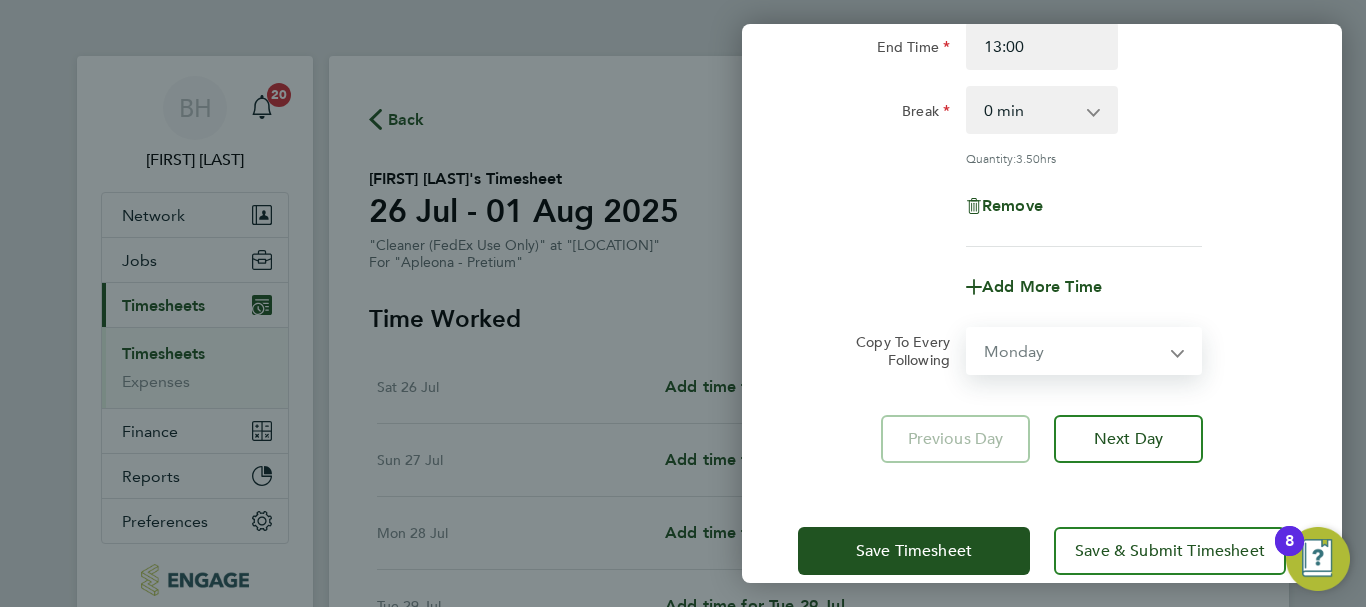 click on "Select days   Day   Weekday (Mon-Fri)   Monday   Tuesday   Wednesday   Thursday   Friday   Sunday" at bounding box center (1073, 351) 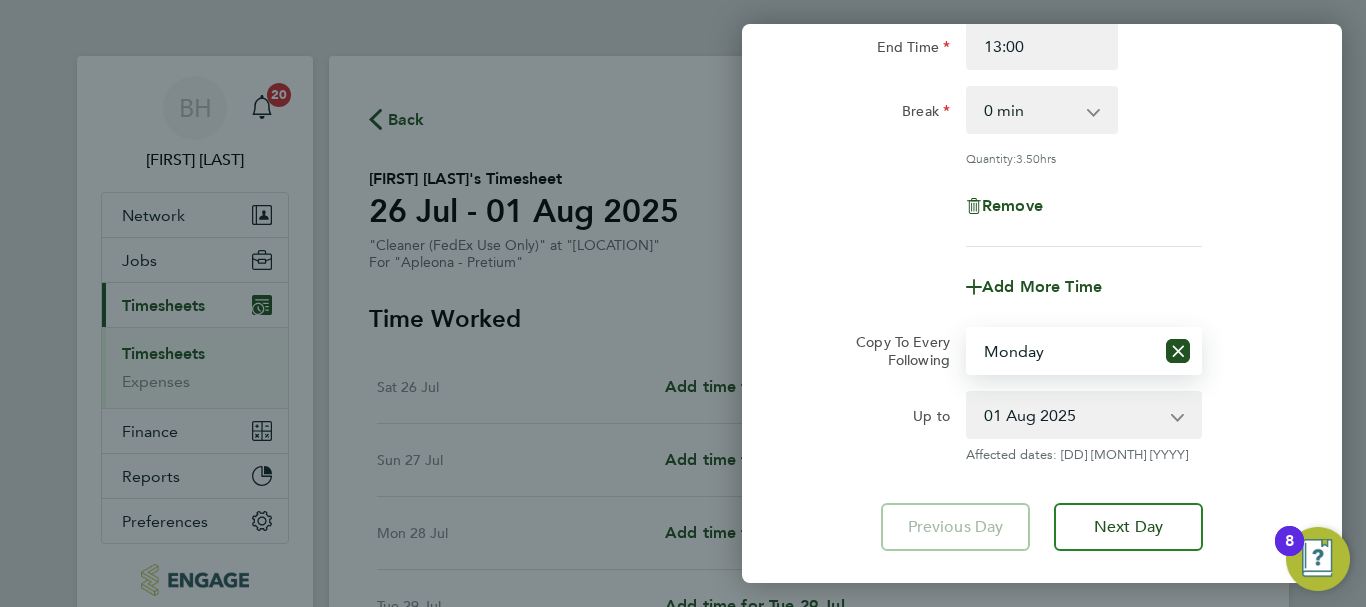 click on "[DD] [MONTH] [YYYY]   [DD] [MONTH] [YYYY]   [DD] [MONTH] [YYYY]   [DD] [MONTH] [YYYY]   [DD] [MONTH] [YYYY]" at bounding box center (1072, 415) 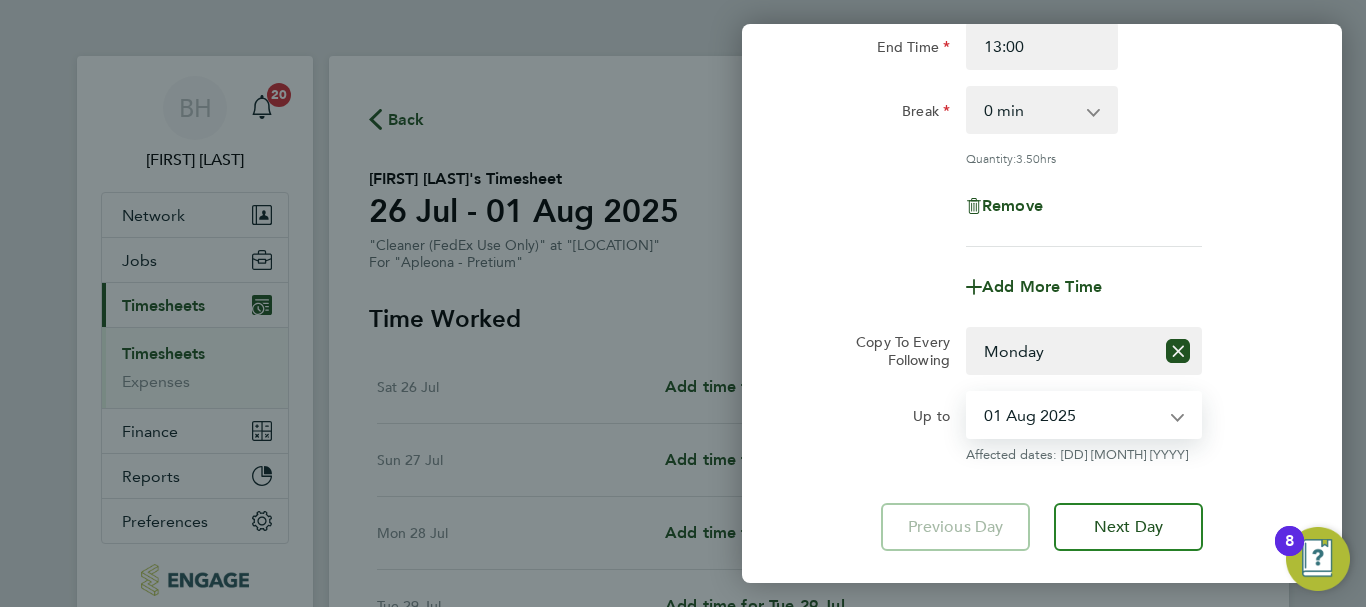 scroll, scrollTop: 366, scrollLeft: 0, axis: vertical 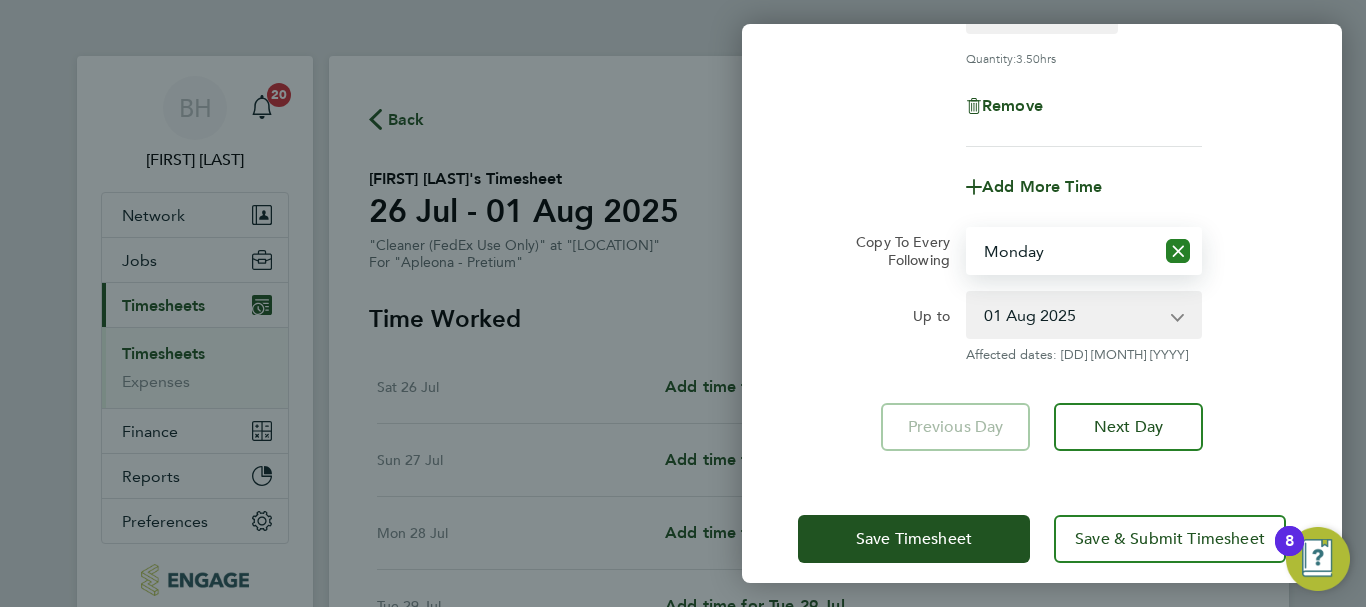 click 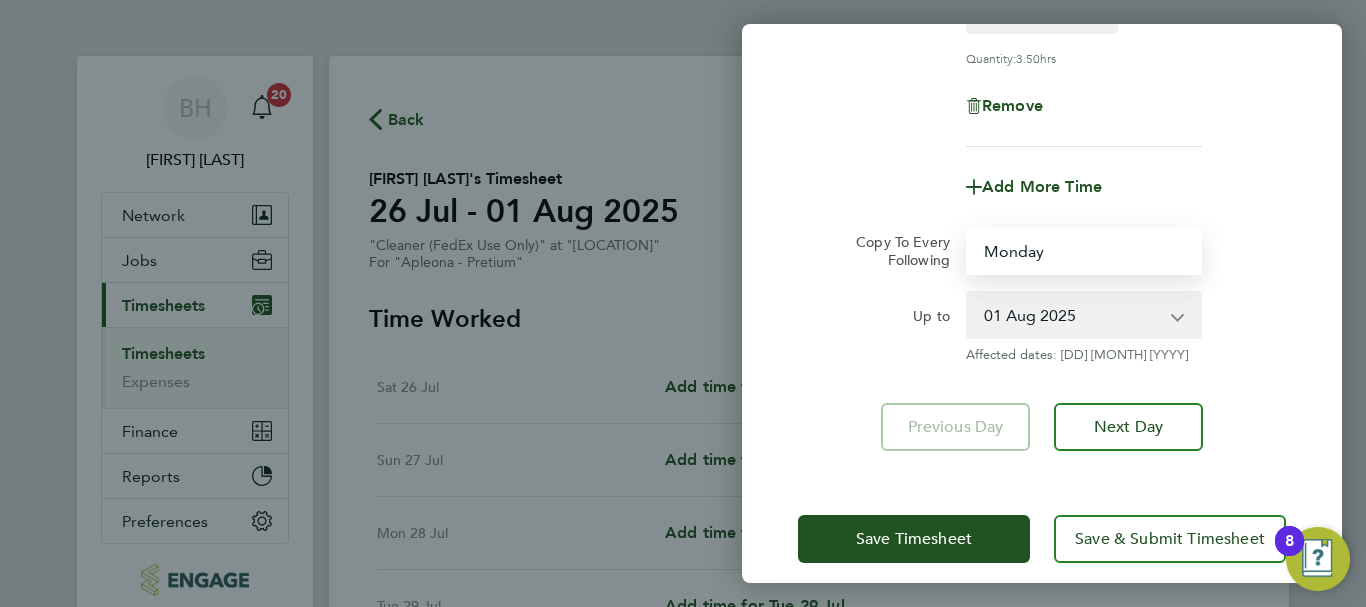 select on "0: null" 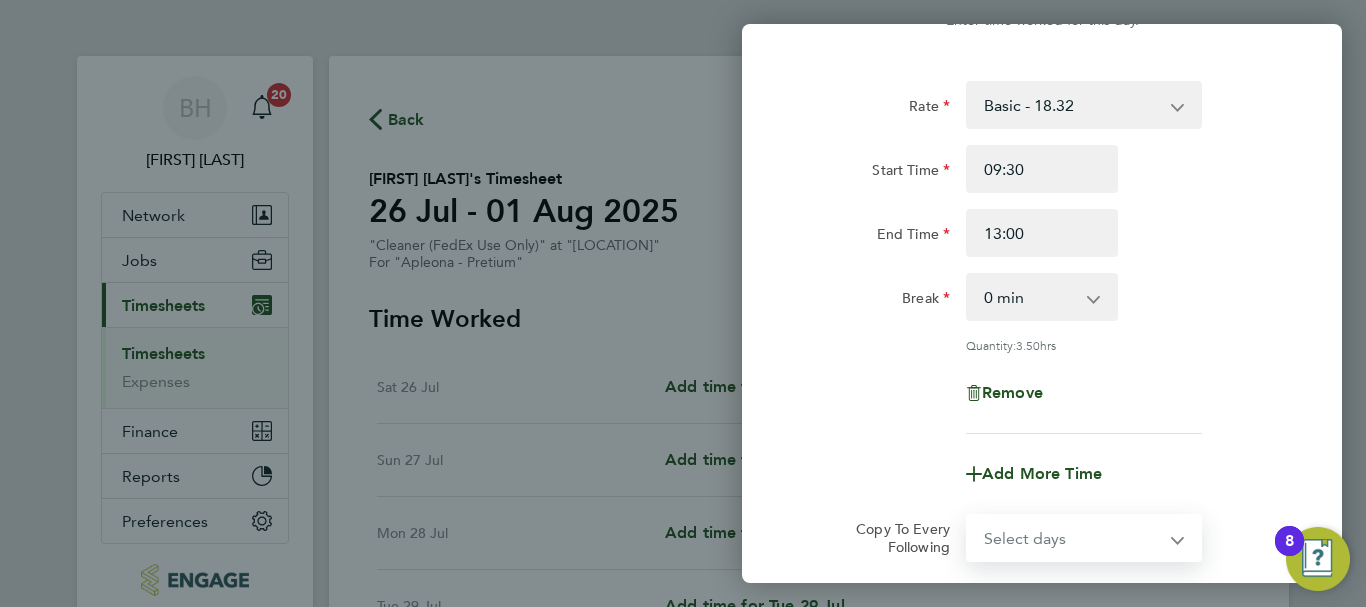 scroll, scrollTop: 0, scrollLeft: 0, axis: both 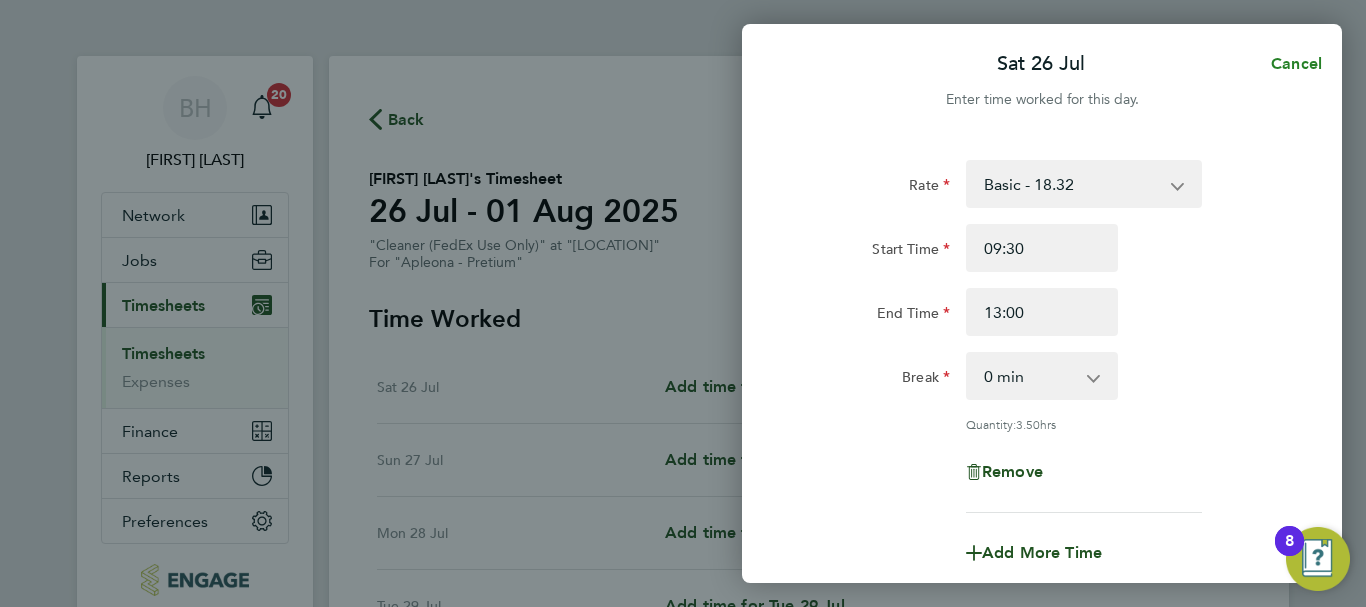 click on "Cancel" 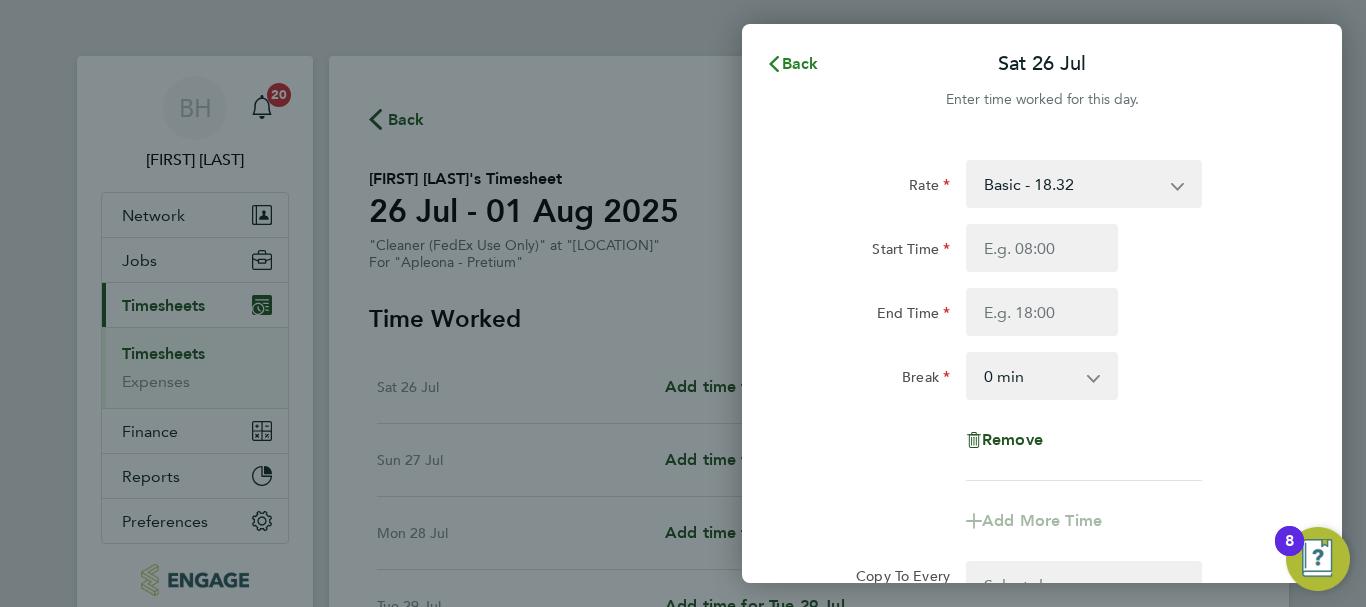 click on "Back" 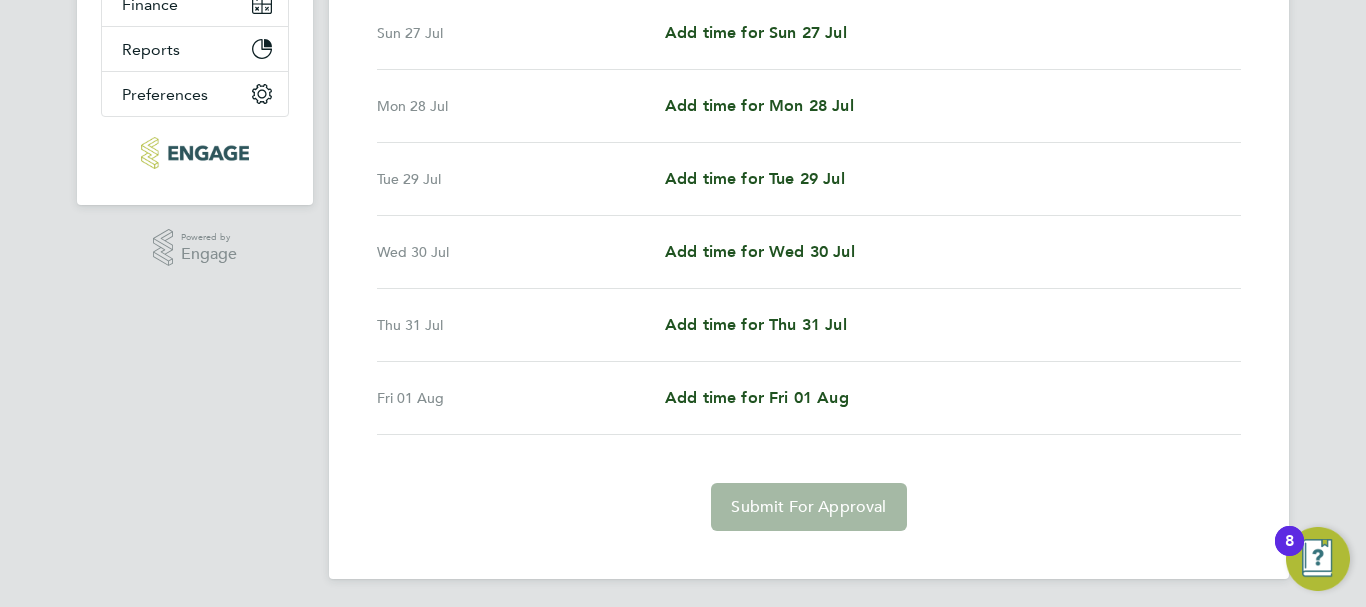 scroll, scrollTop: 431, scrollLeft: 0, axis: vertical 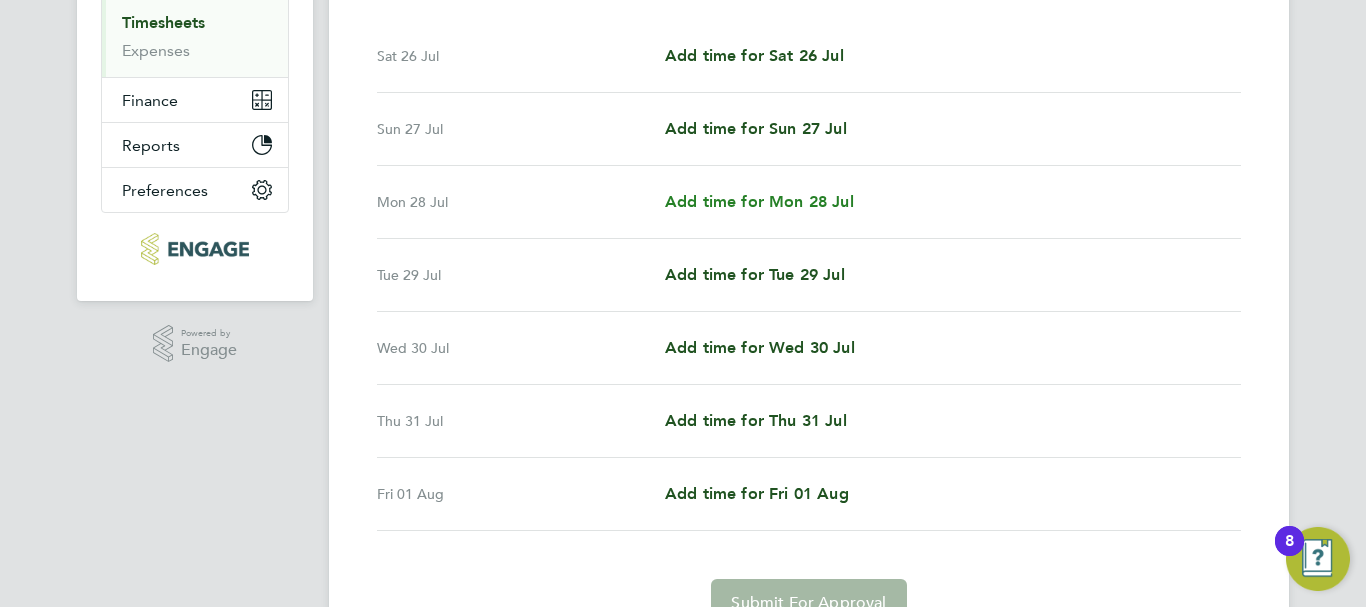 click on "Add time for Mon 28 Jul" at bounding box center [759, 201] 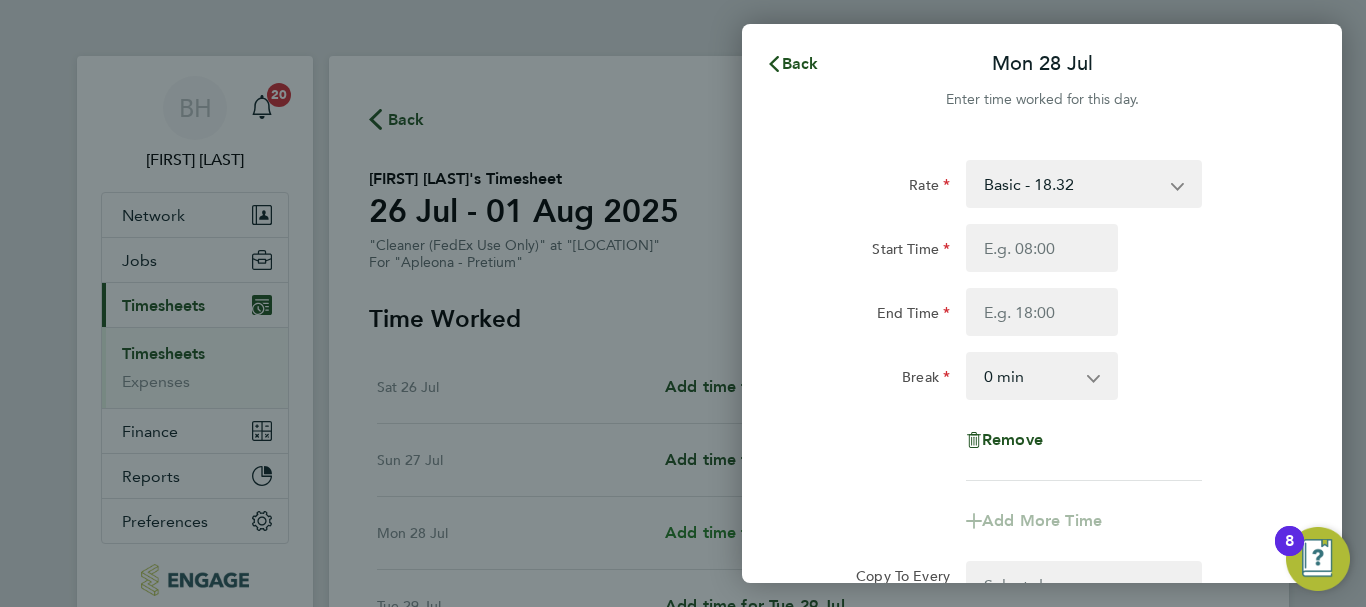 scroll, scrollTop: 0, scrollLeft: 0, axis: both 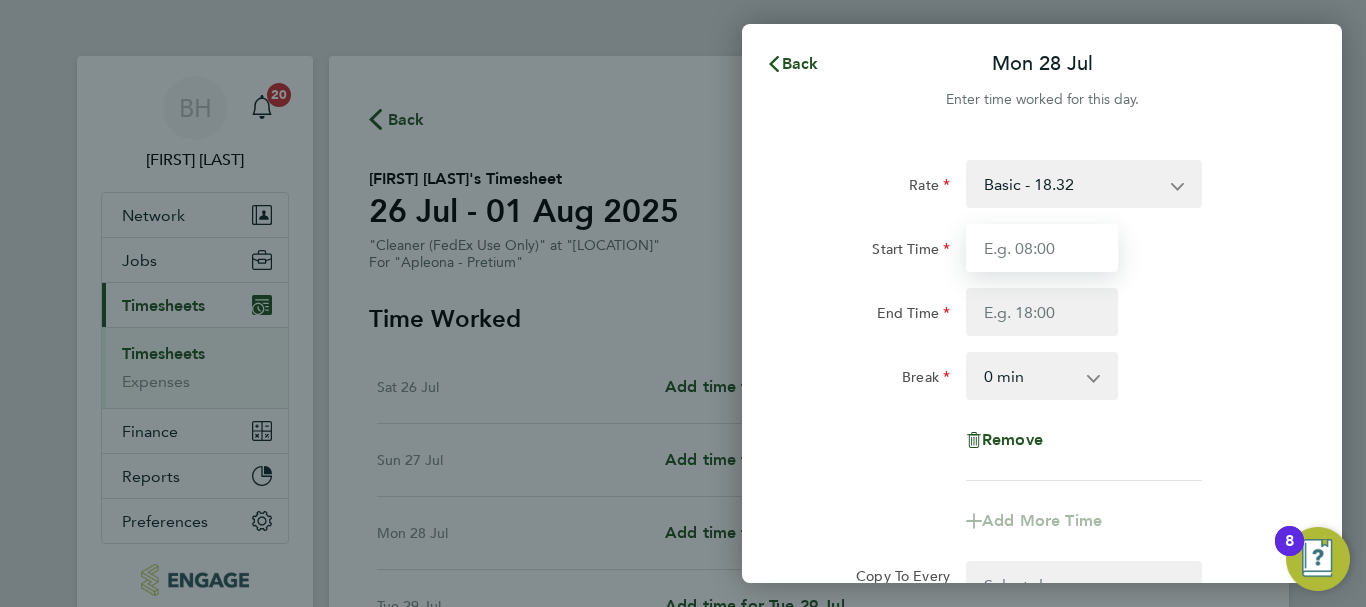 click on "Start Time" at bounding box center [1042, 248] 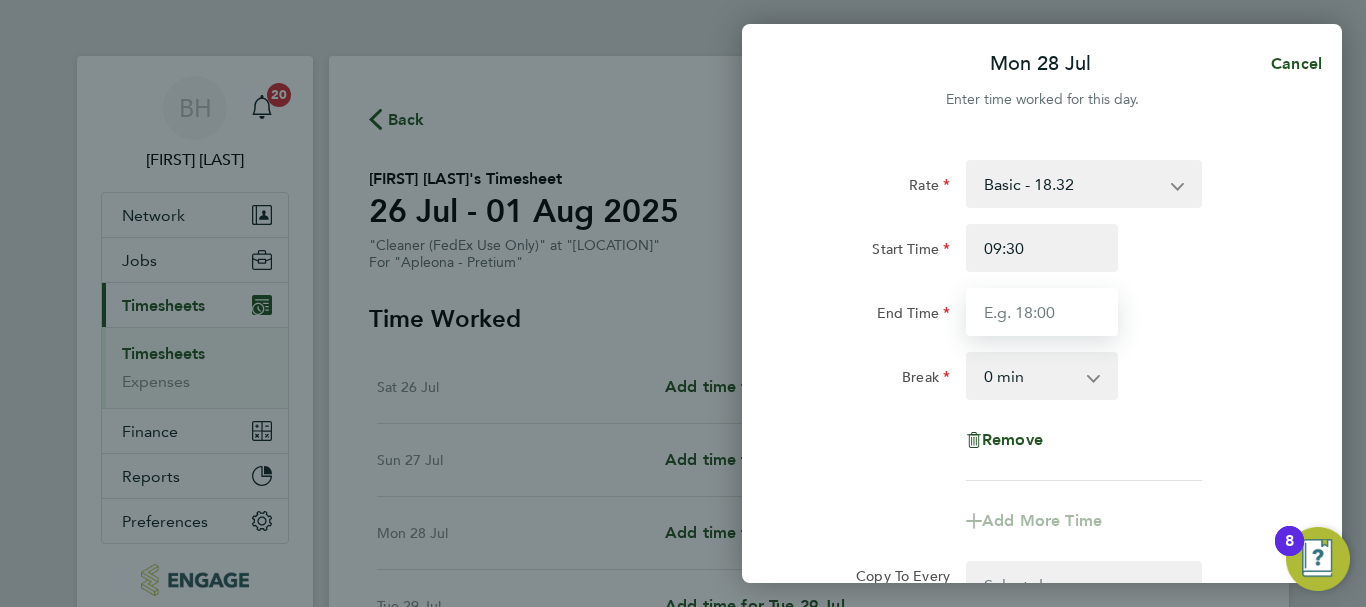 click on "End Time" at bounding box center [1042, 312] 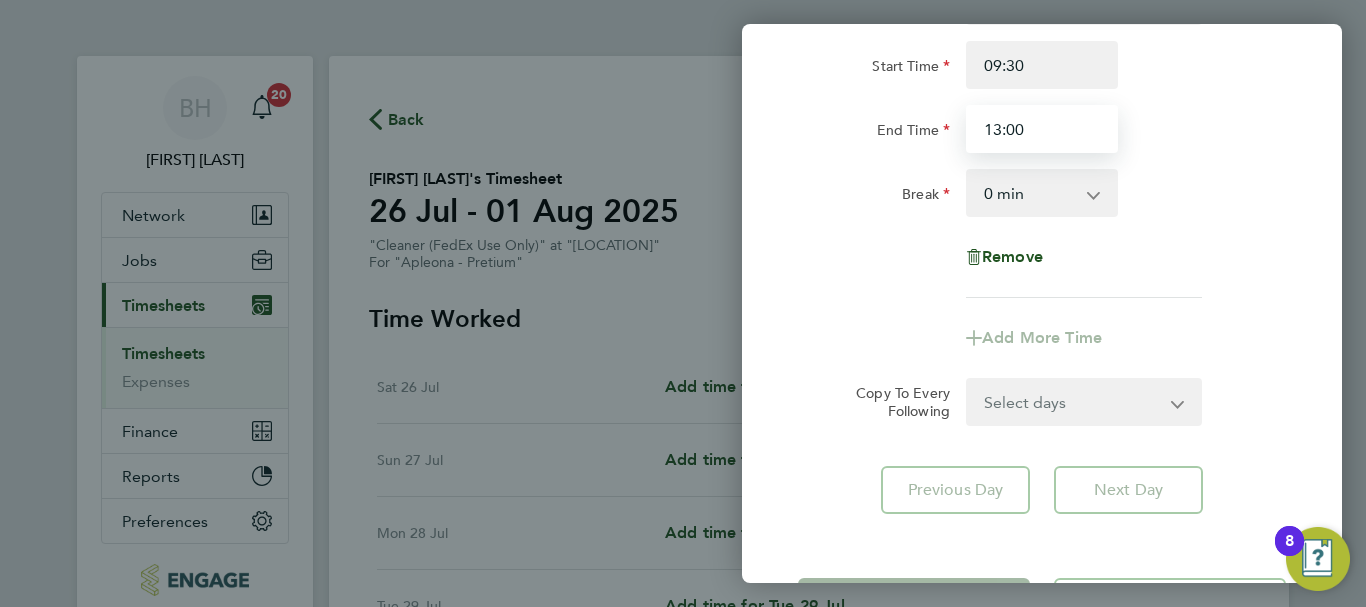 scroll, scrollTop: 200, scrollLeft: 0, axis: vertical 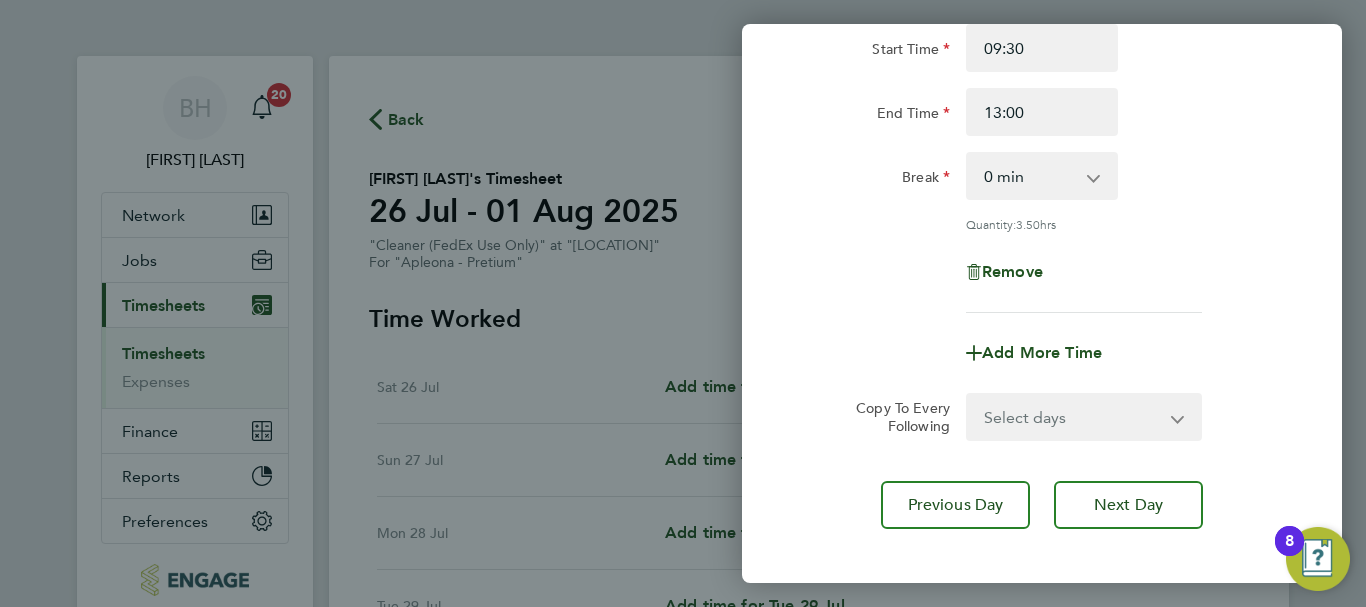 click on "Rate  Basic - 18.32
Start Time 09:30 End Time 13:00 Break  0 min   15 min   30 min   45 min   60 min   75 min   90 min
Quantity:  3.50  hrs
Remove" 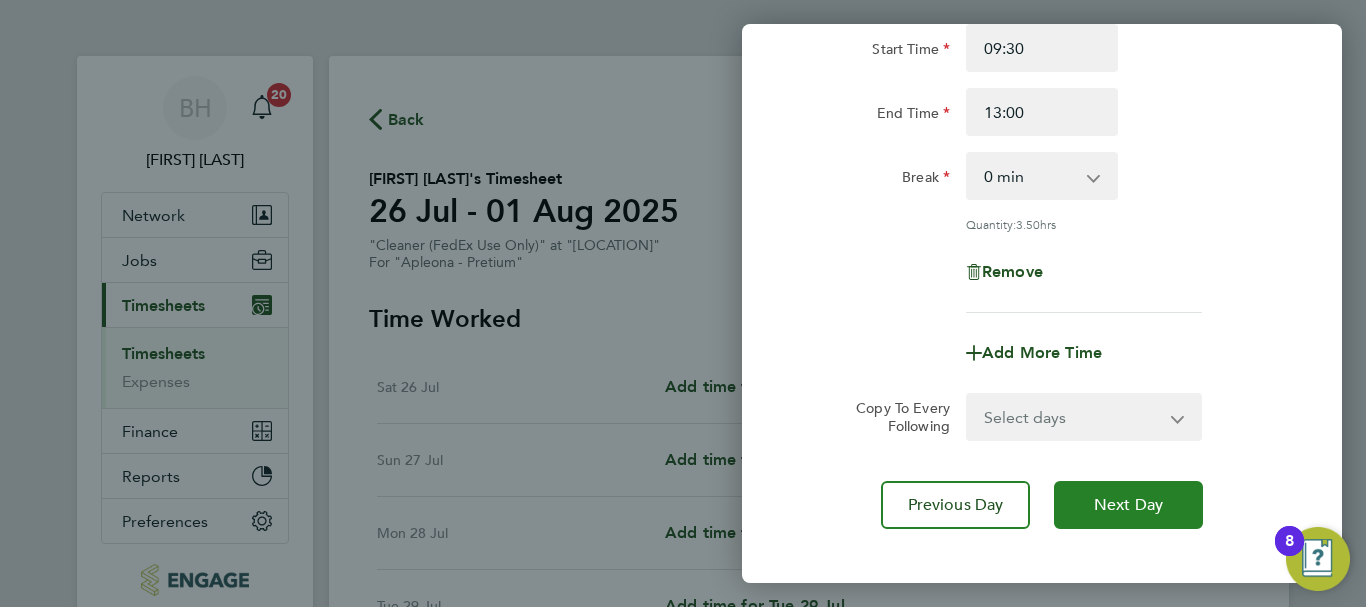 click on "Next Day" 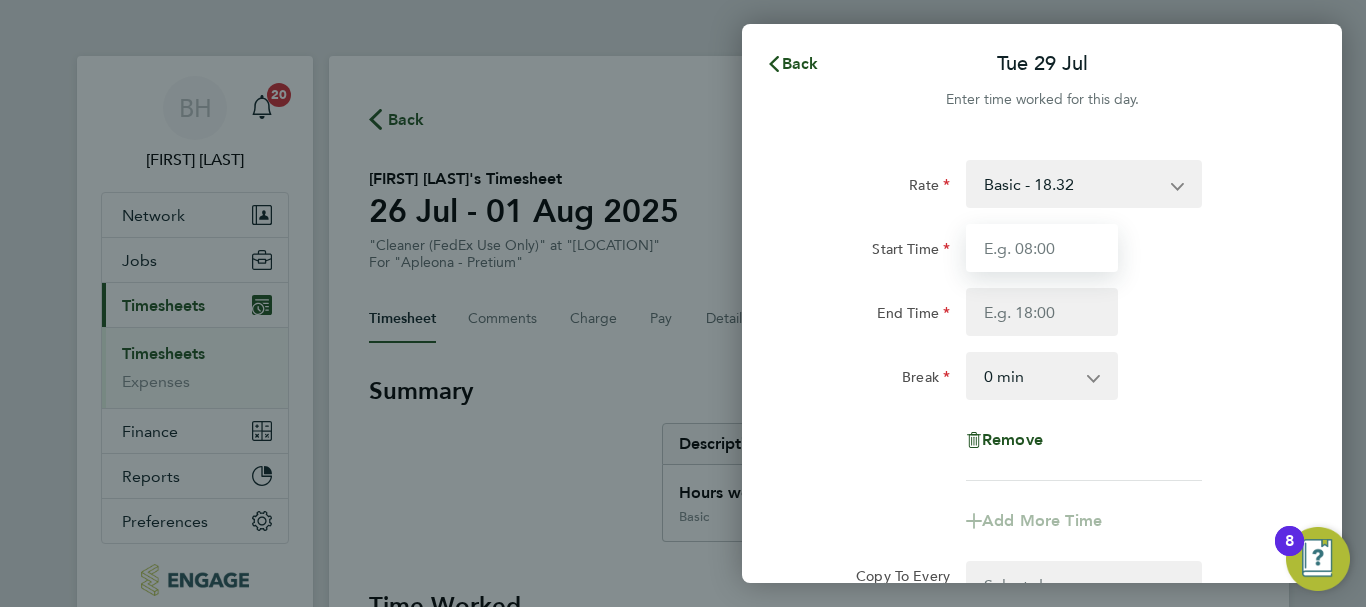 click on "Start Time" at bounding box center [1042, 248] 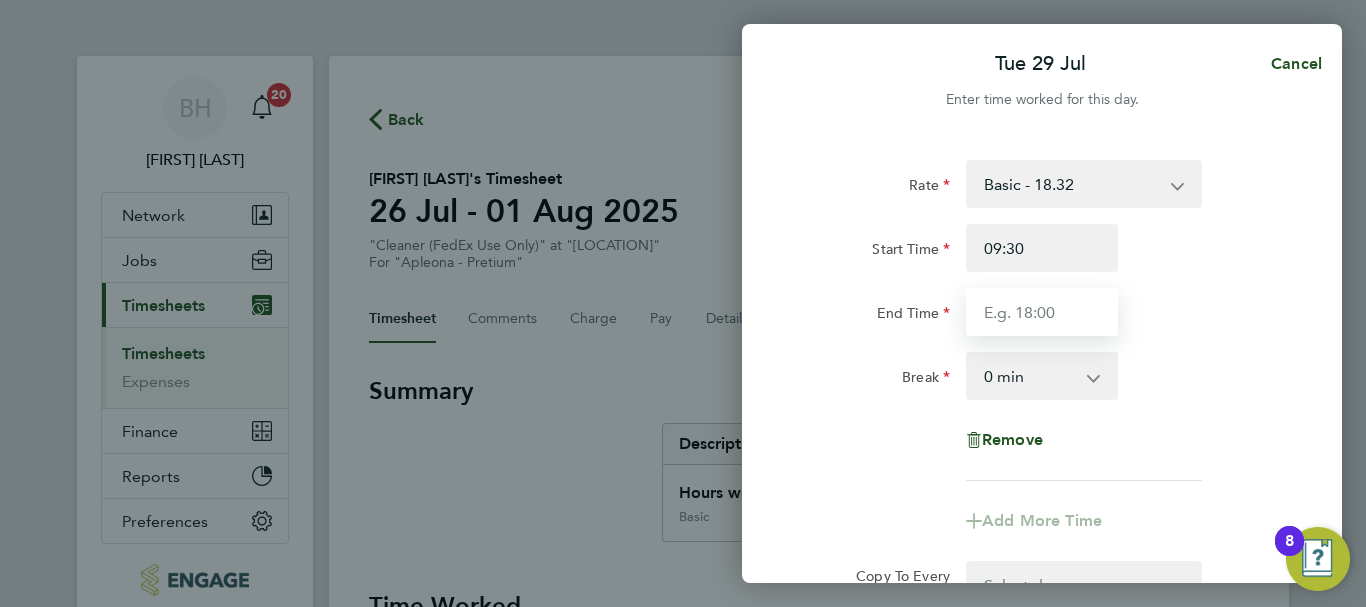 click on "End Time" at bounding box center [1042, 312] 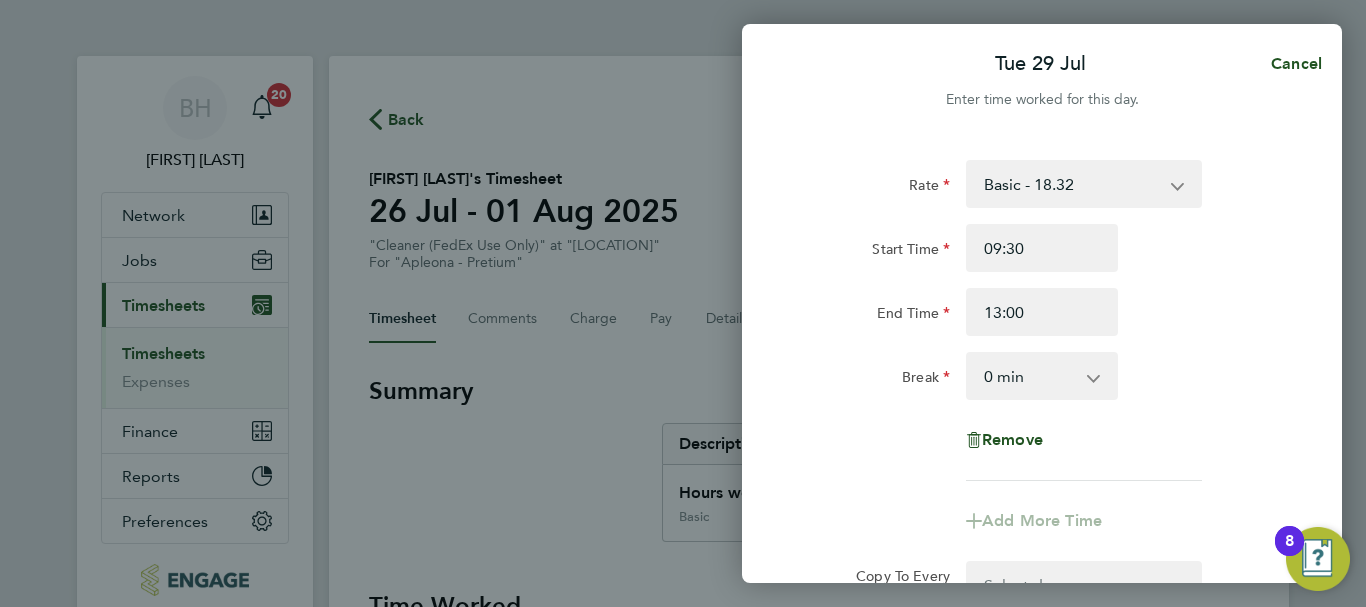 click on "Rate  Basic - 18.32
Start Time 09:30 End Time 13:00 Break  0 min   15 min   30 min   45 min   60 min   75 min   90 min
Remove" 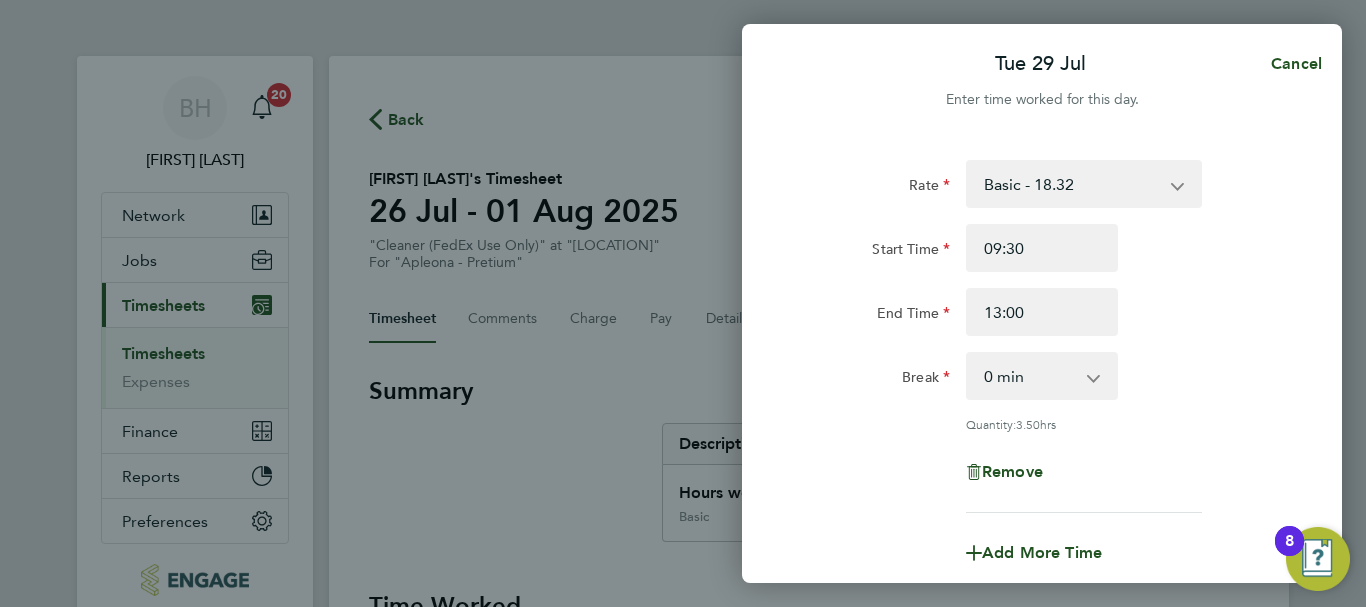scroll, scrollTop: 296, scrollLeft: 0, axis: vertical 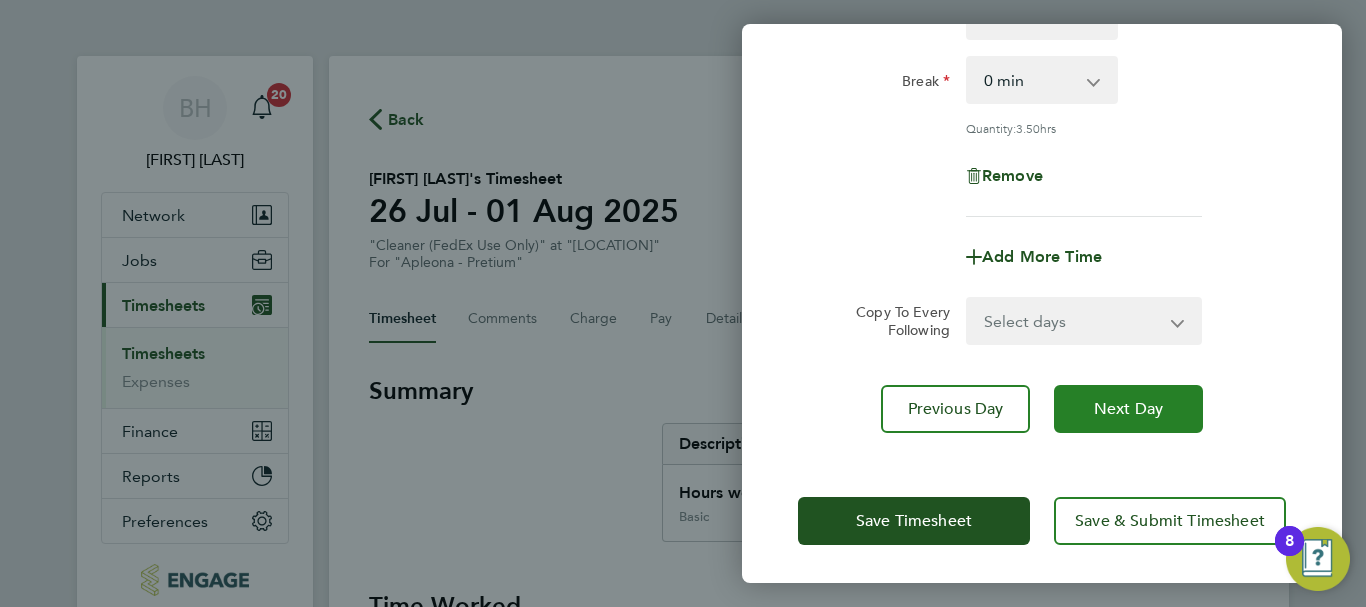 click on "Next Day" 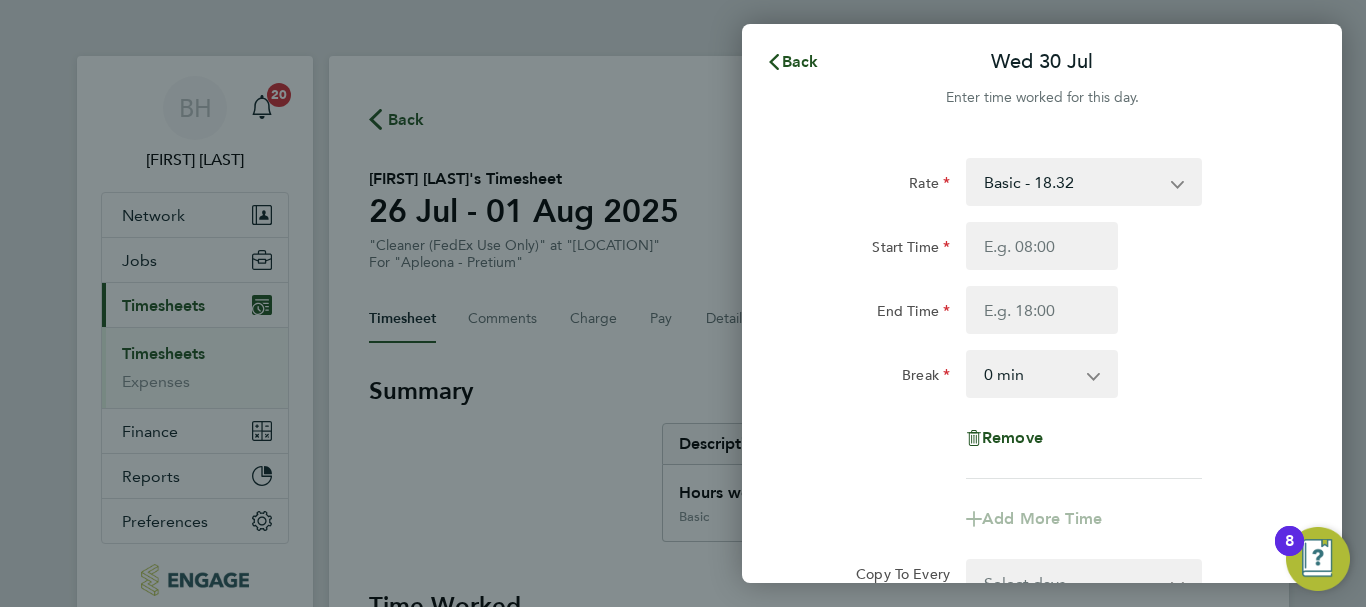 scroll, scrollTop: 0, scrollLeft: 0, axis: both 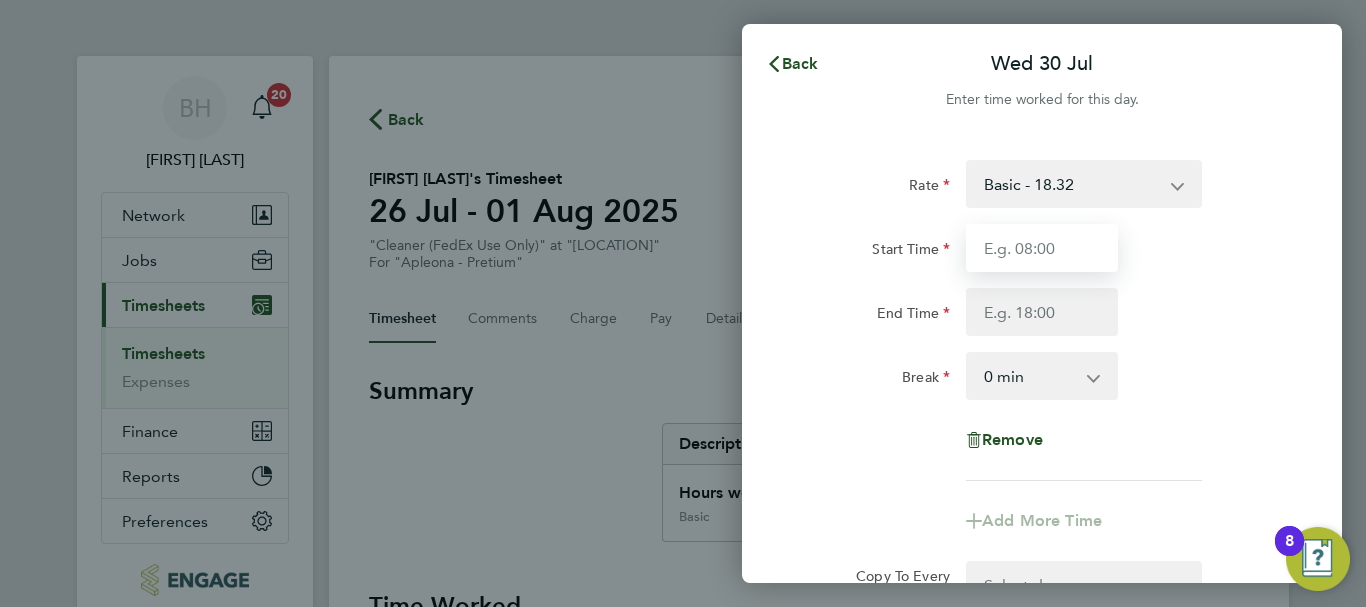 click on "Start Time" at bounding box center (1042, 248) 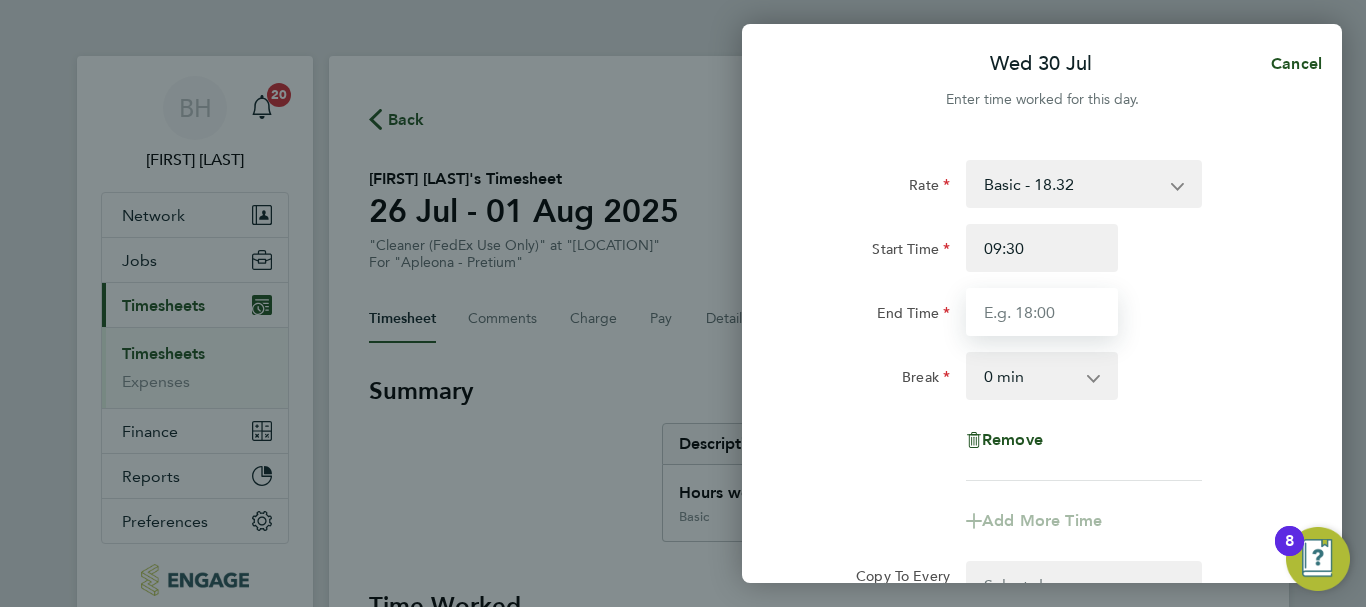 click on "End Time" at bounding box center (1042, 312) 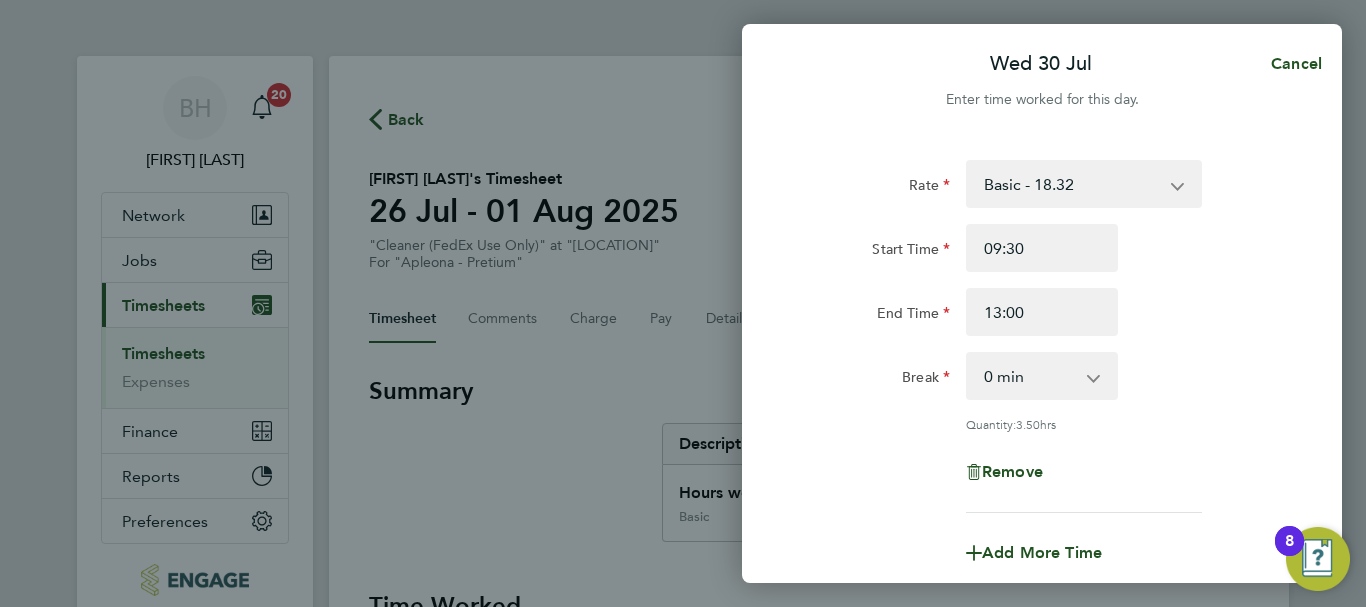 click on "Rate  Basic - 18.32
Start Time 09:30 End Time 13:00 Break  0 min   15 min   30 min   45 min   60 min   75 min   90 min
Quantity:  3.50  hrs
Remove" 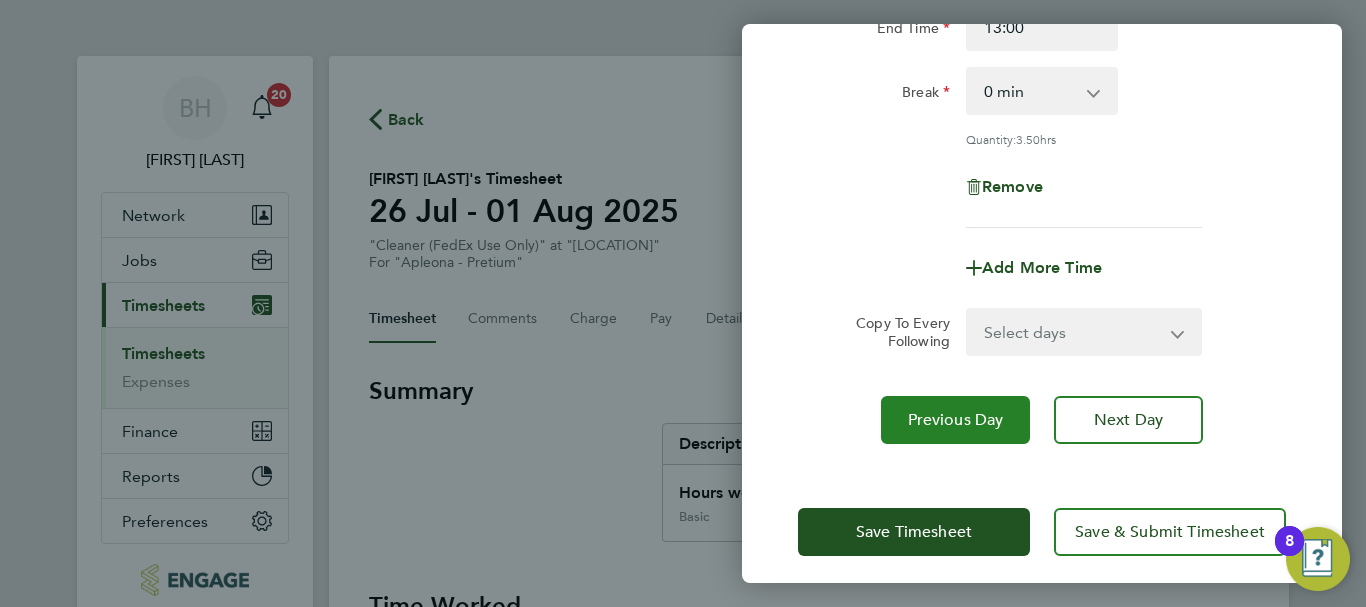 scroll, scrollTop: 296, scrollLeft: 0, axis: vertical 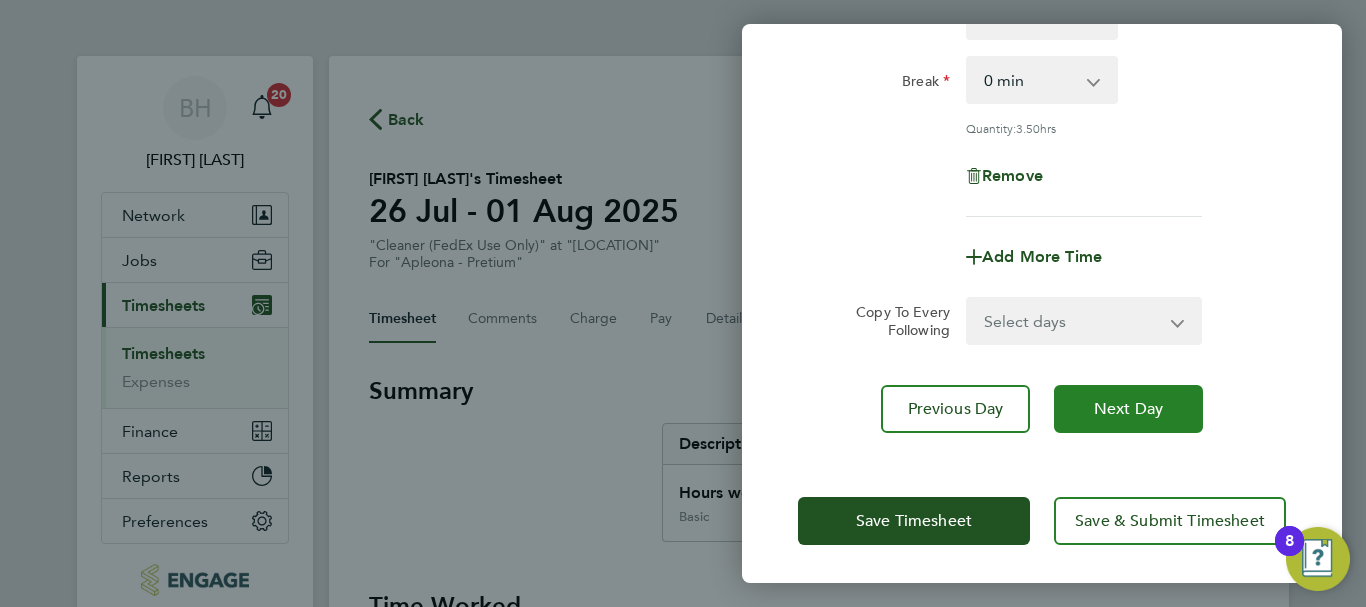 click on "Next Day" 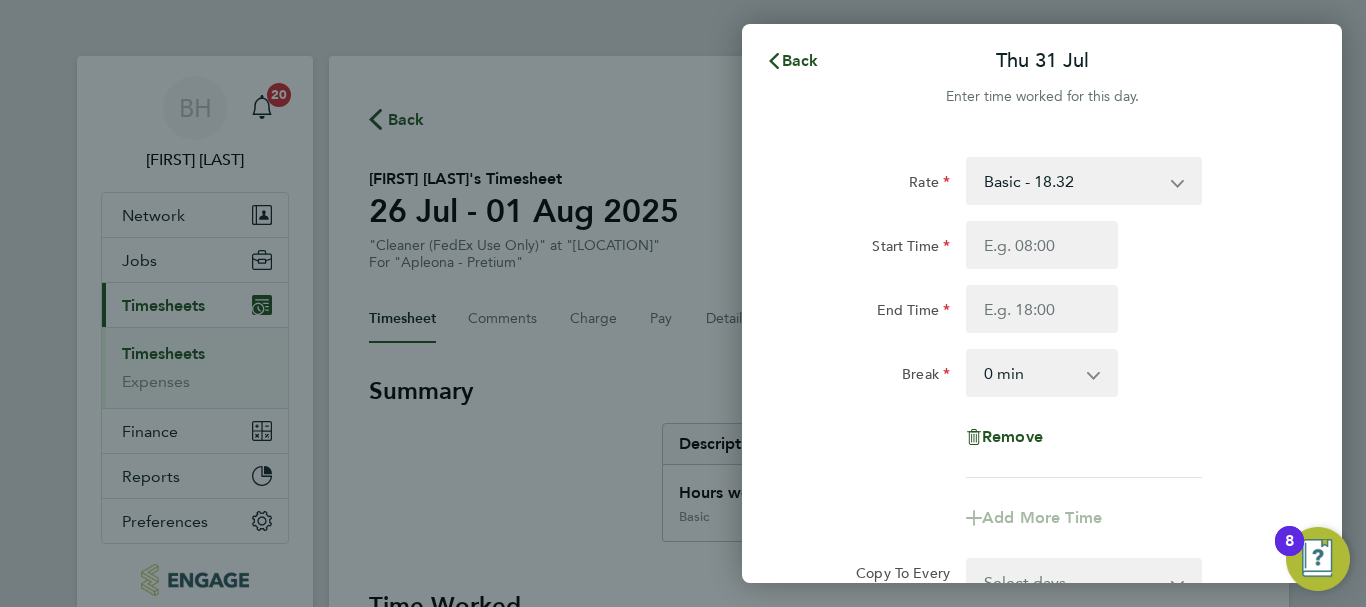 scroll, scrollTop: 0, scrollLeft: 0, axis: both 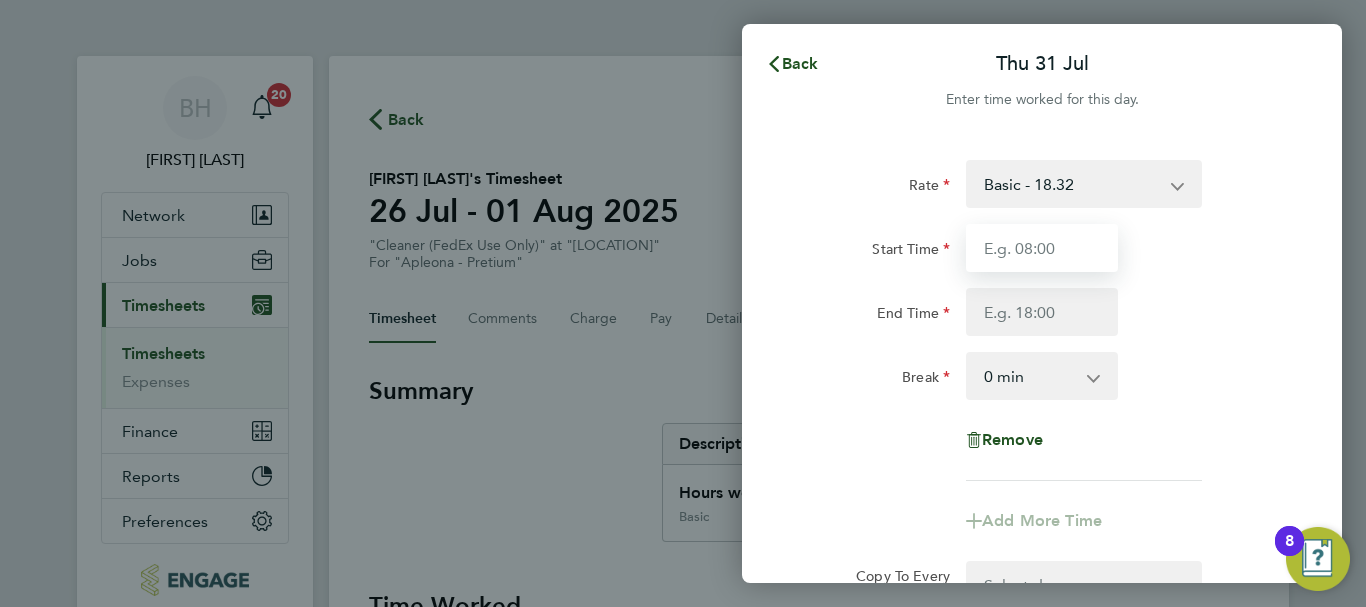 click on "Start Time" at bounding box center [1042, 248] 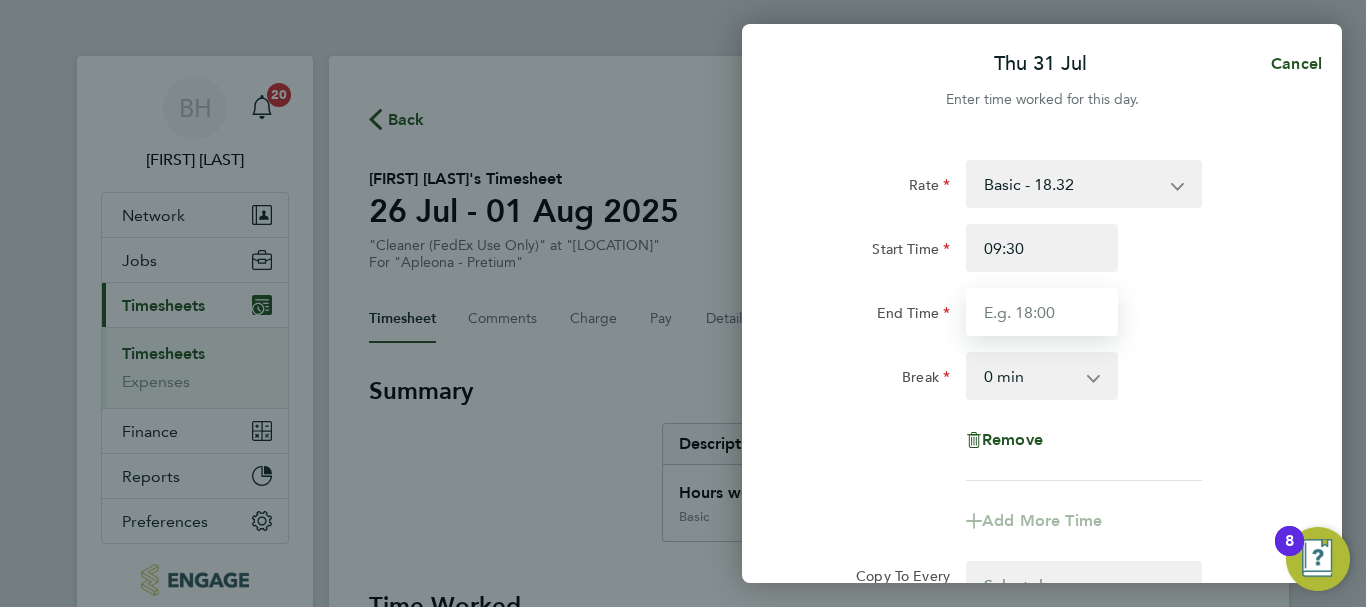 click on "End Time" at bounding box center [1042, 312] 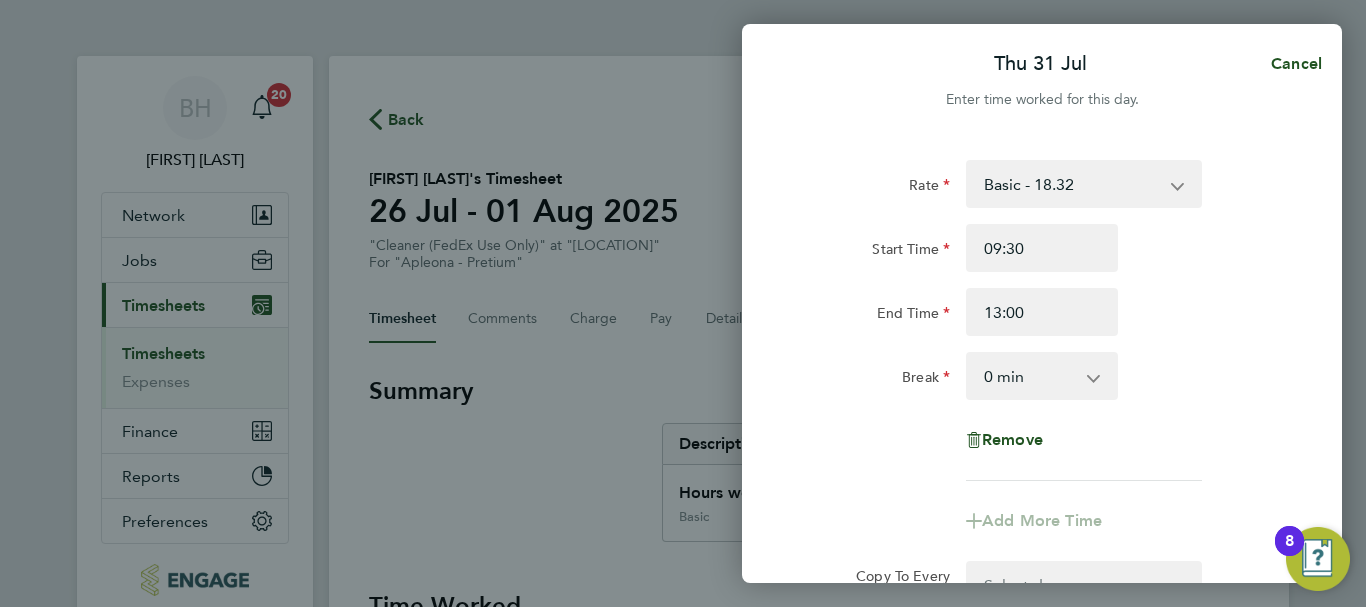 click on "Break  0 min   15 min   30 min   45 min   60 min   75 min   90 min" 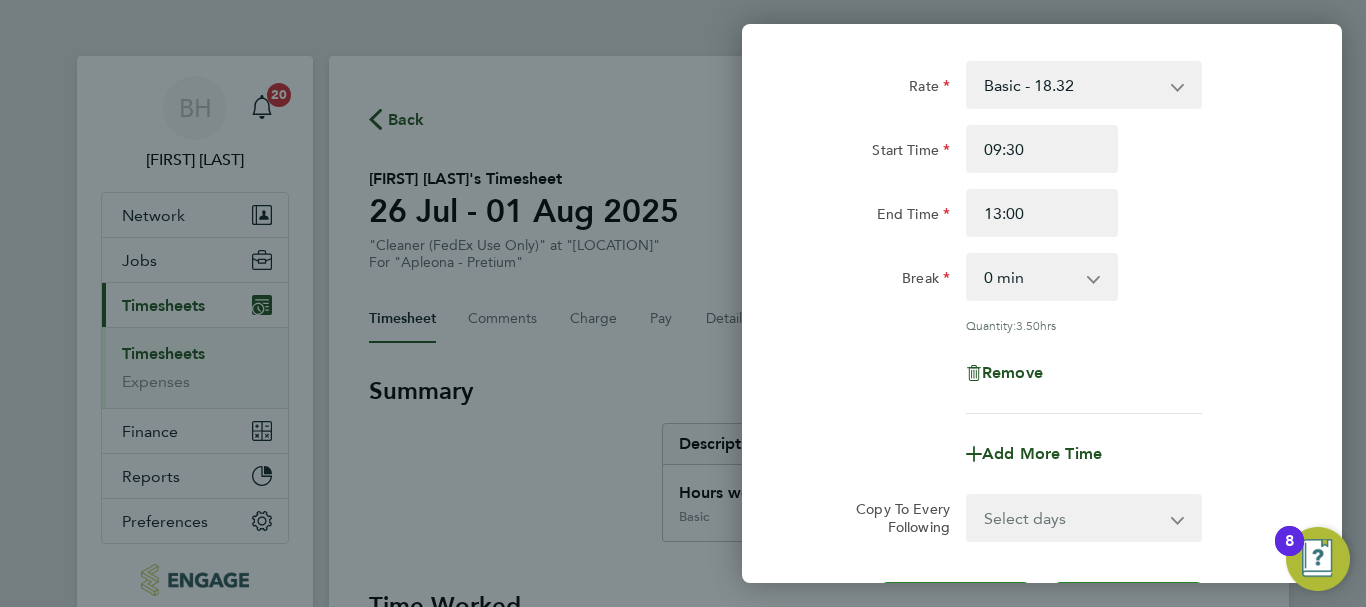 scroll, scrollTop: 296, scrollLeft: 0, axis: vertical 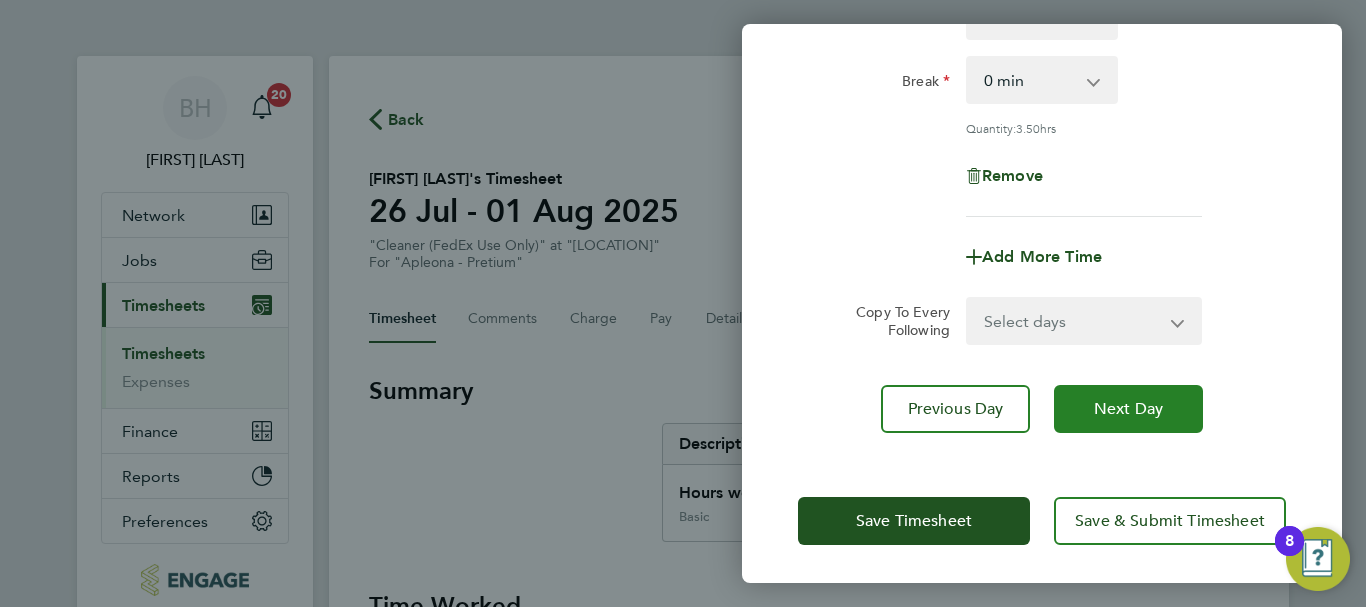 click on "Next Day" 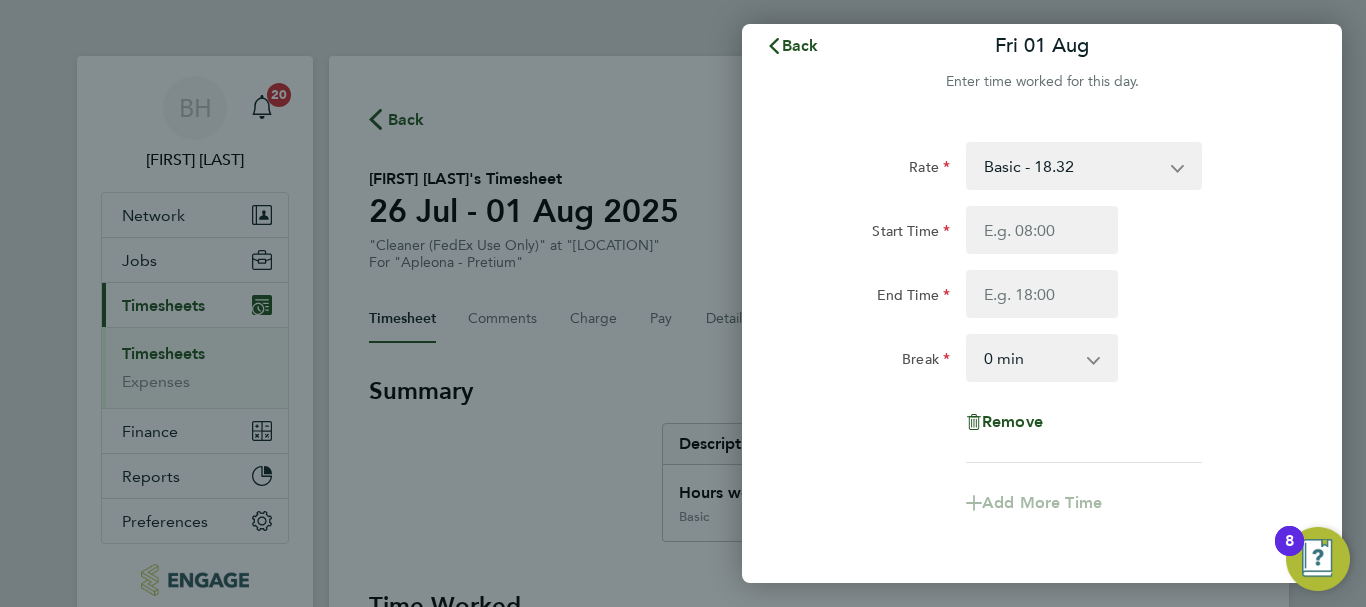 scroll, scrollTop: 0, scrollLeft: 0, axis: both 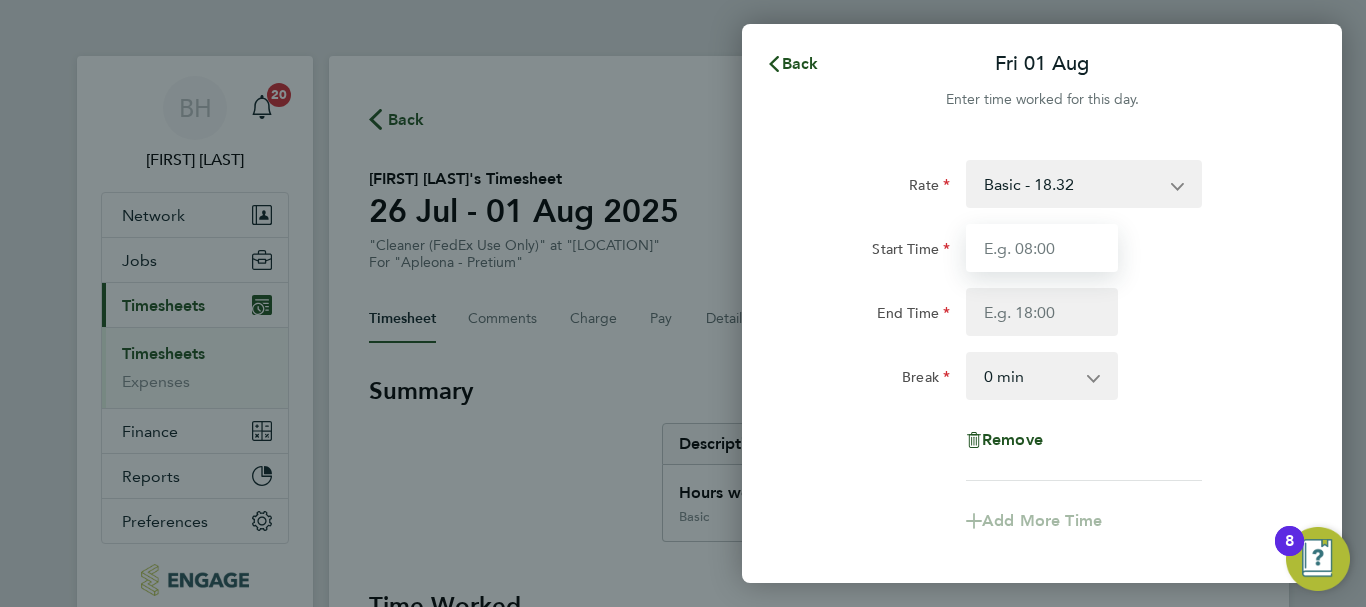 click on "Start Time" at bounding box center (1042, 248) 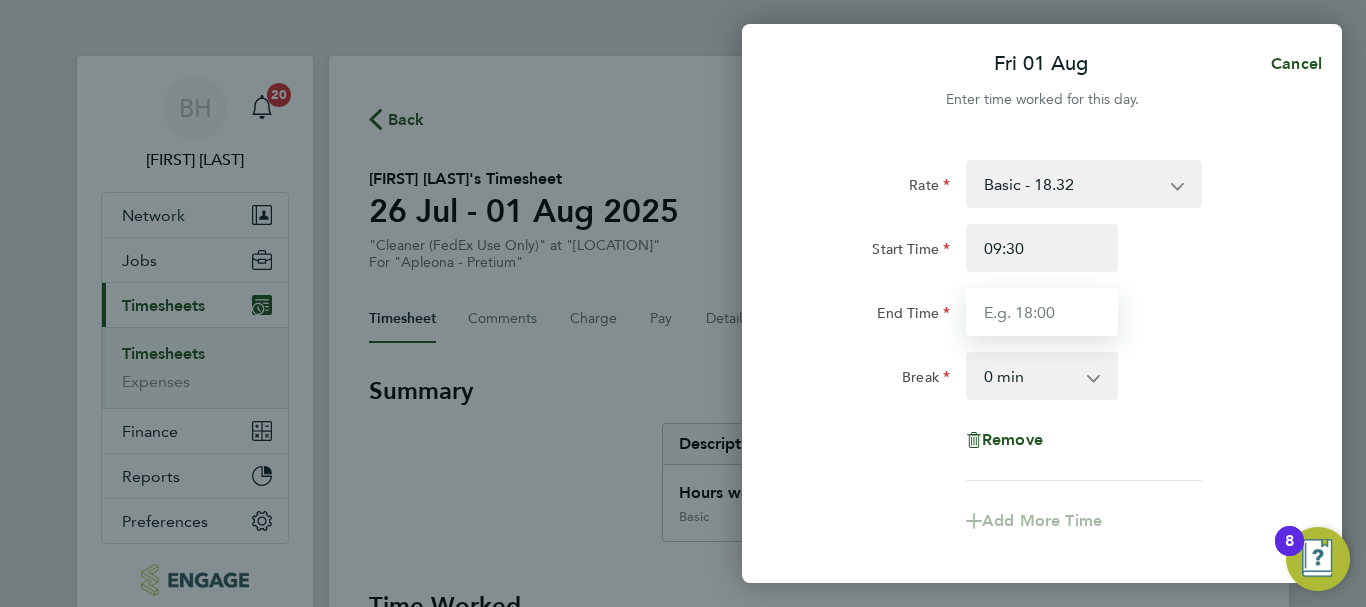 click on "End Time" at bounding box center (1042, 312) 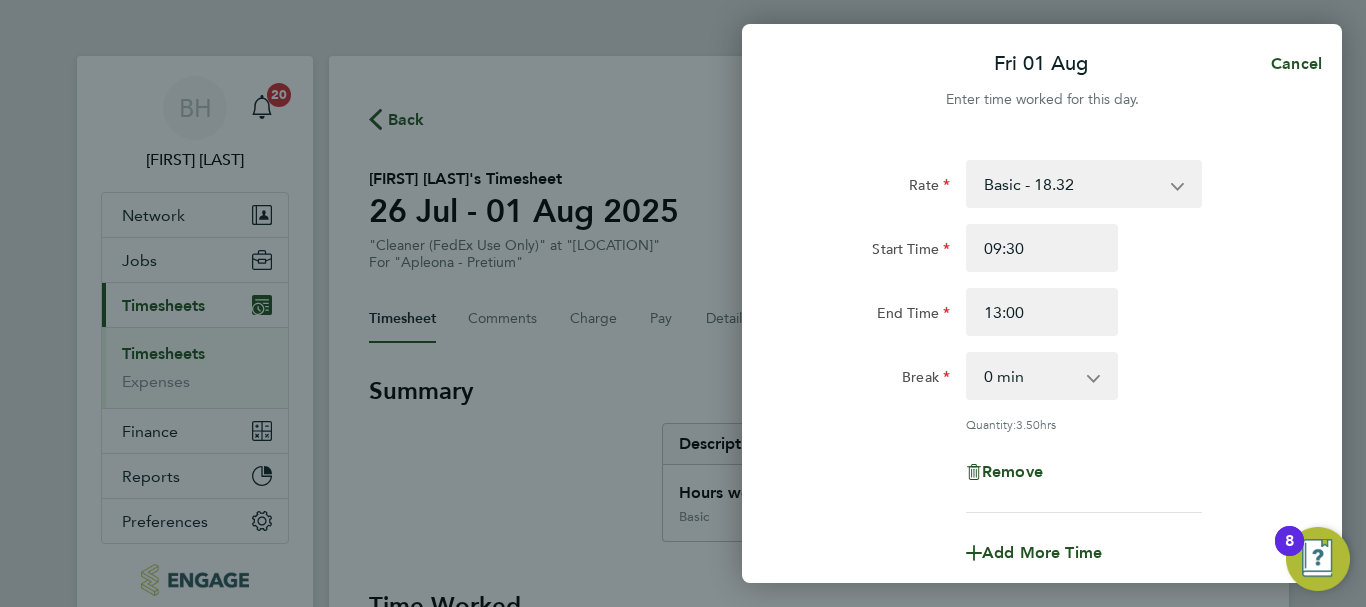 click on "End Time 13:00" 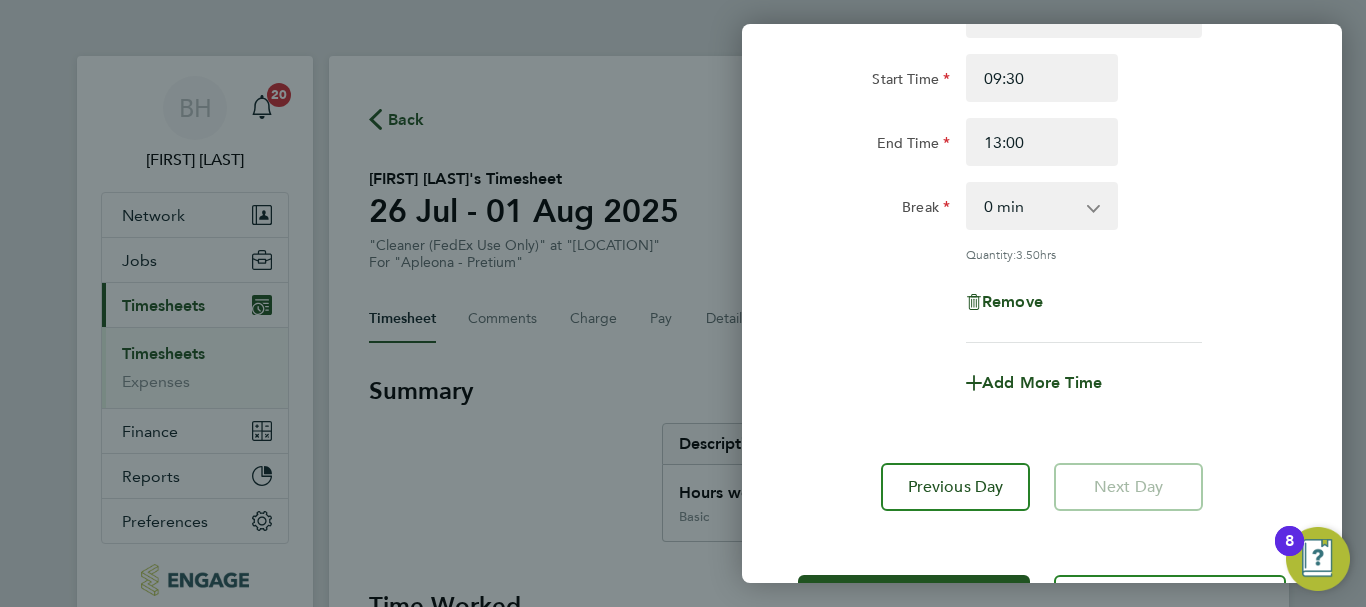 scroll, scrollTop: 248, scrollLeft: 0, axis: vertical 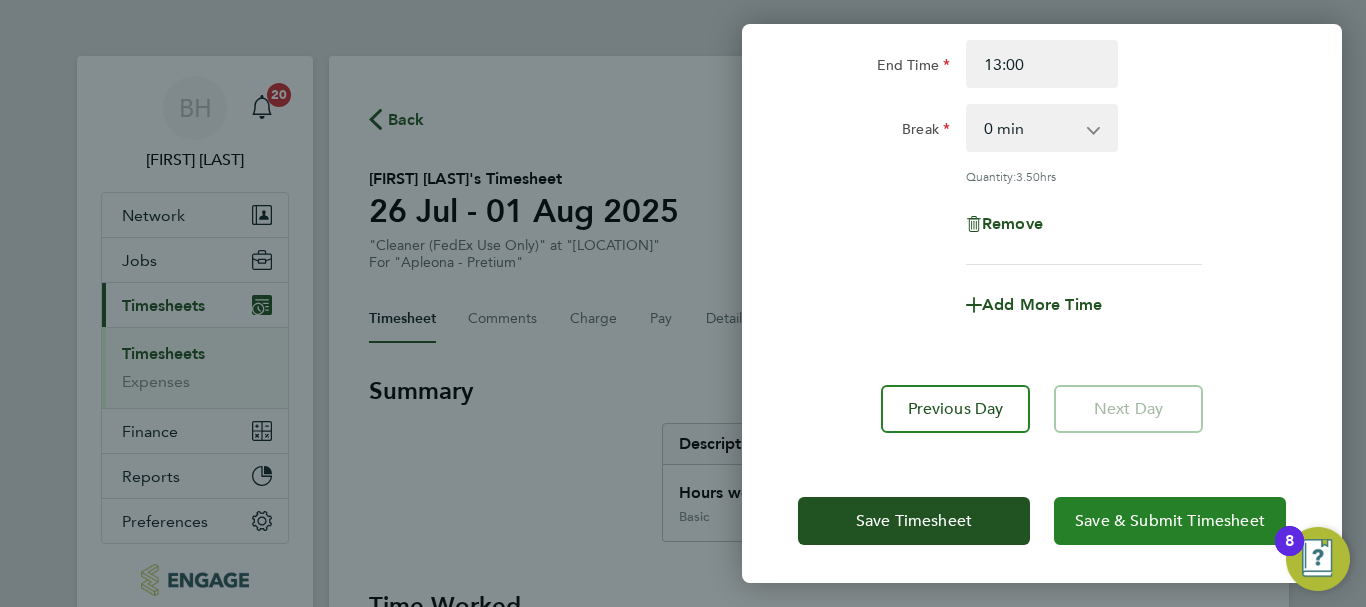 click on "Save & Submit Timesheet" 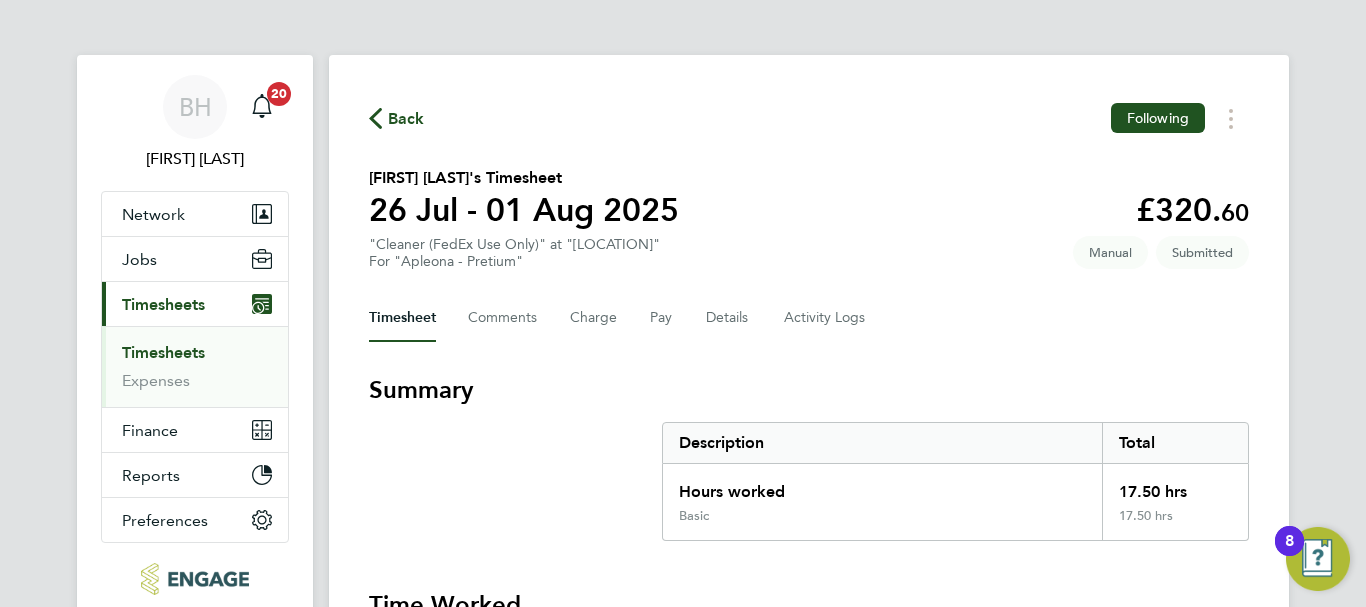 scroll, scrollTop: 0, scrollLeft: 0, axis: both 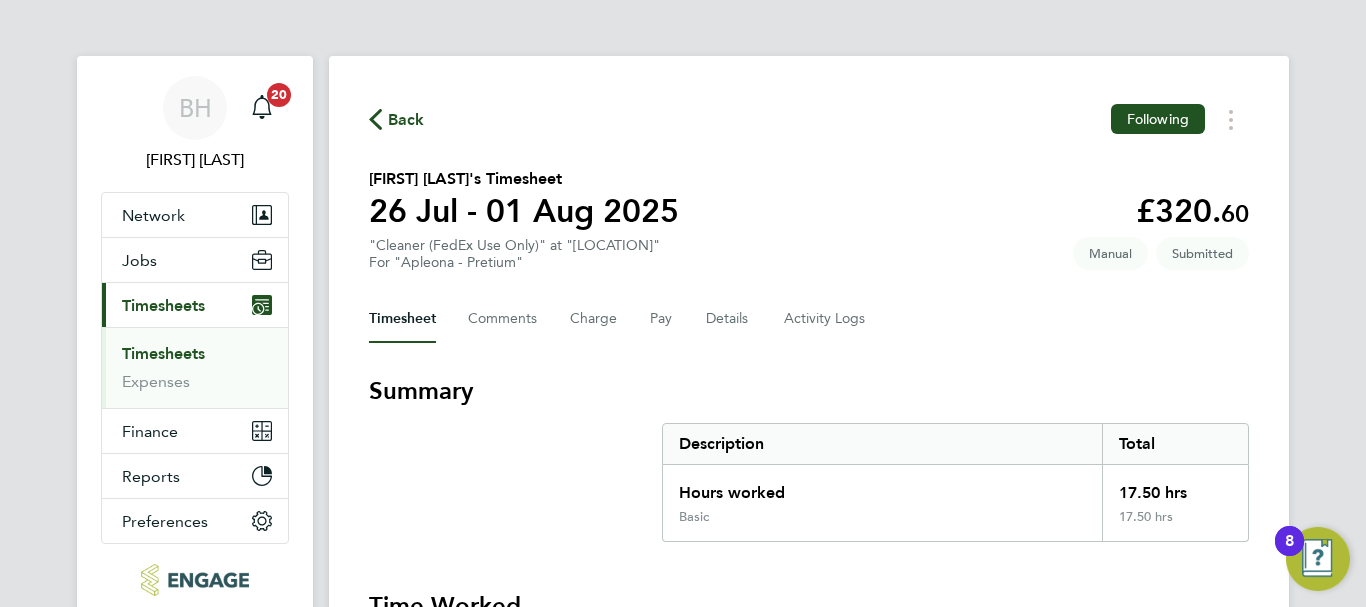click on "Timesheets" at bounding box center [163, 353] 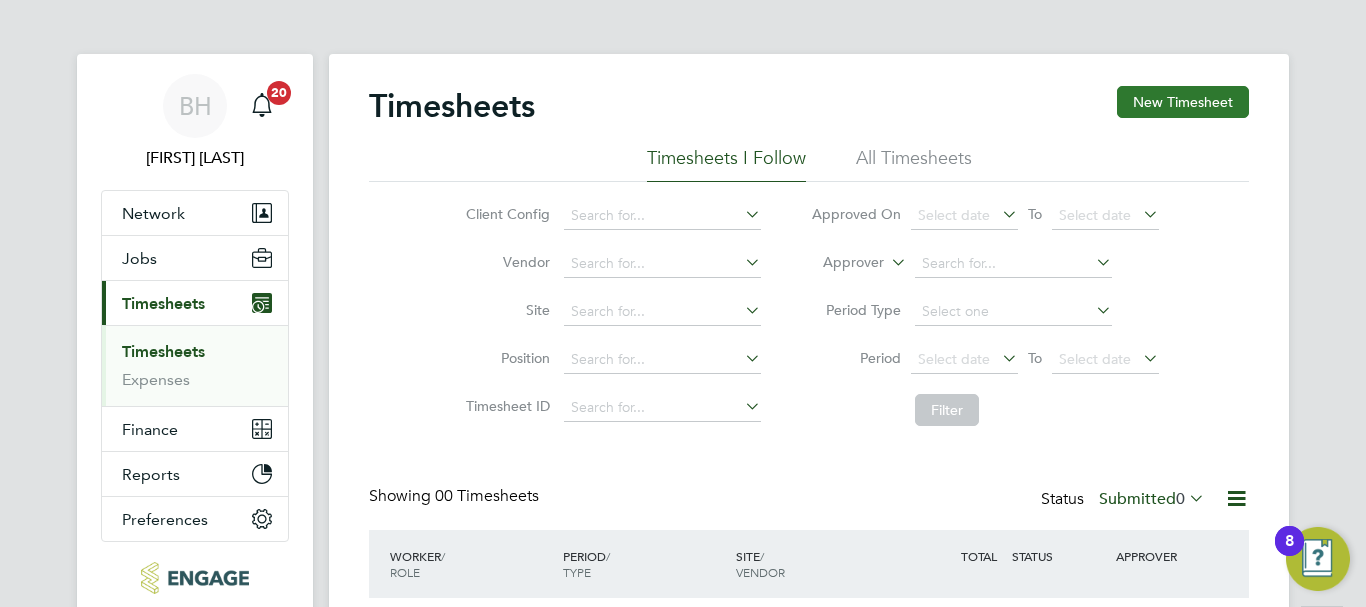 scroll, scrollTop: 0, scrollLeft: 0, axis: both 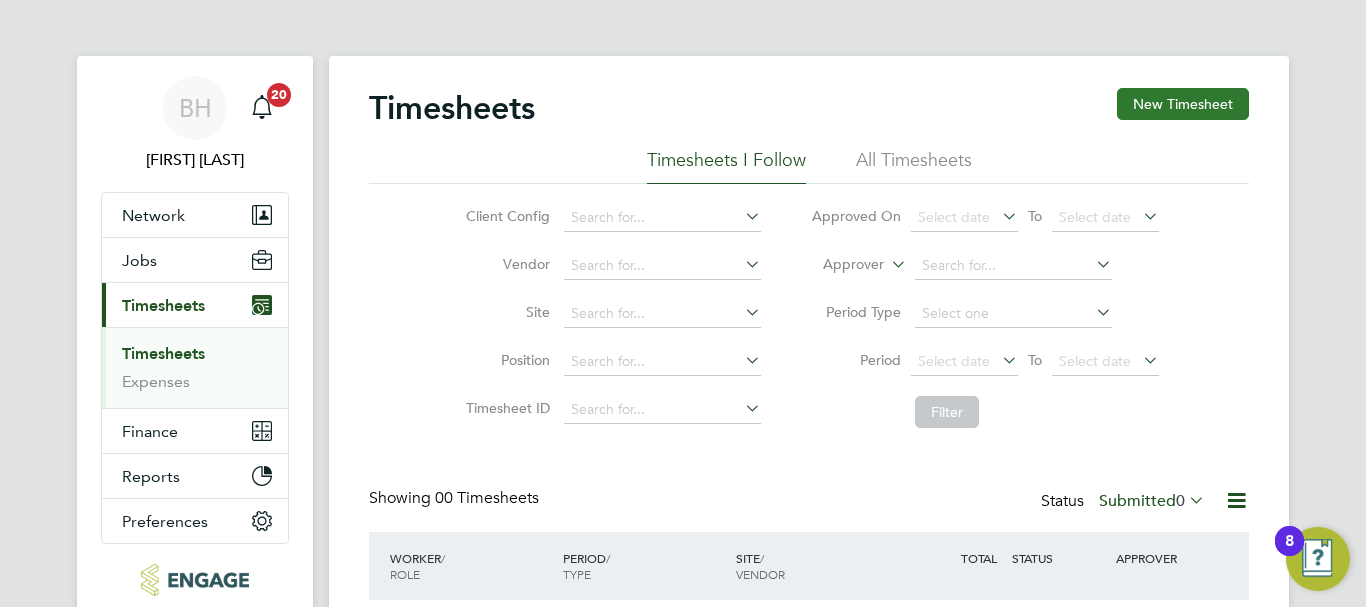 click on "New Timesheet" 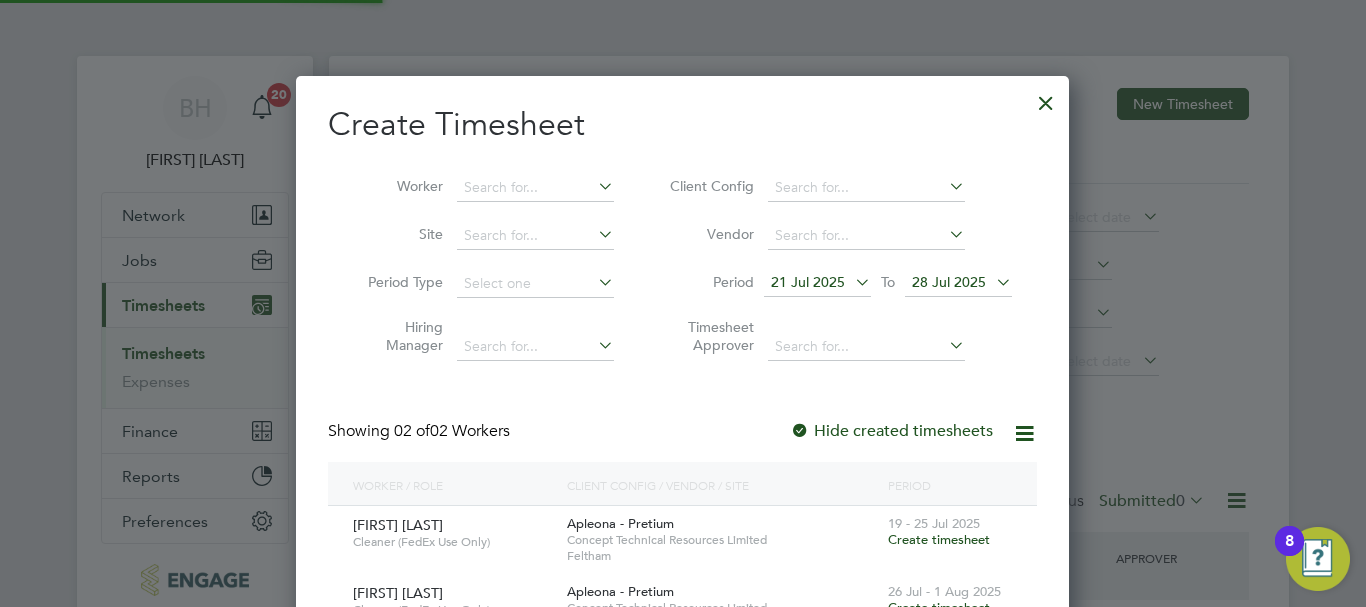 scroll, scrollTop: 10, scrollLeft: 10, axis: both 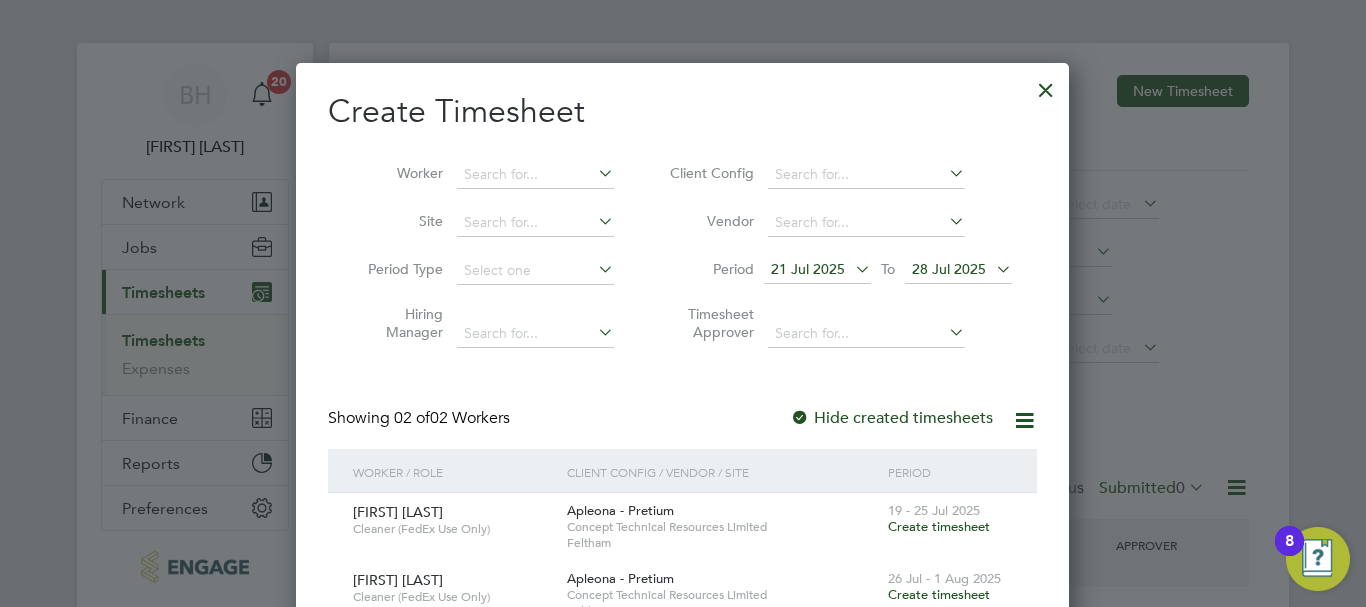 click at bounding box center [992, 269] 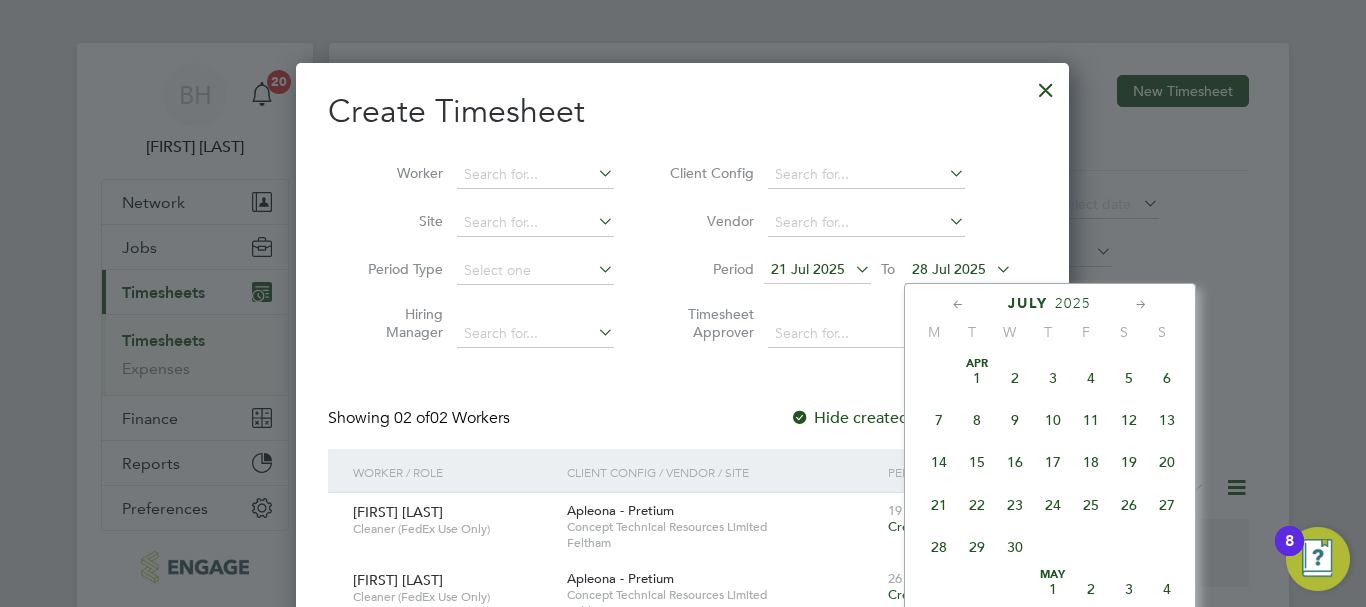 scroll, scrollTop: 779, scrollLeft: 0, axis: vertical 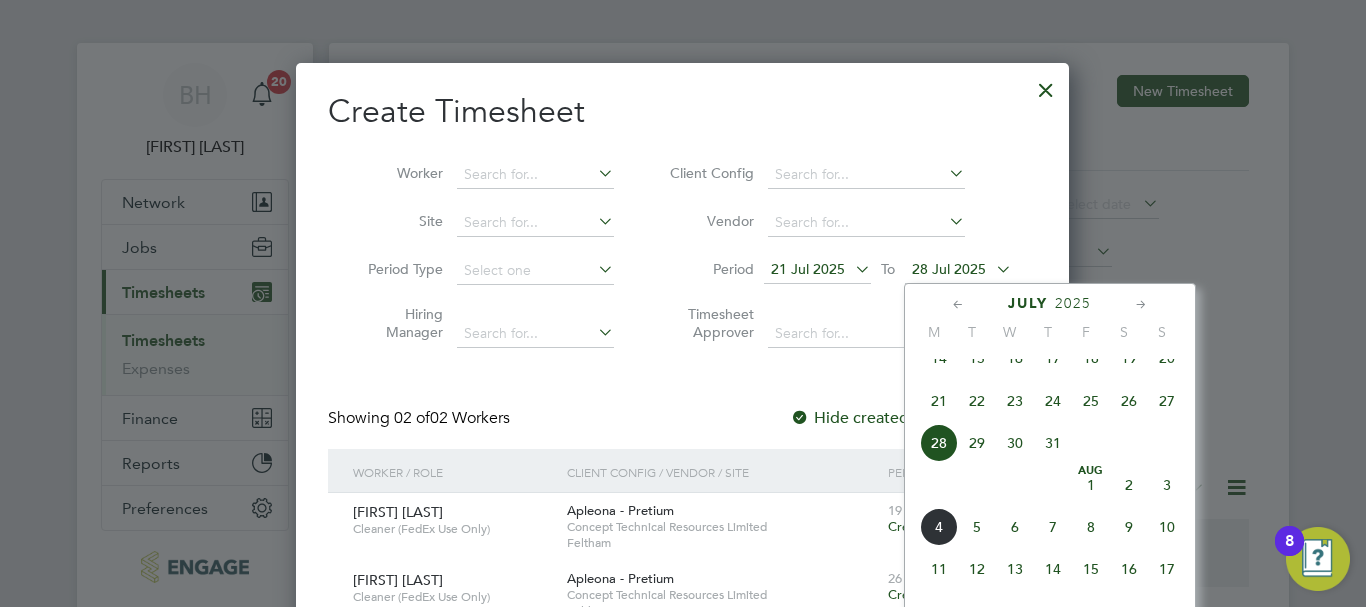 click on "3" 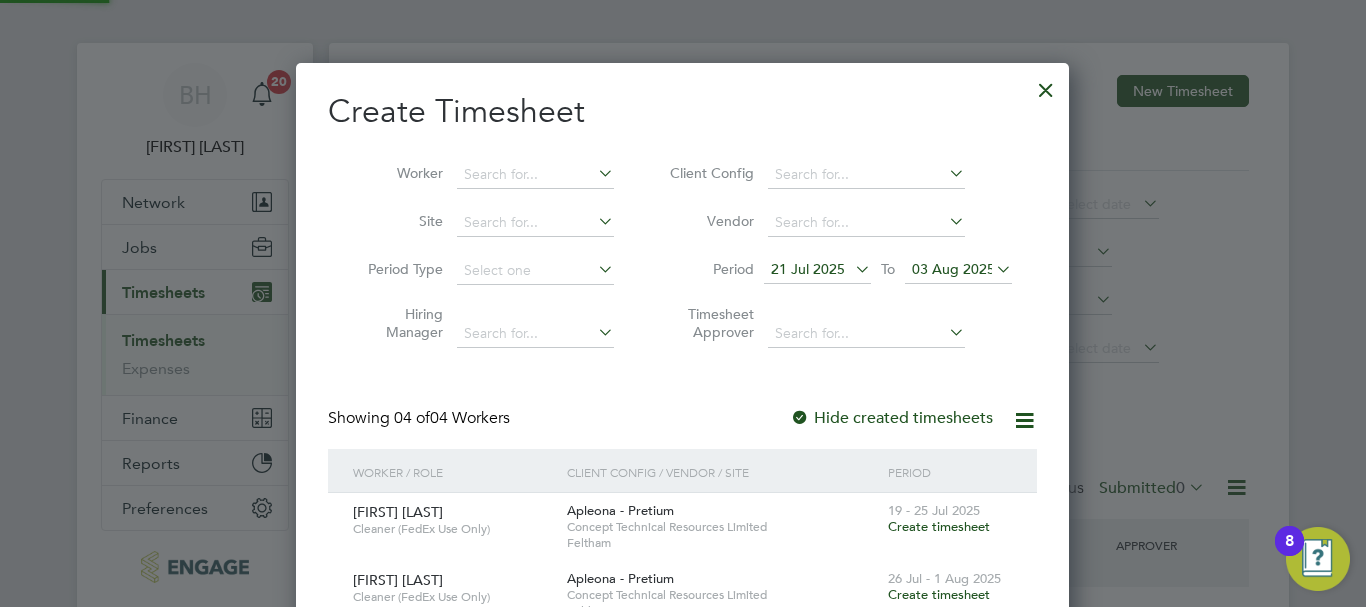 scroll, scrollTop: 10, scrollLeft: 10, axis: both 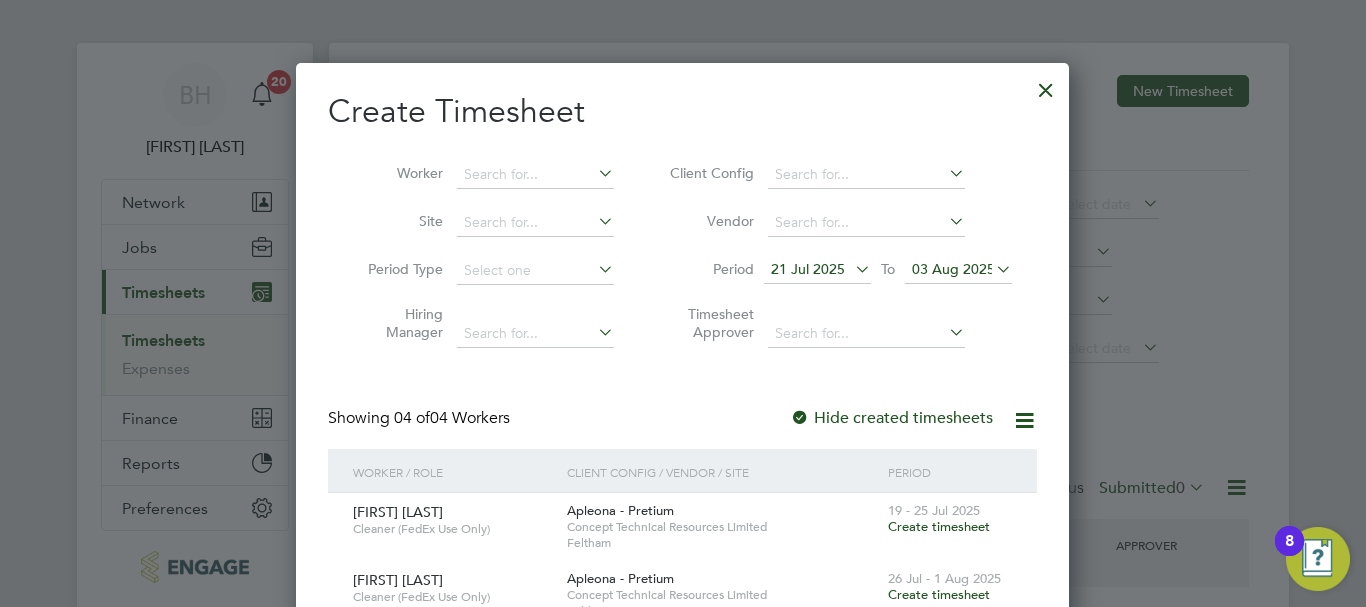 click at bounding box center [851, 269] 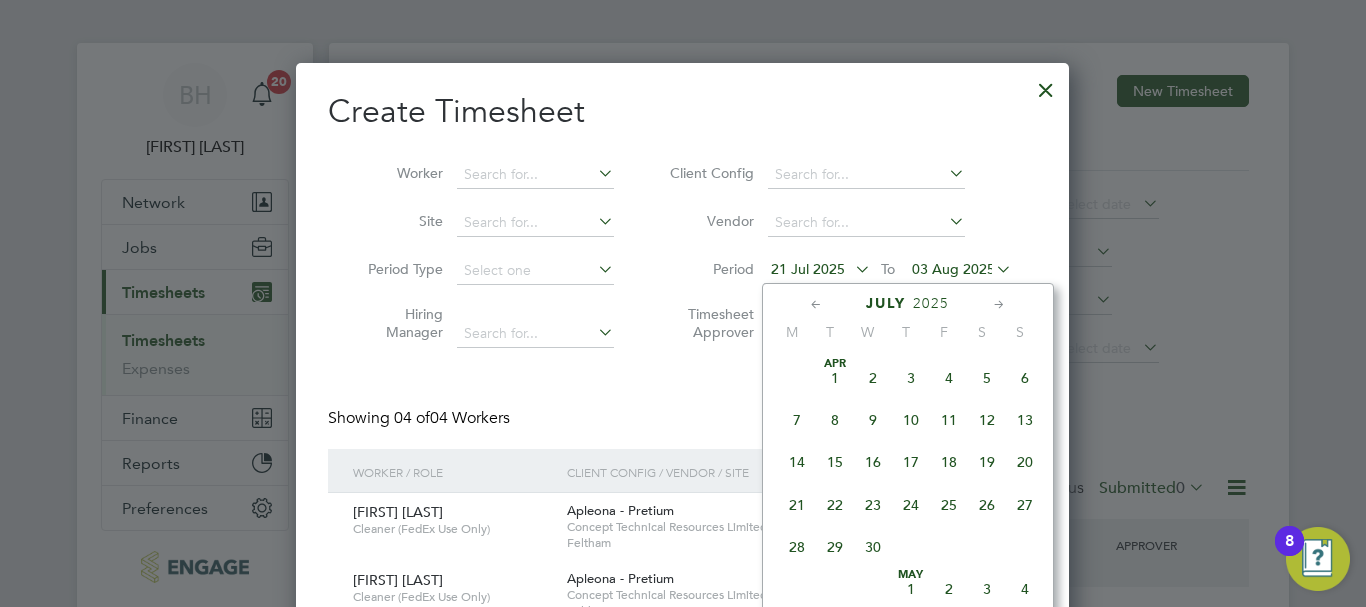 scroll, scrollTop: 736, scrollLeft: 0, axis: vertical 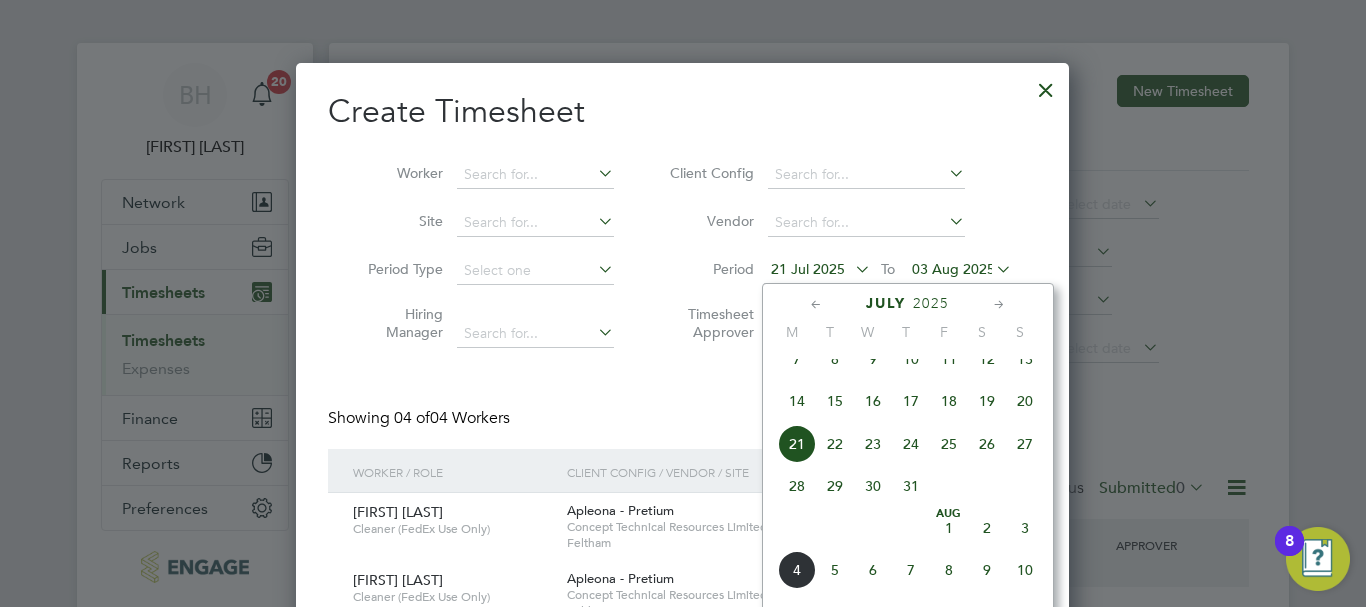 click on "28" 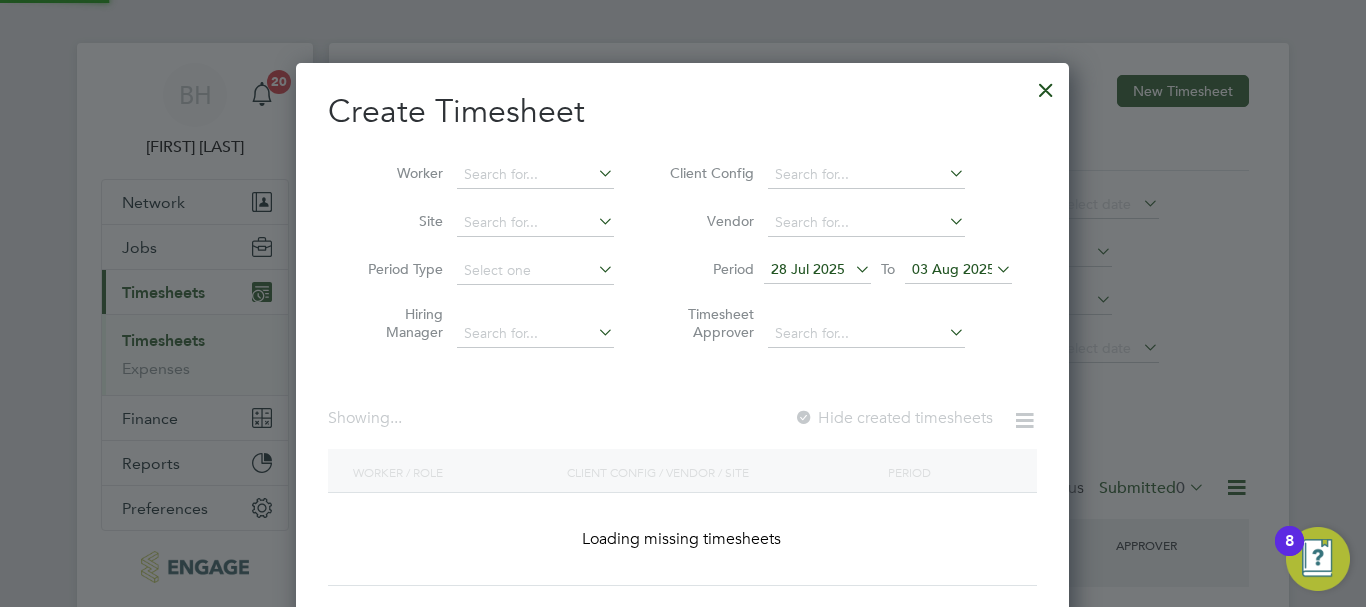 scroll, scrollTop: 10, scrollLeft: 10, axis: both 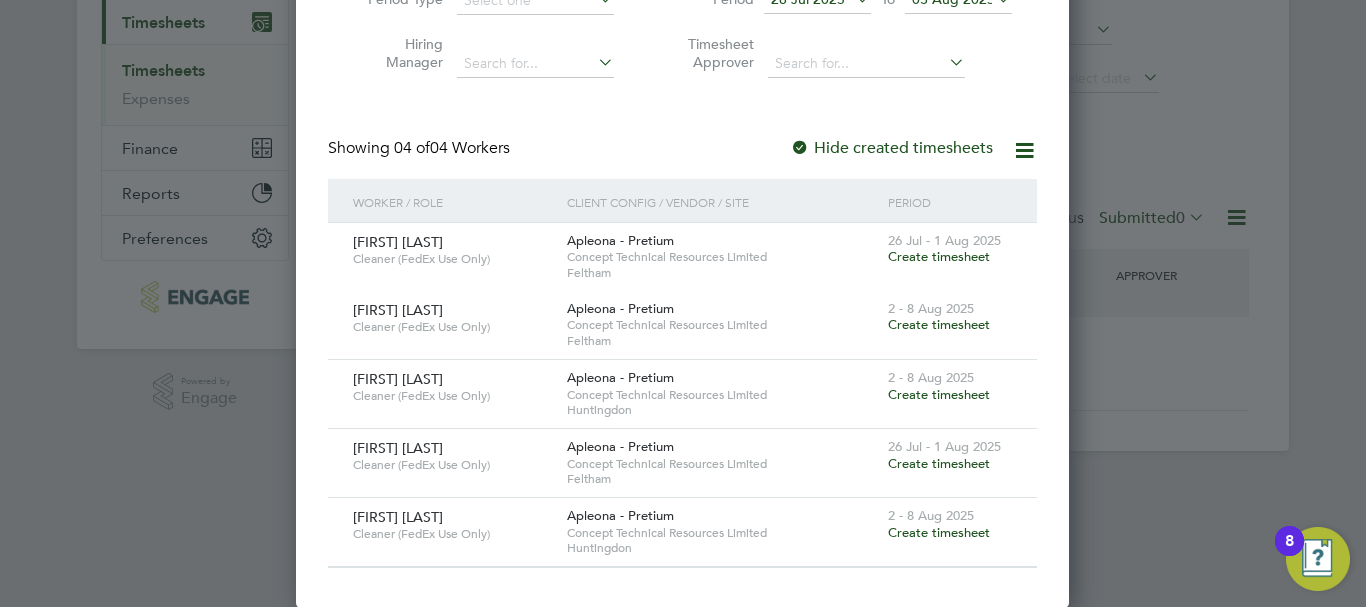 click 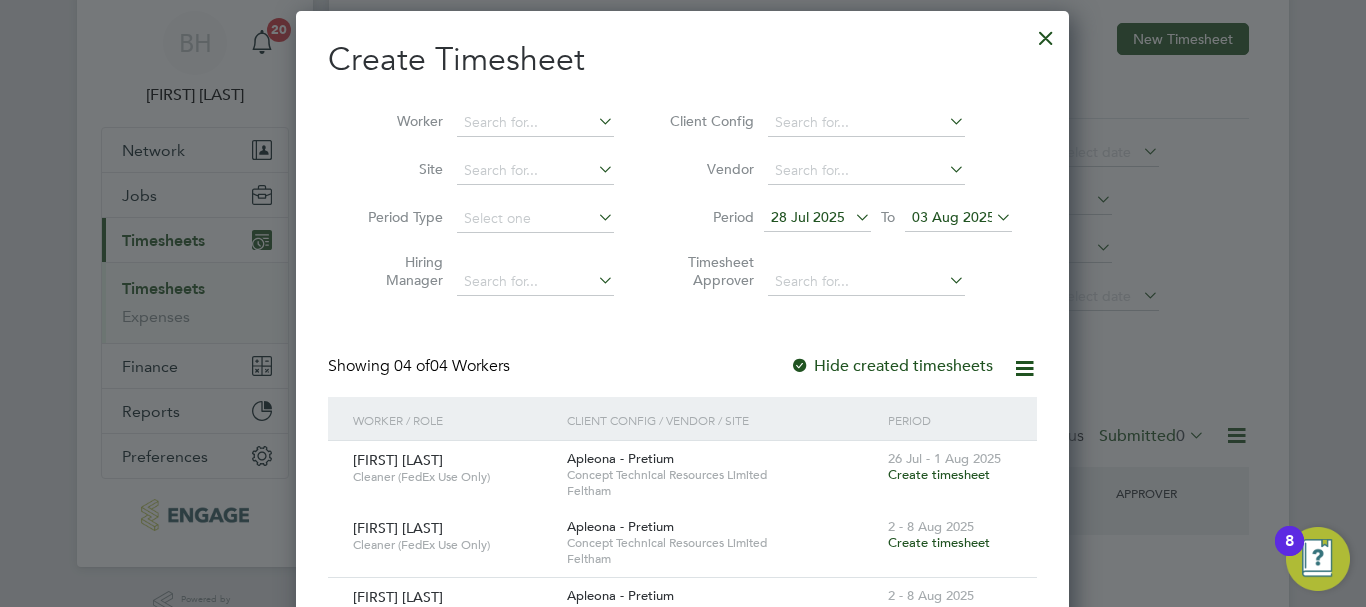 scroll, scrollTop: 0, scrollLeft: 0, axis: both 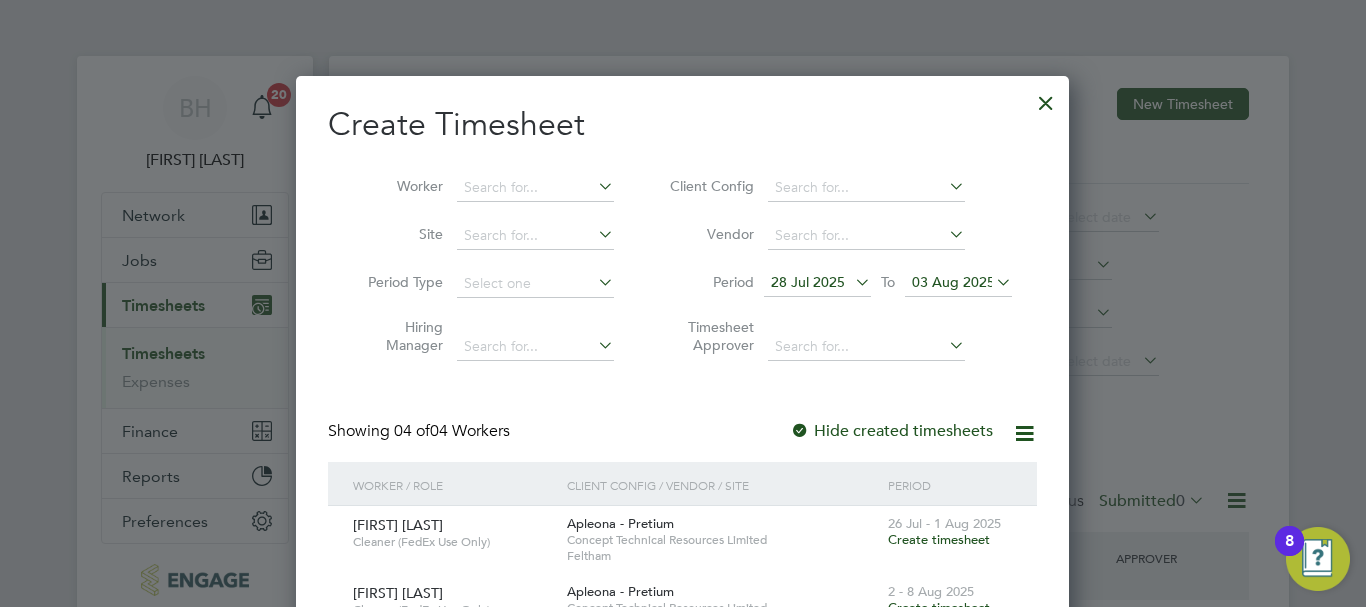 click at bounding box center (1046, 98) 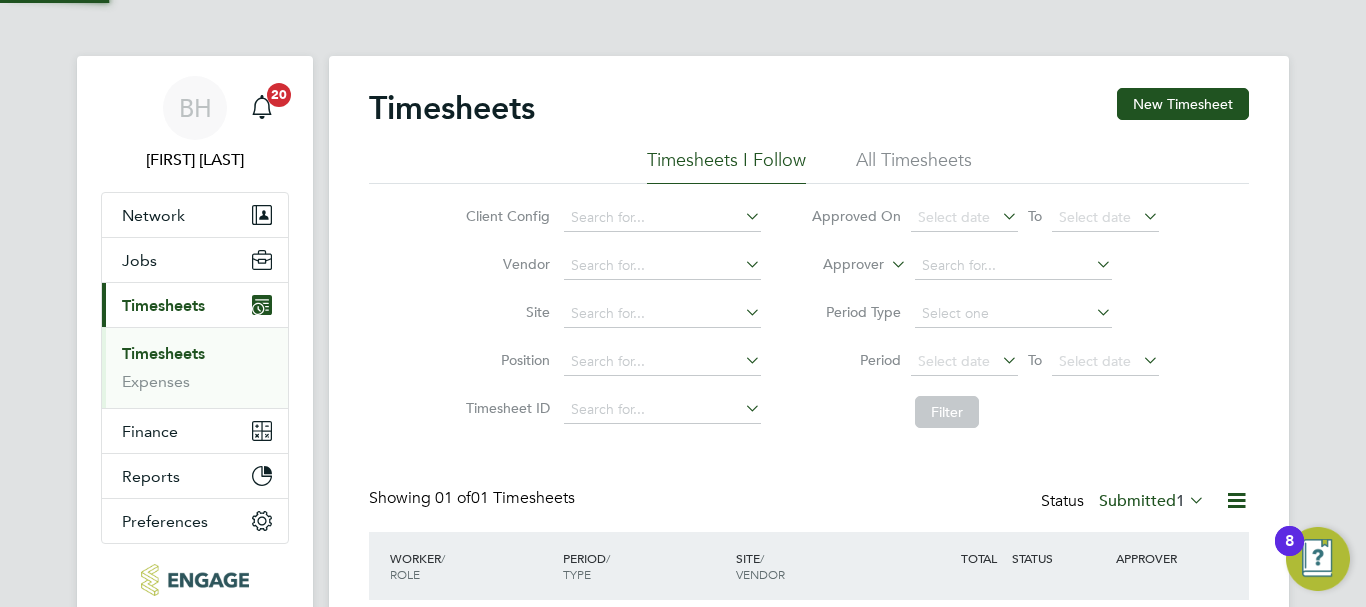 scroll, scrollTop: 10, scrollLeft: 10, axis: both 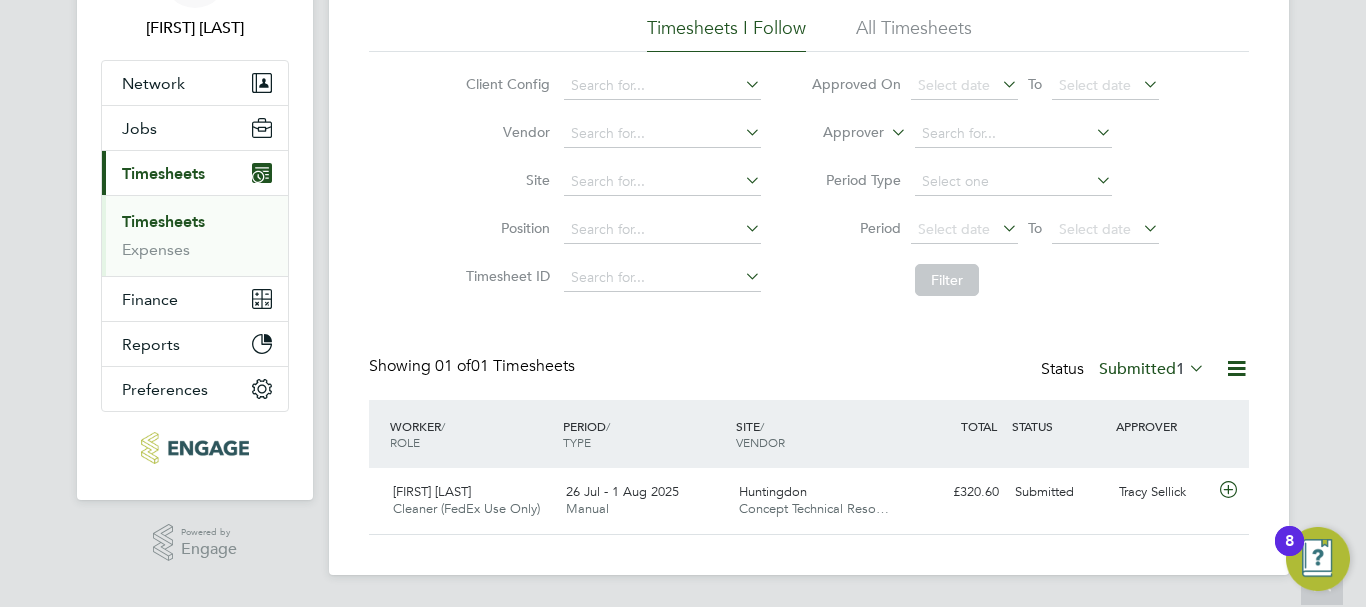 click on "Timesheets" at bounding box center [163, 221] 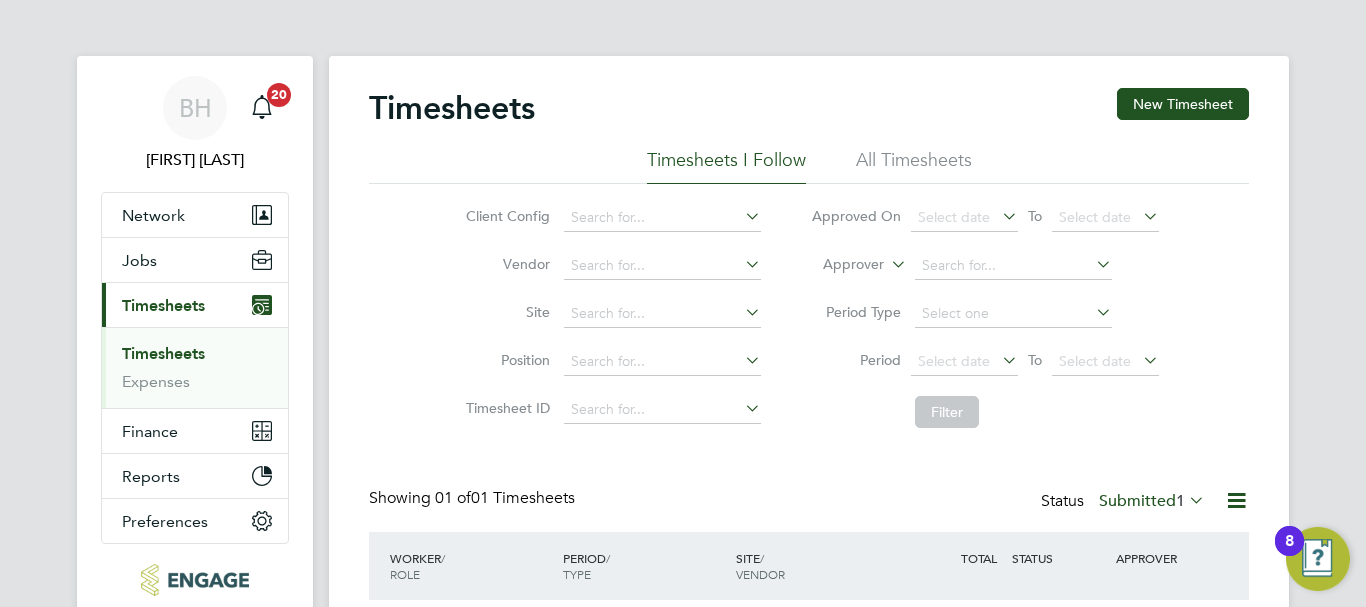 click on "Timesheets" at bounding box center (163, 353) 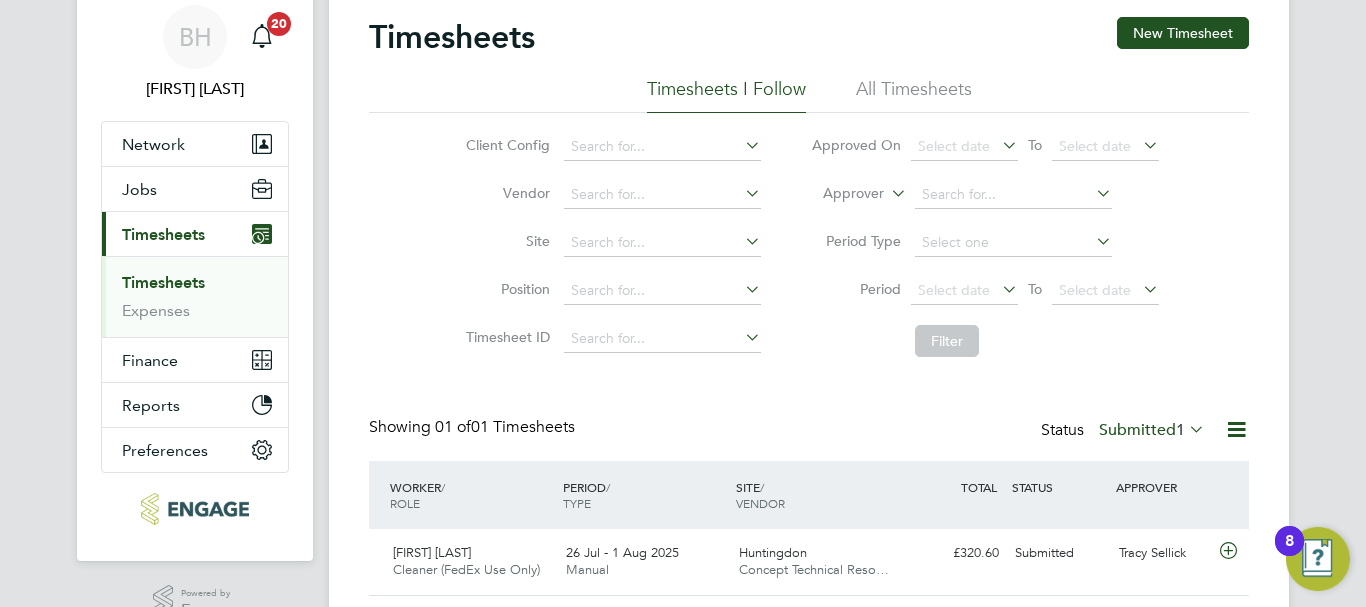 scroll, scrollTop: 132, scrollLeft: 0, axis: vertical 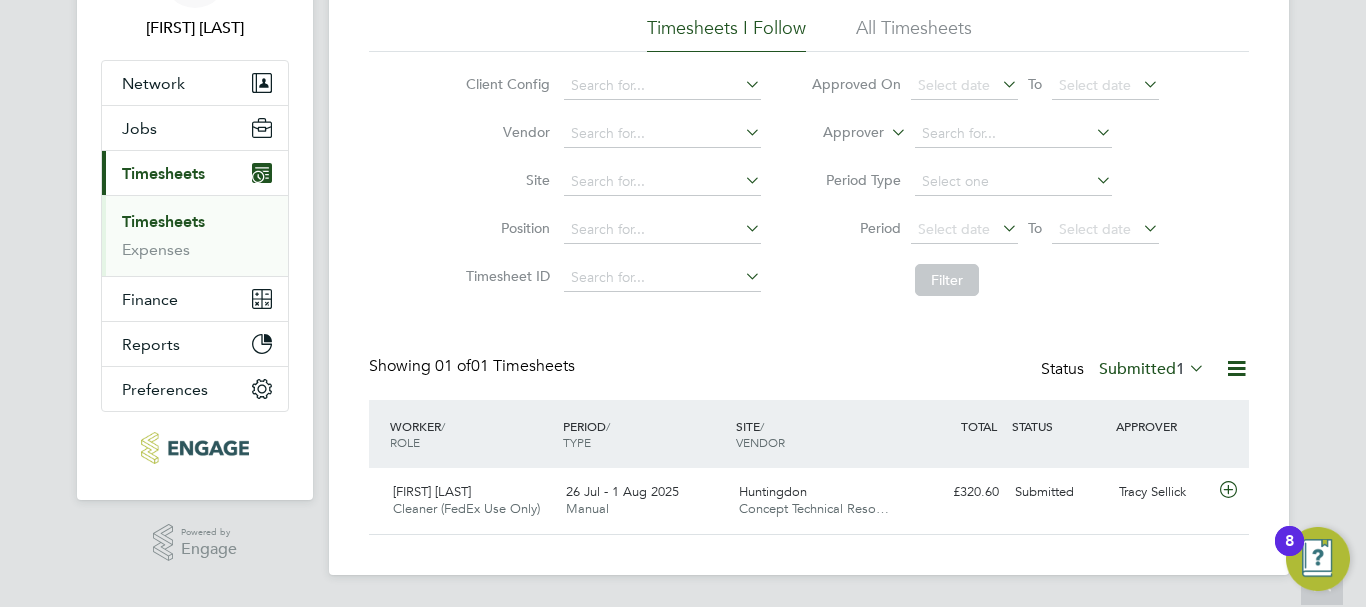 click on "All Timesheets" 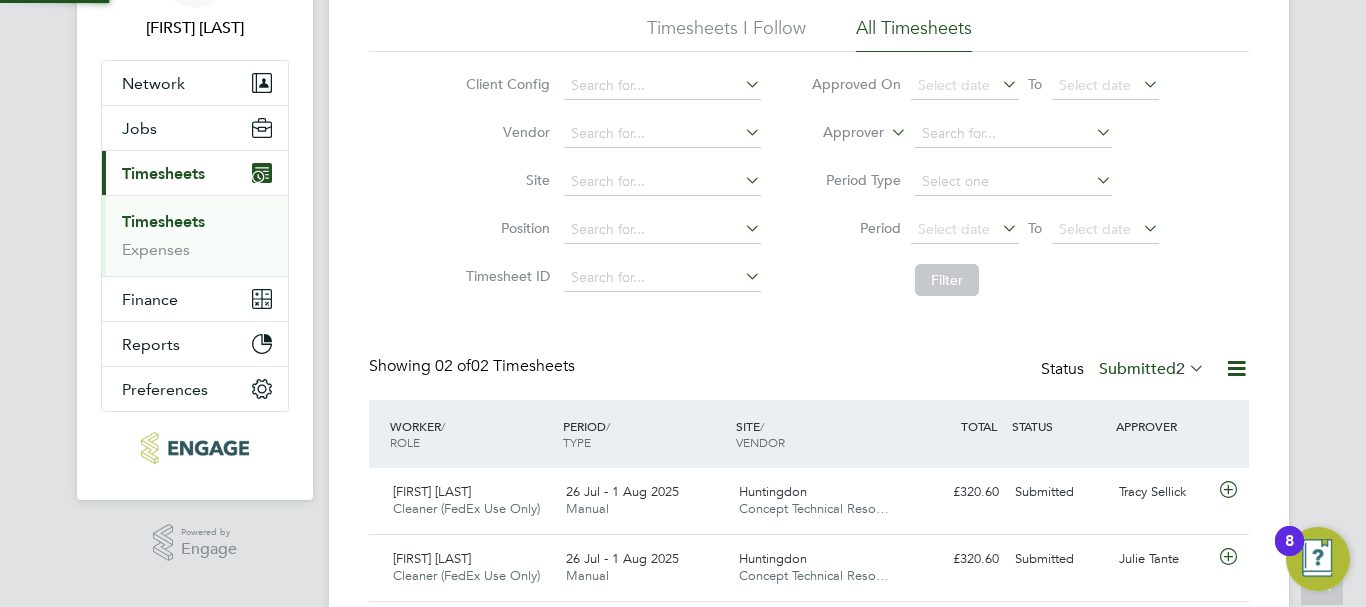 scroll, scrollTop: 10, scrollLeft: 10, axis: both 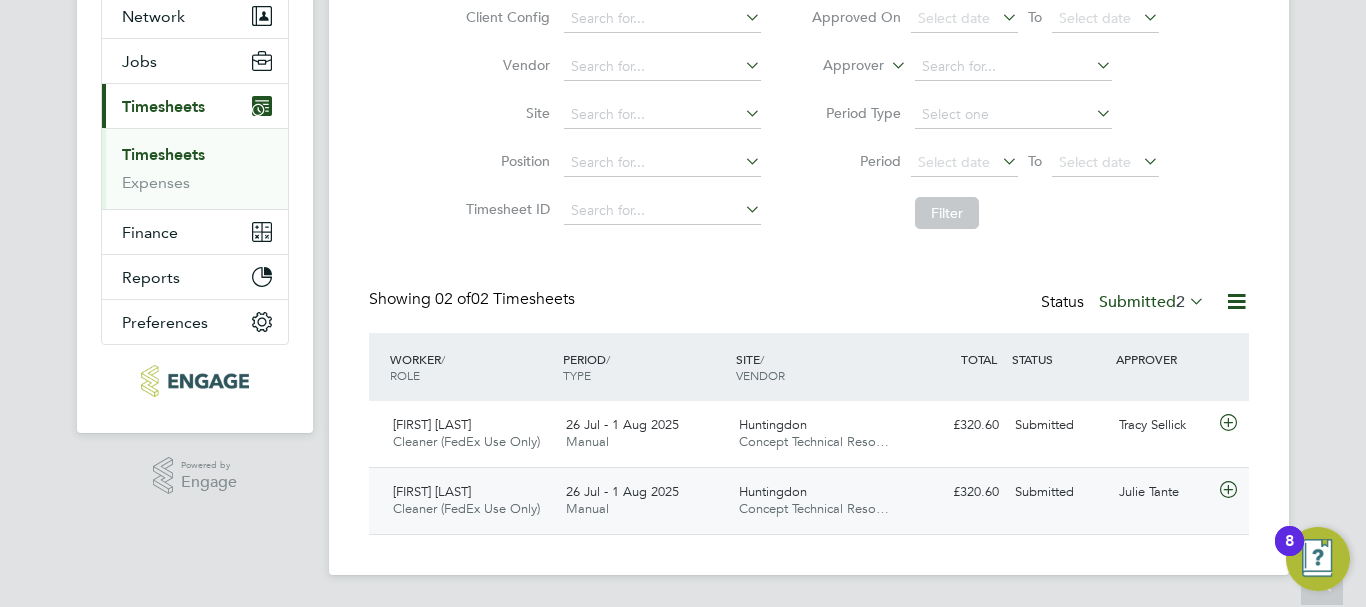 click on "[FIRST] [LAST]" 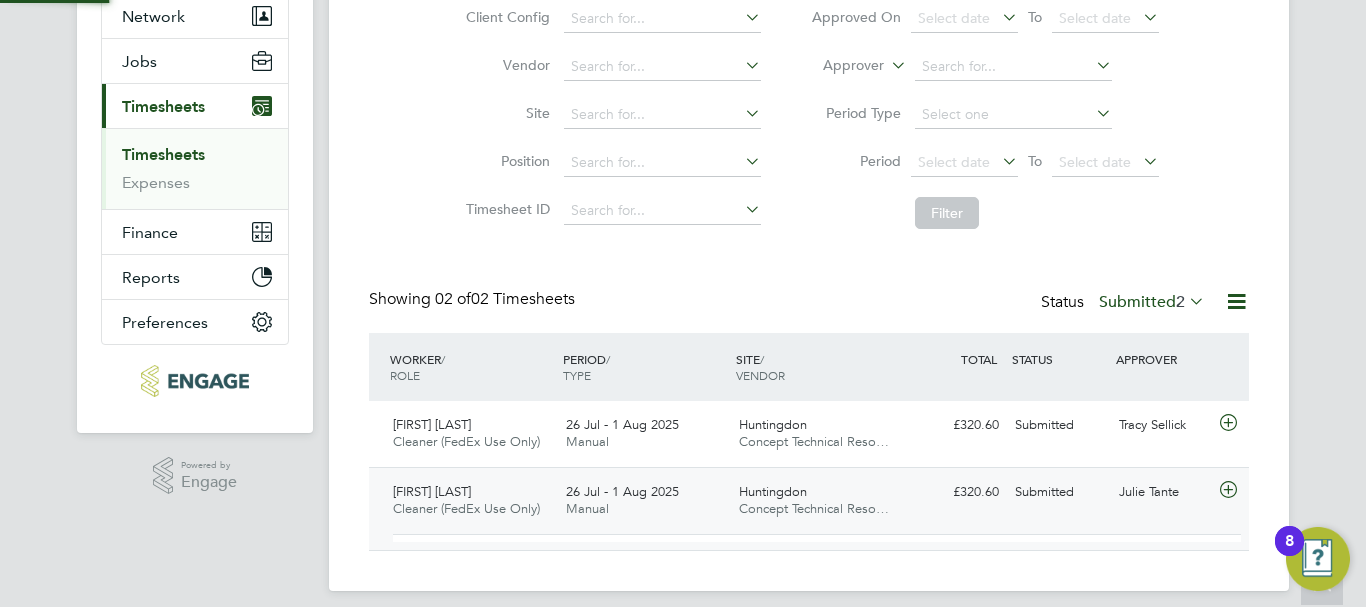 scroll, scrollTop: 10, scrollLeft: 10, axis: both 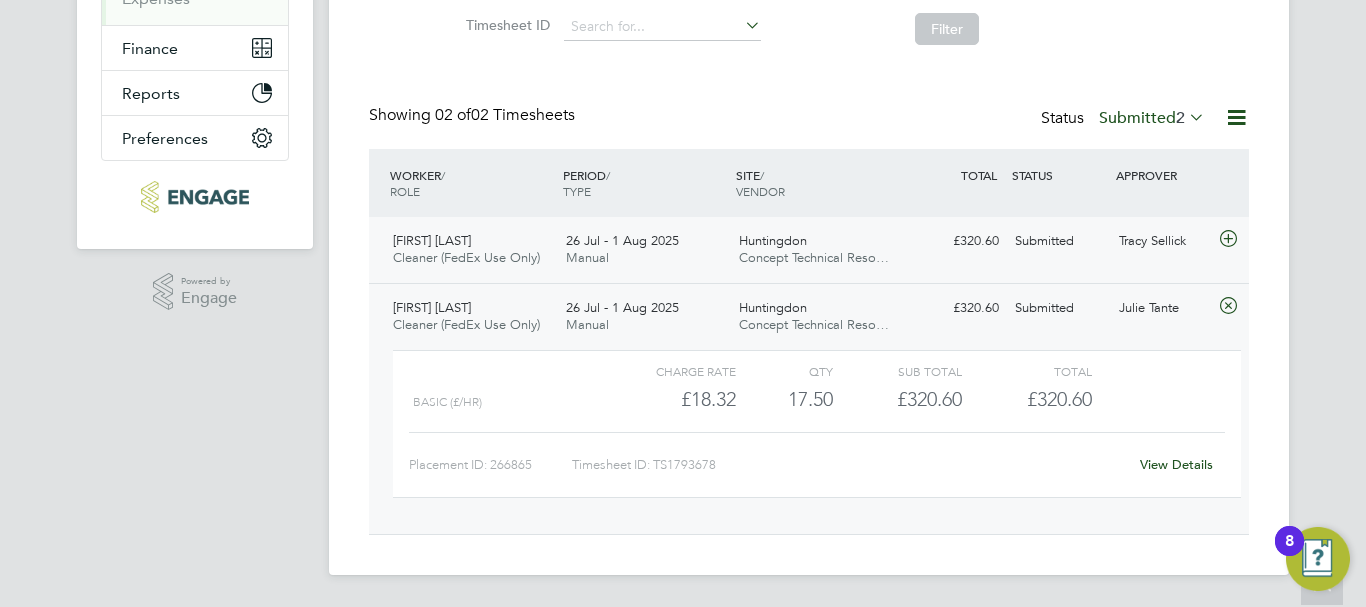 click on "[FIRST] [LAST] Cleaner (FedEx Use Only)   [DD] [MONTH] - [DD] [MONTH] [YYYY]" 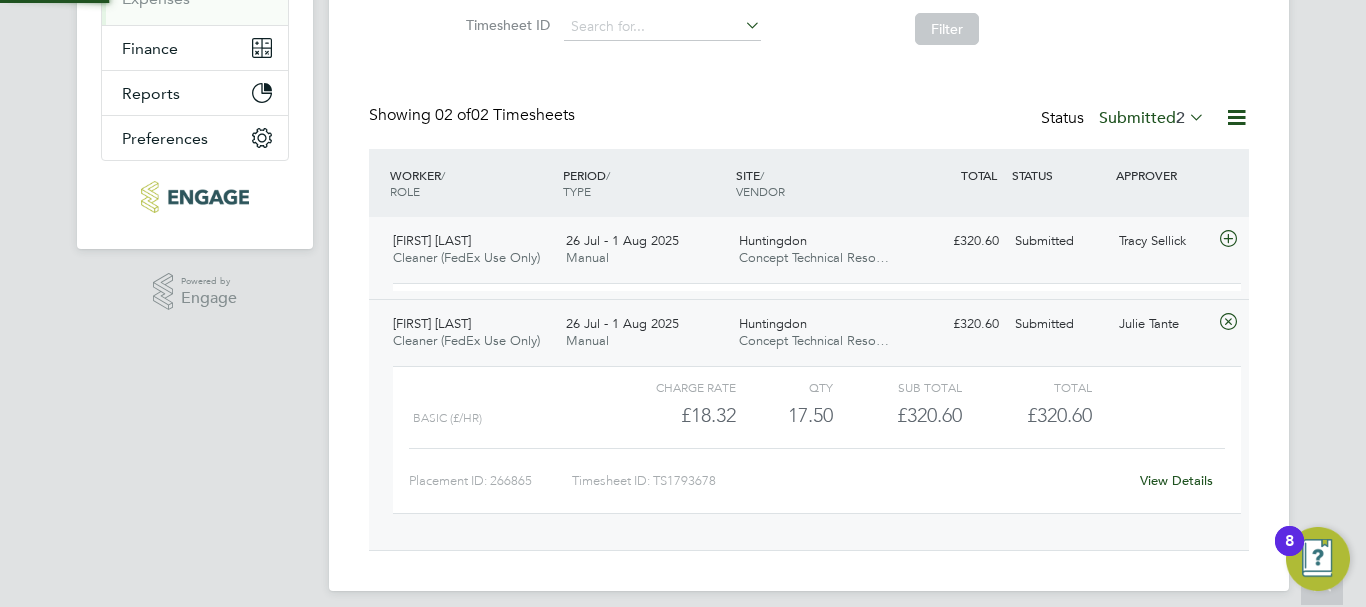 scroll, scrollTop: 10, scrollLeft: 10, axis: both 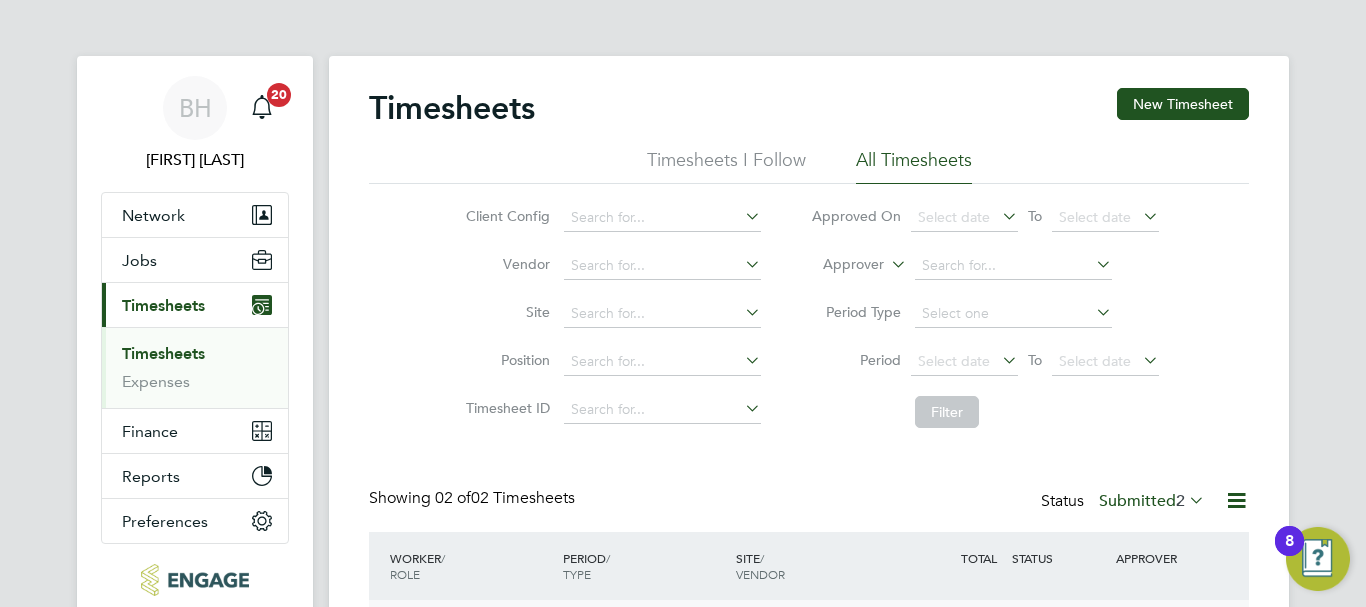click 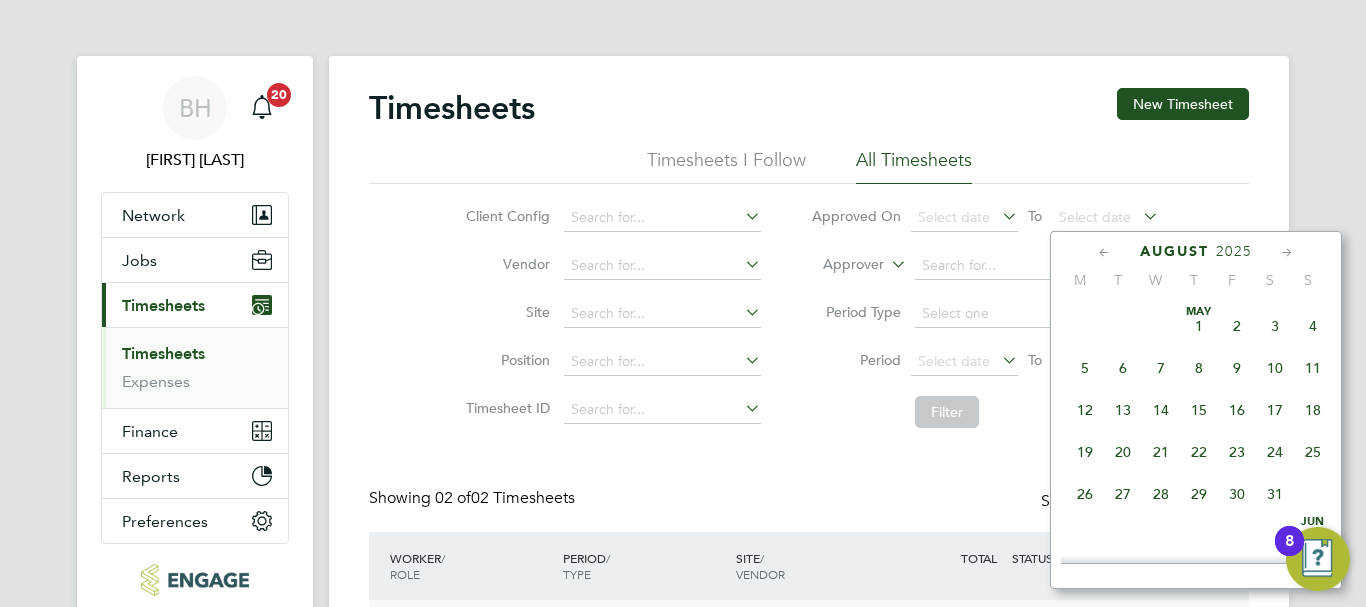 scroll, scrollTop: 649, scrollLeft: 0, axis: vertical 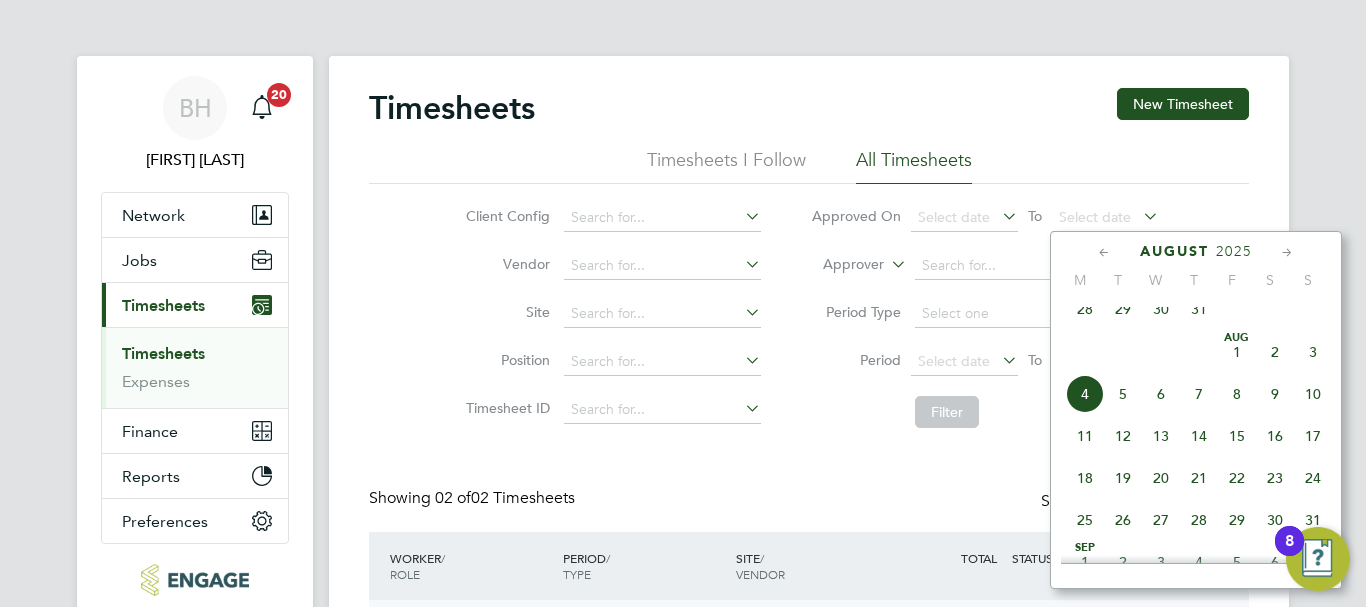 click on "Timesheets New Timesheet" 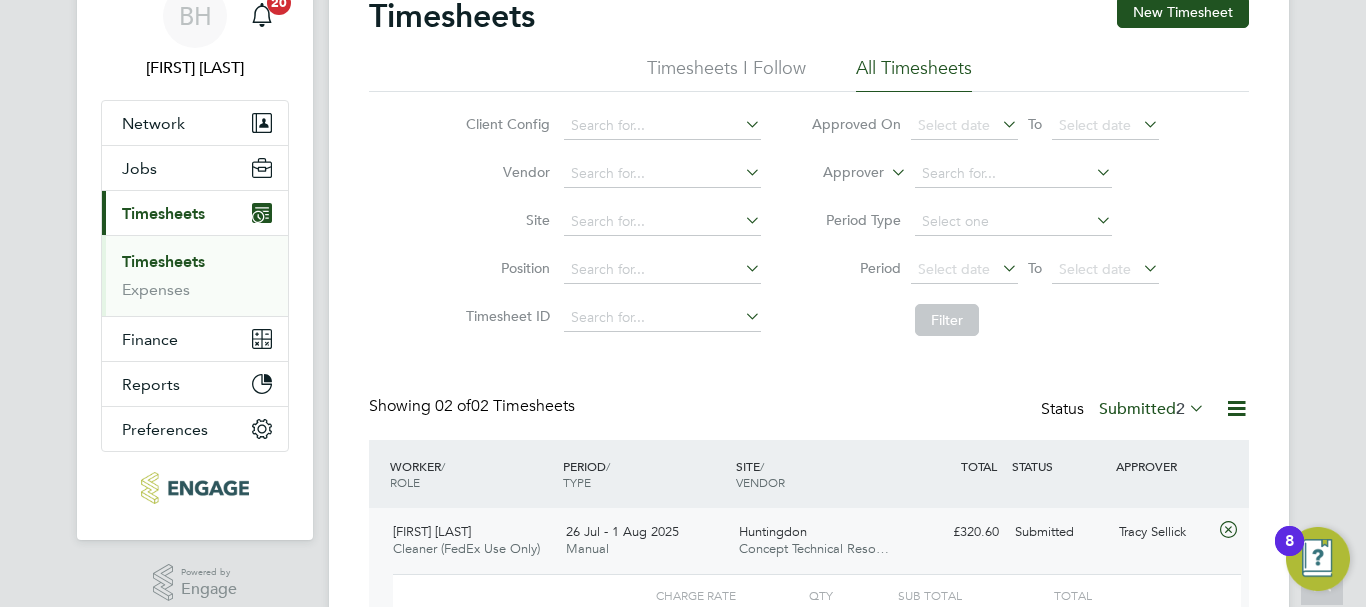 scroll, scrollTop: 0, scrollLeft: 0, axis: both 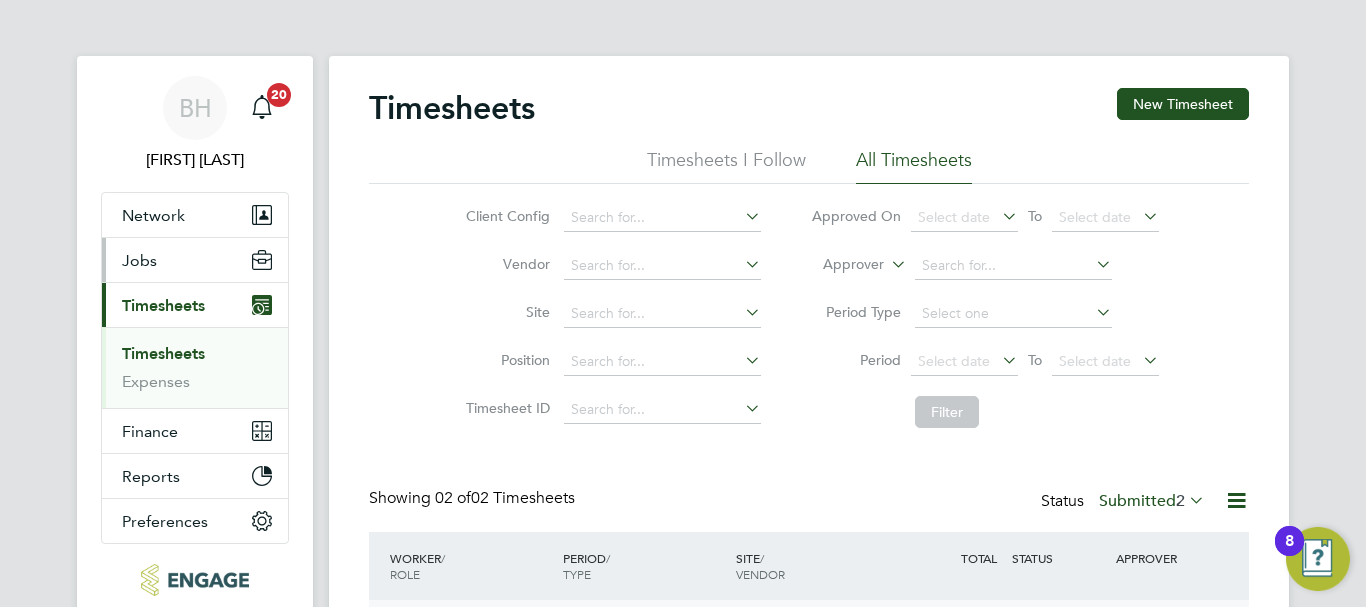 click on "Jobs" at bounding box center [195, 260] 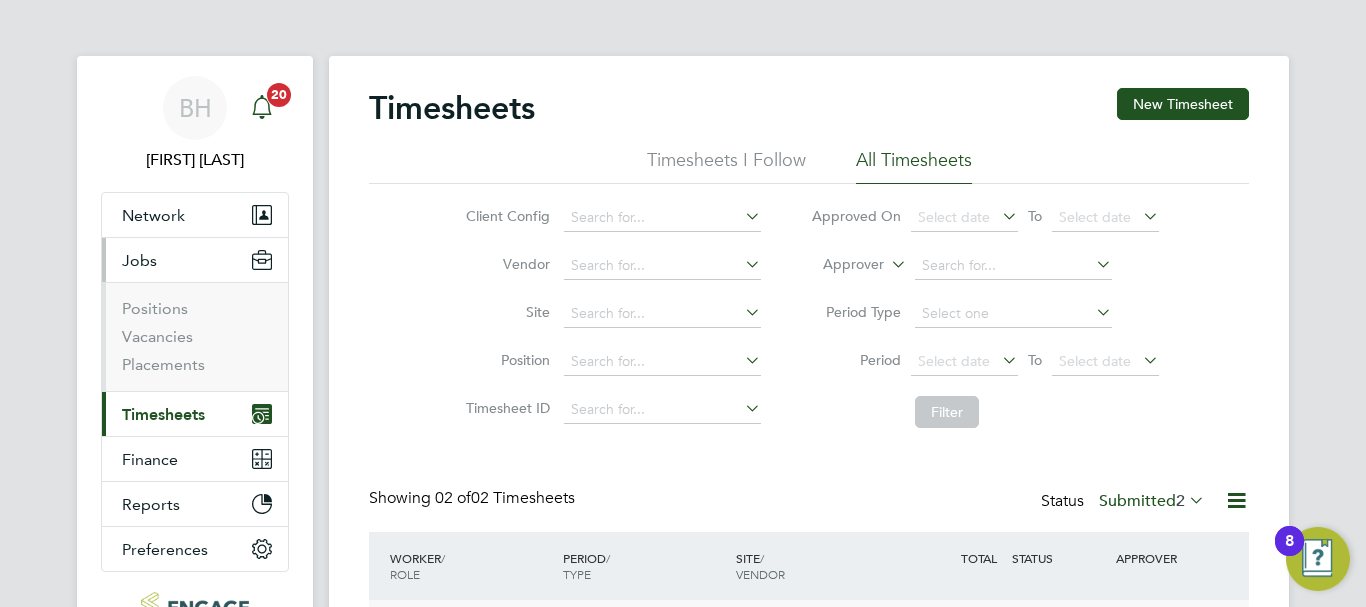 click on "Notifications
20" at bounding box center [262, 108] 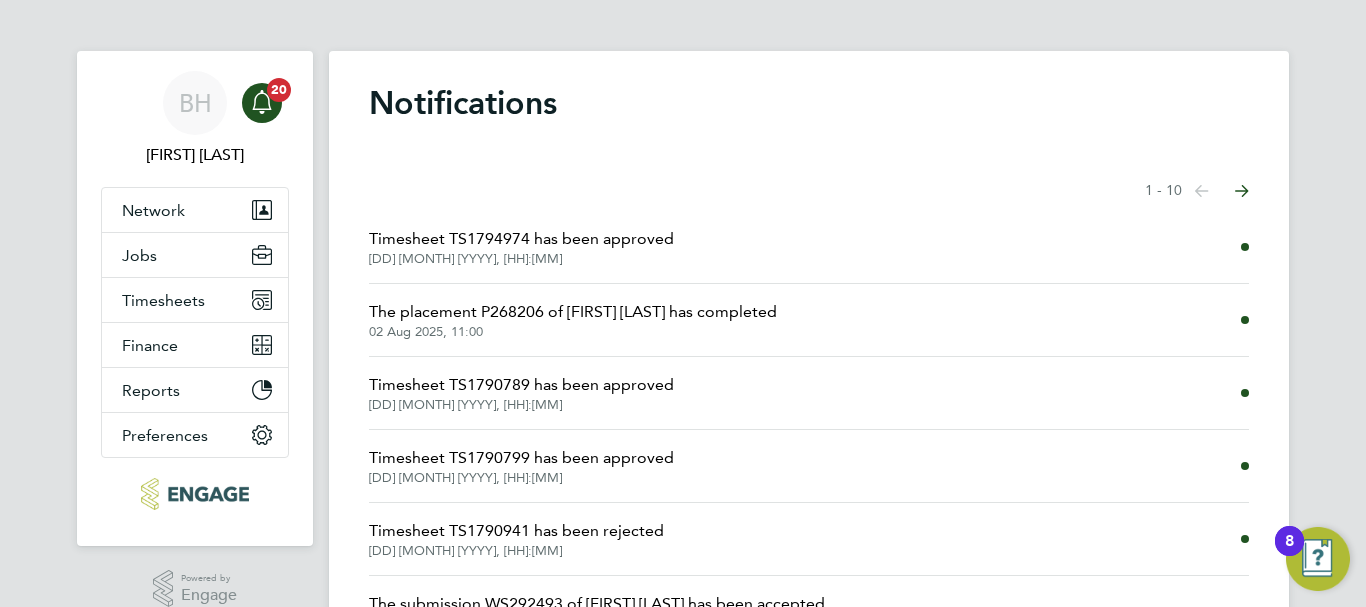 scroll, scrollTop: 0, scrollLeft: 0, axis: both 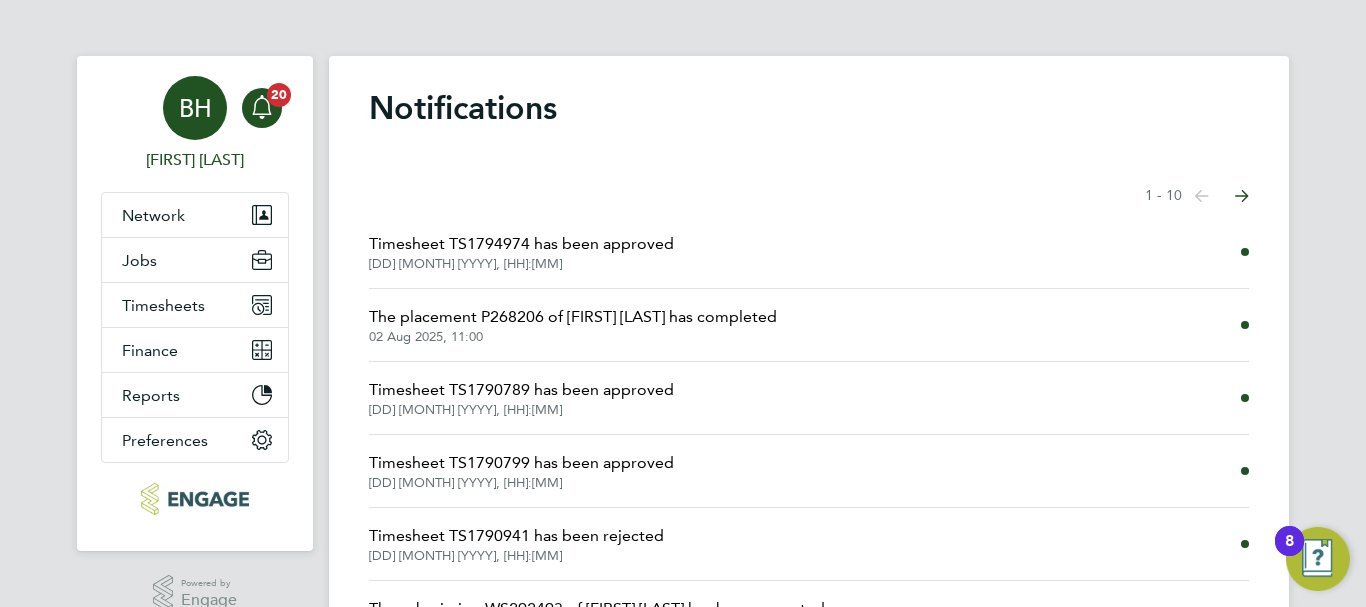 click on "BH" at bounding box center [195, 108] 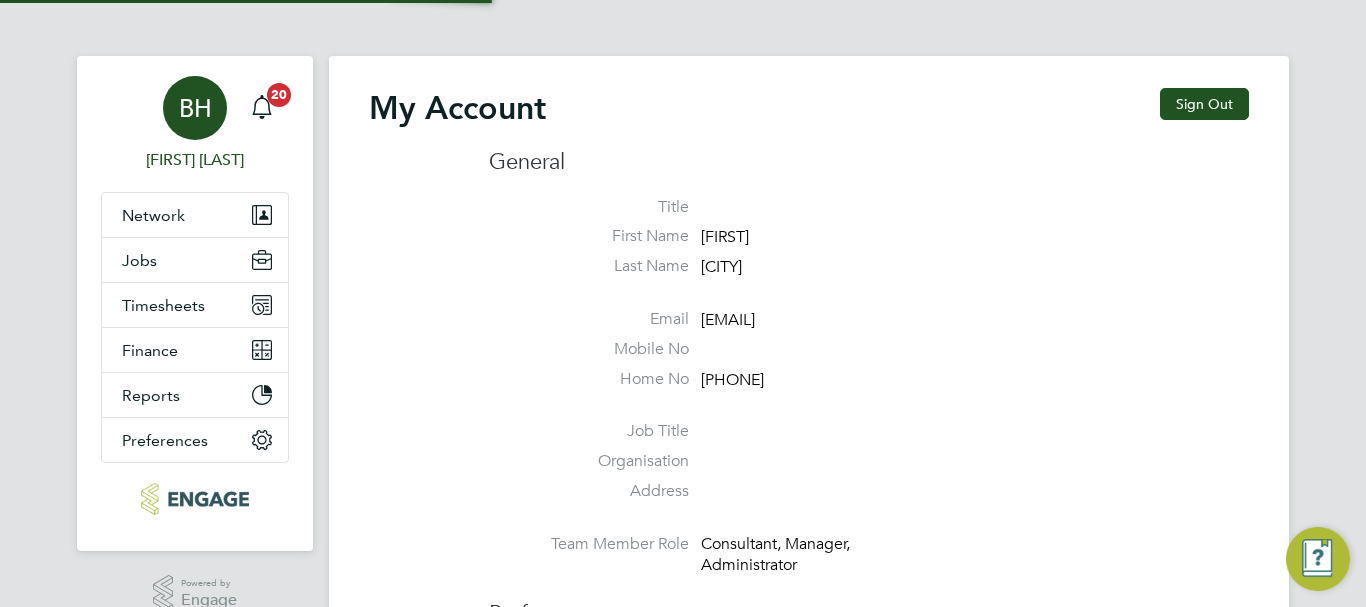 type on "[EMAIL]" 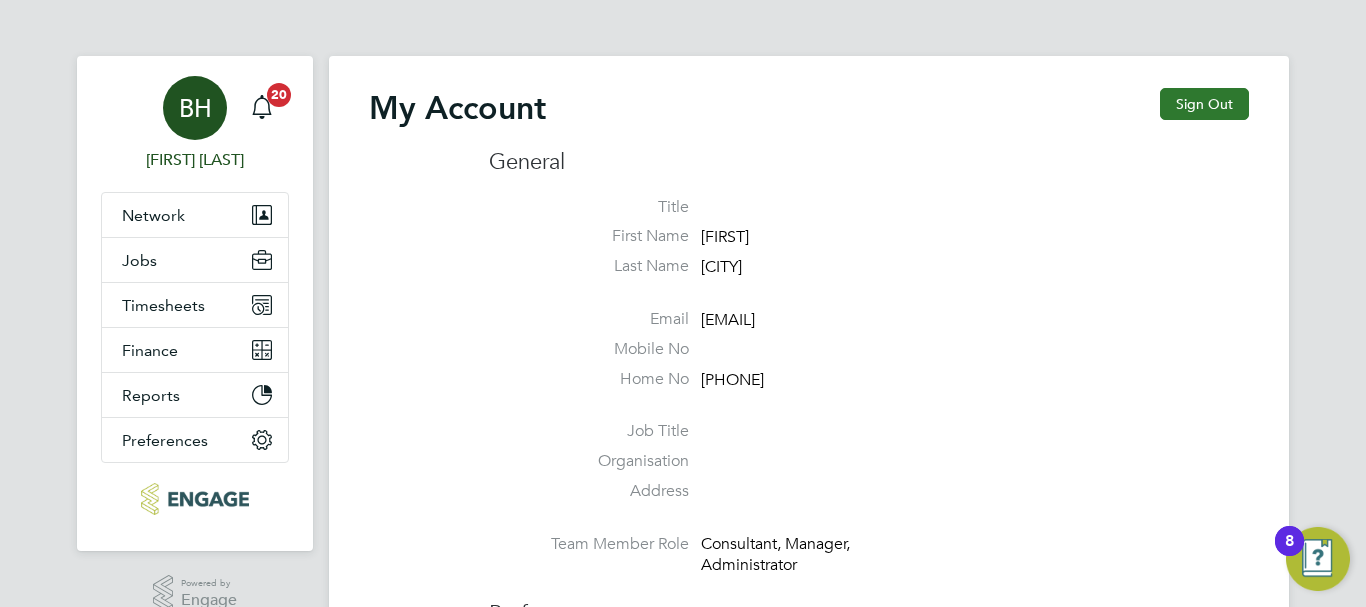 click on "Sign Out" at bounding box center [1204, 104] 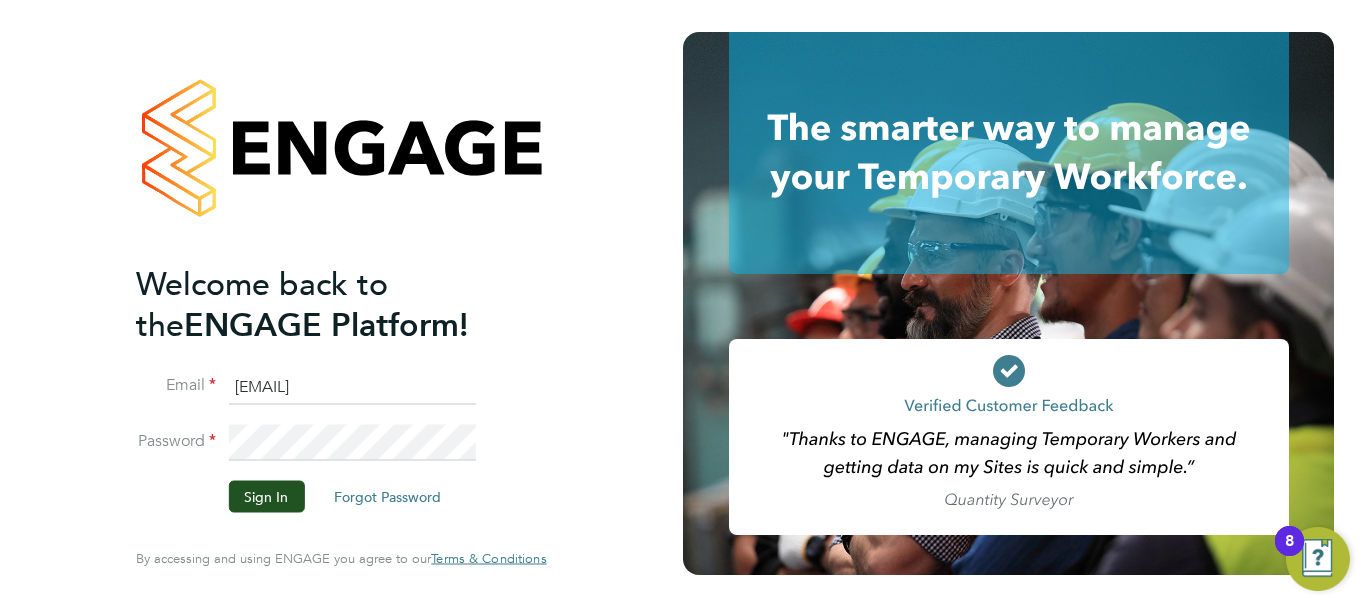 click on "[EMAIL]" 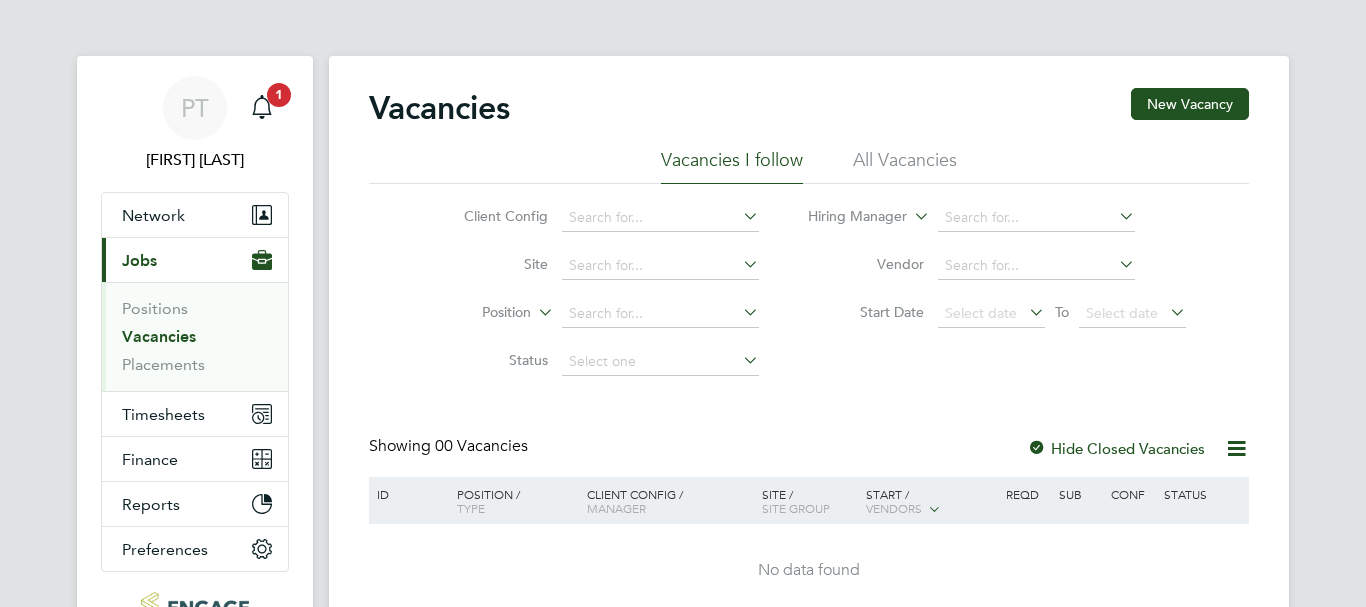click on "Timesheets" at bounding box center [163, 414] 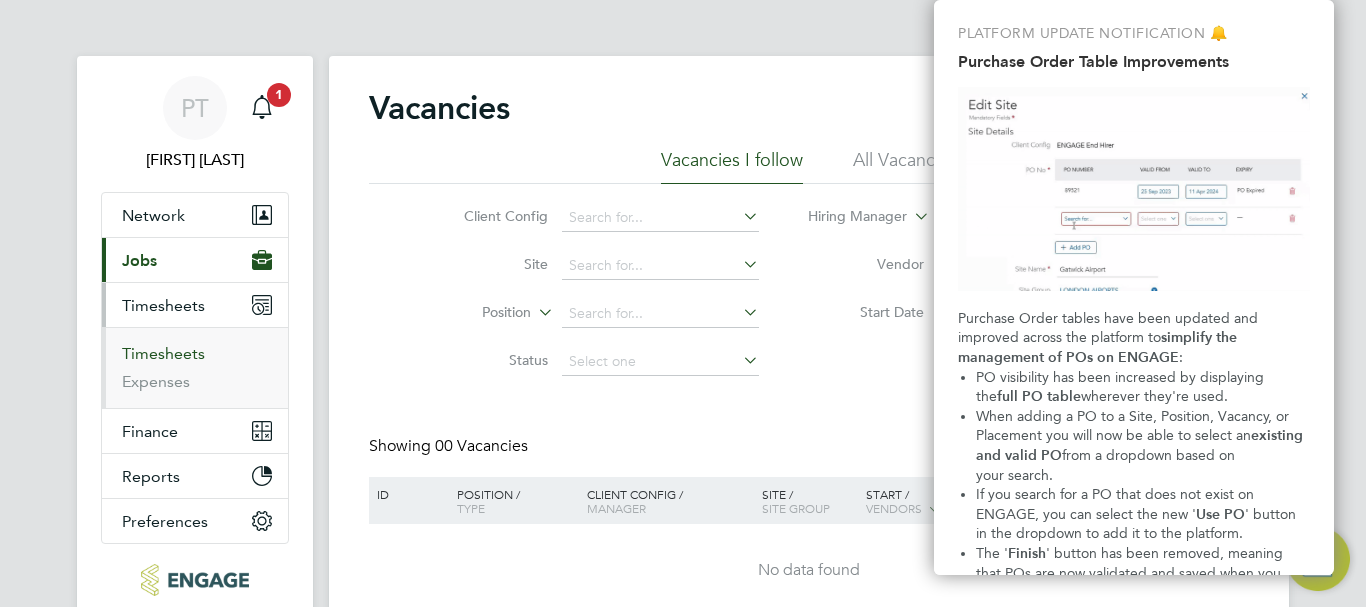 click on "Timesheets" at bounding box center [163, 353] 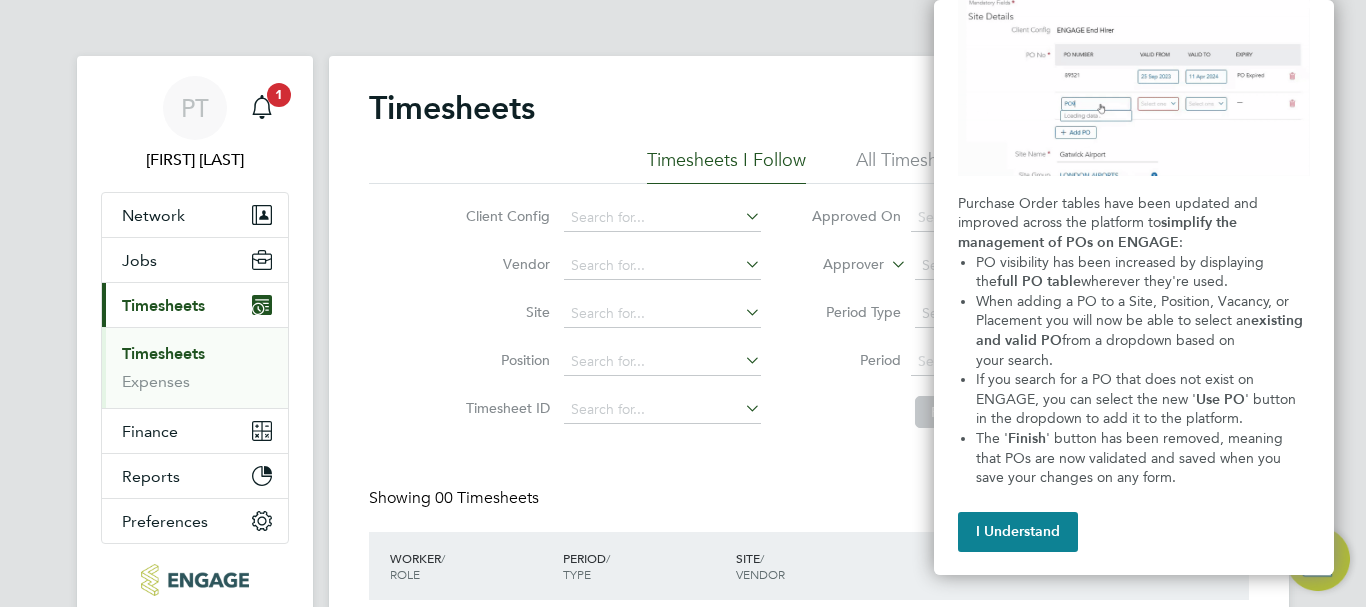 scroll, scrollTop: 116, scrollLeft: 0, axis: vertical 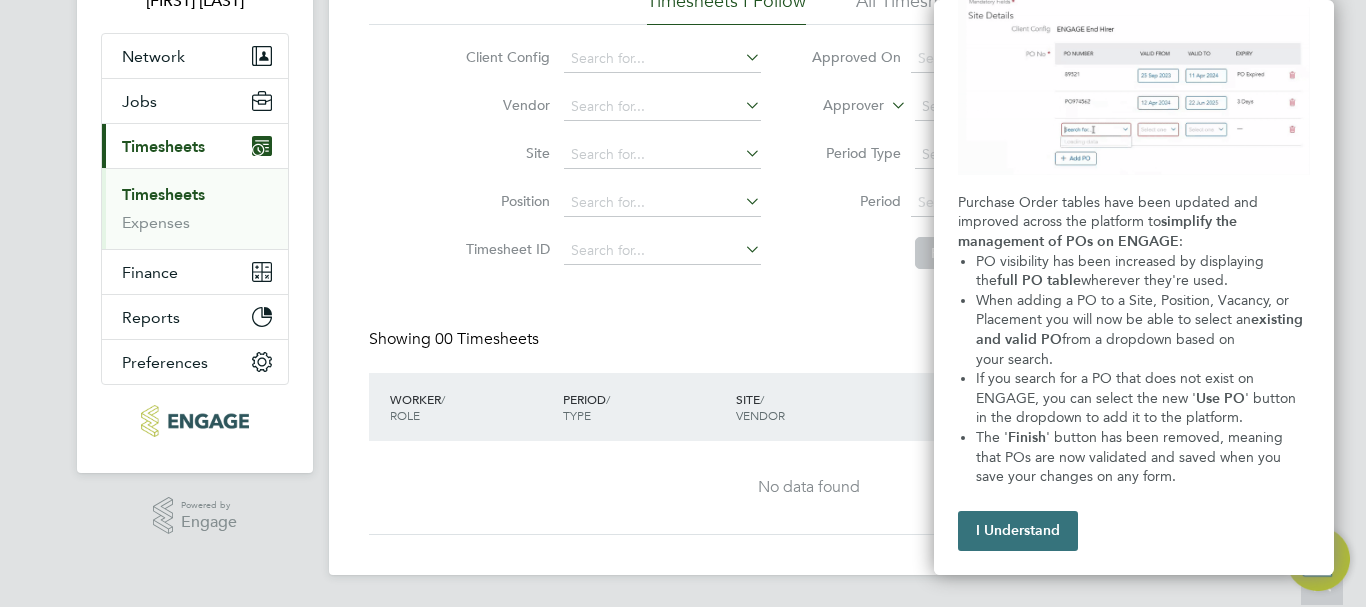 click on "I Understand" at bounding box center [1018, 531] 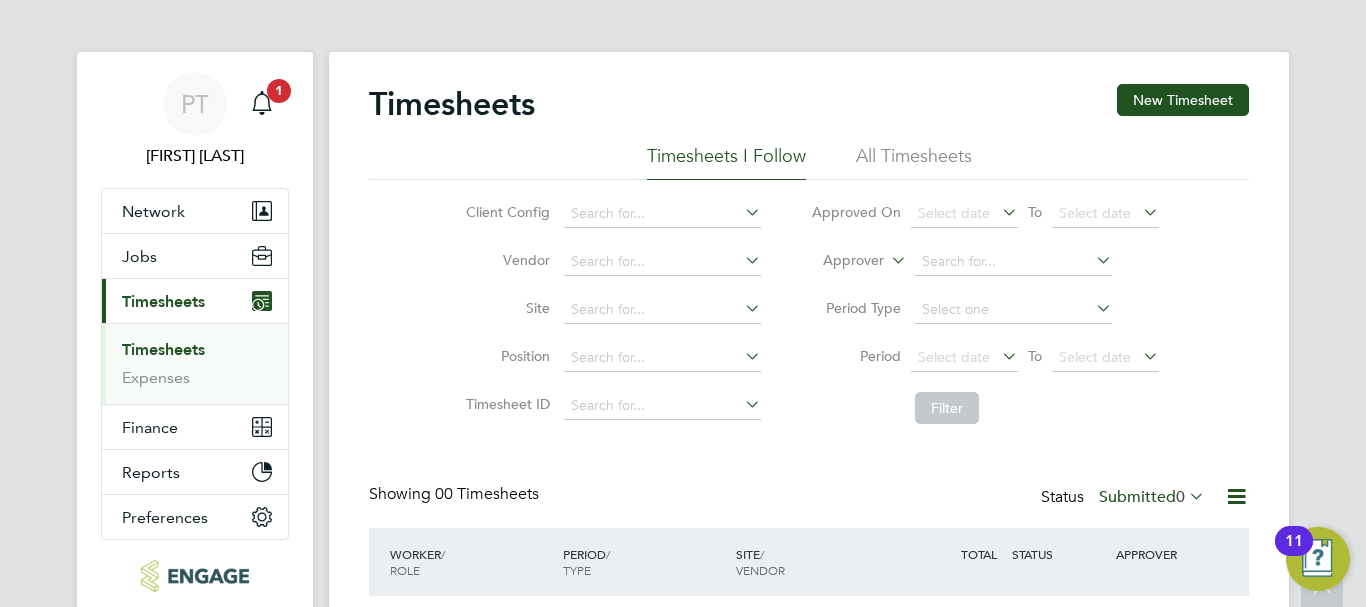 scroll, scrollTop: 0, scrollLeft: 0, axis: both 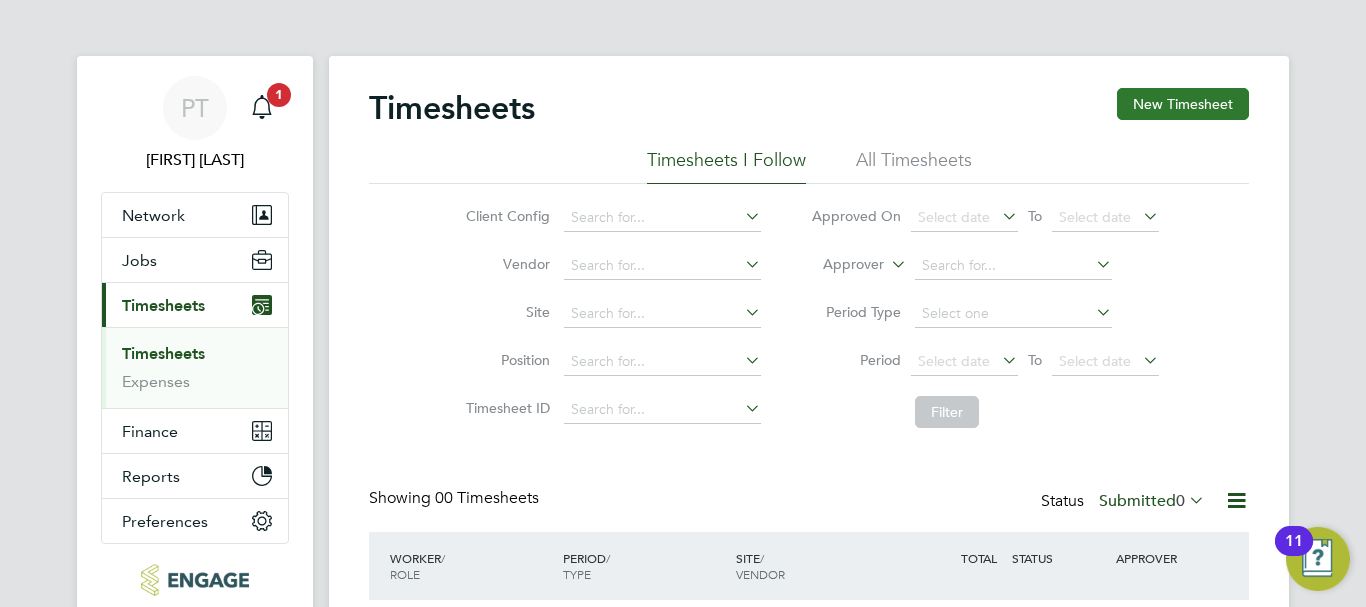 click on "New Timesheet" 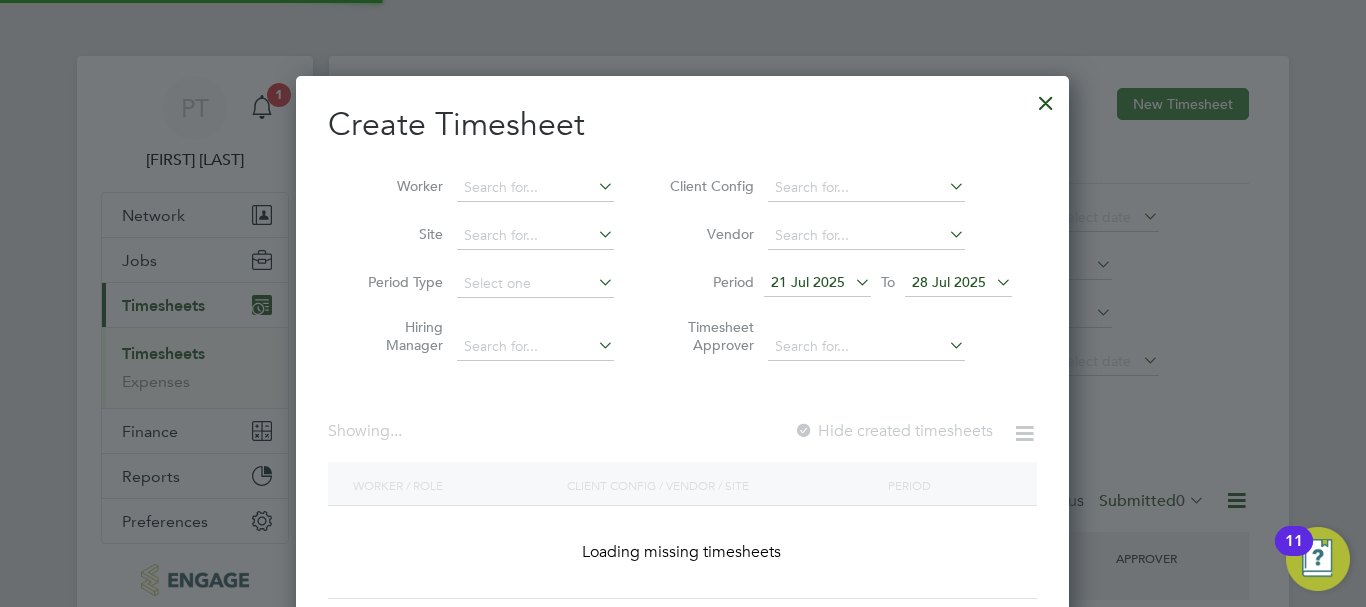 scroll, scrollTop: 10, scrollLeft: 10, axis: both 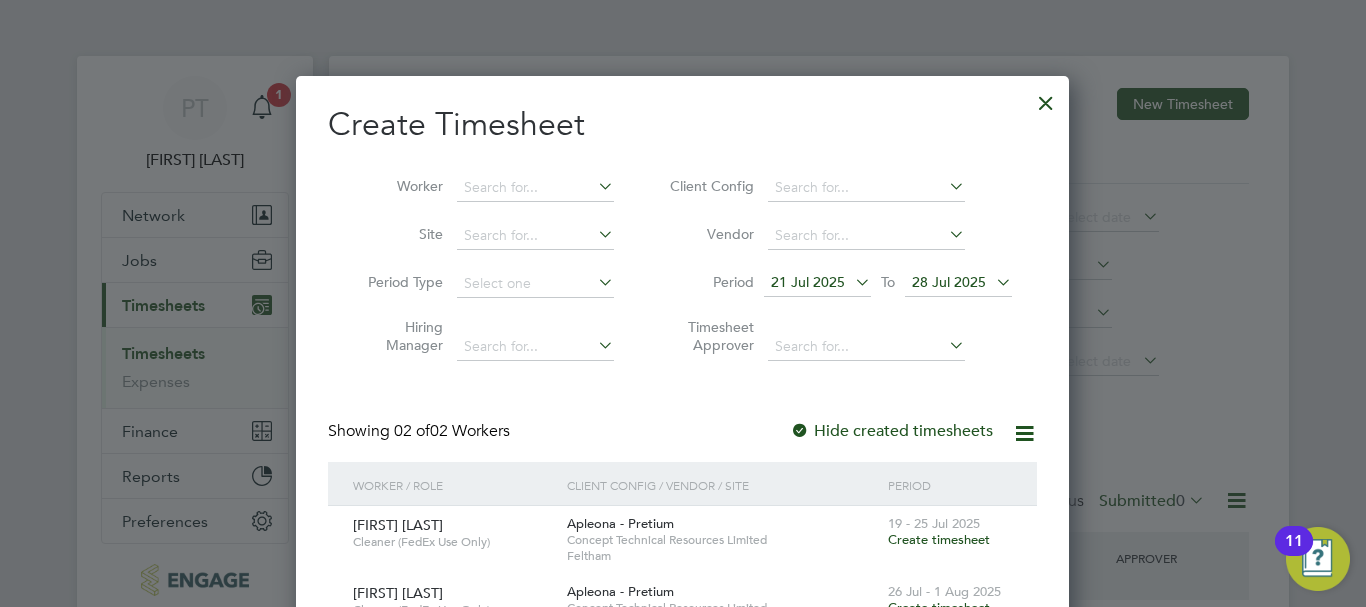 click at bounding box center [594, 186] 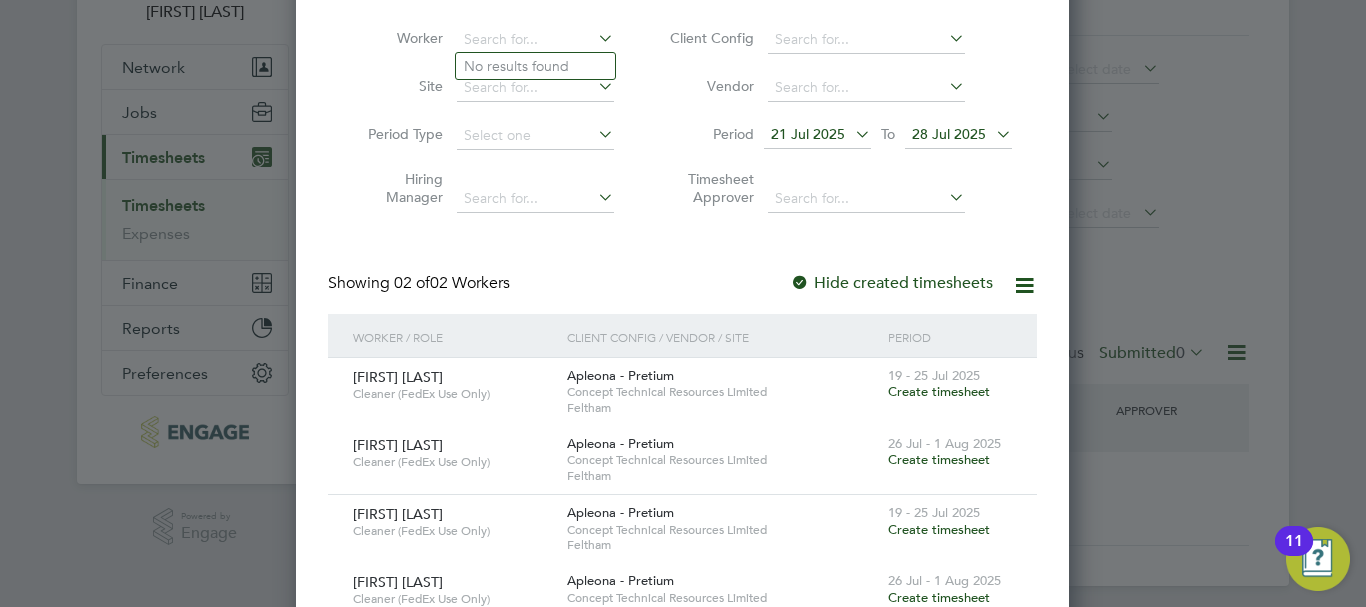 scroll, scrollTop: 113, scrollLeft: 0, axis: vertical 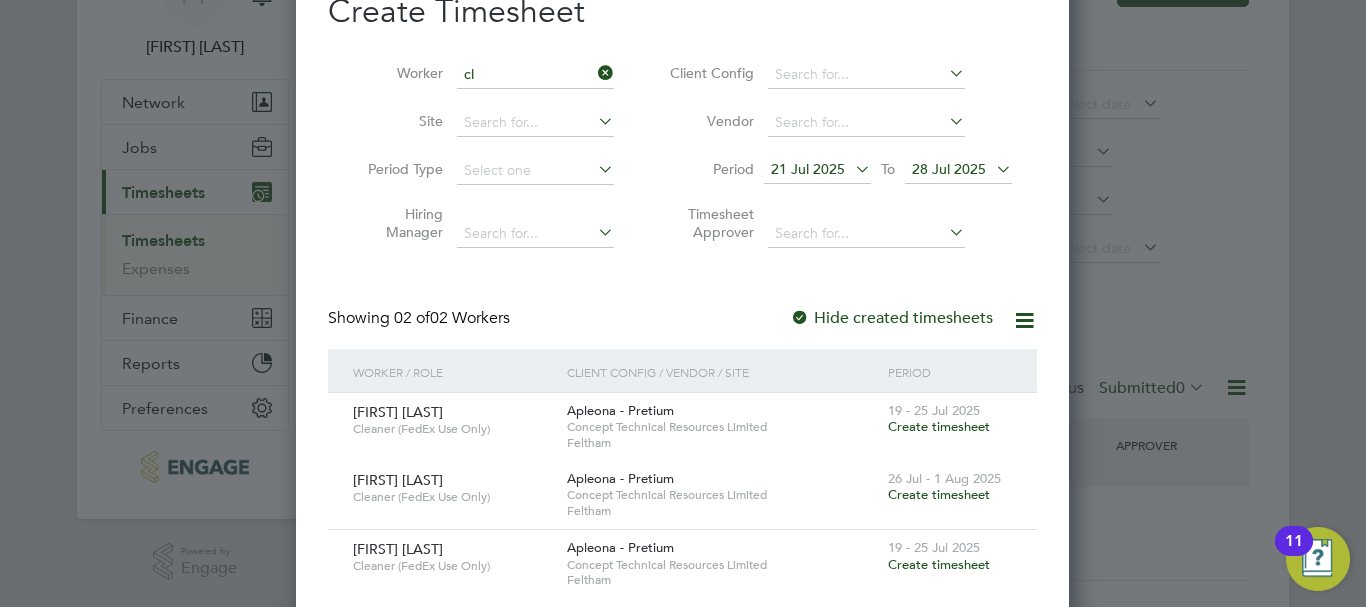 click on "Cl aire Hardcastle" 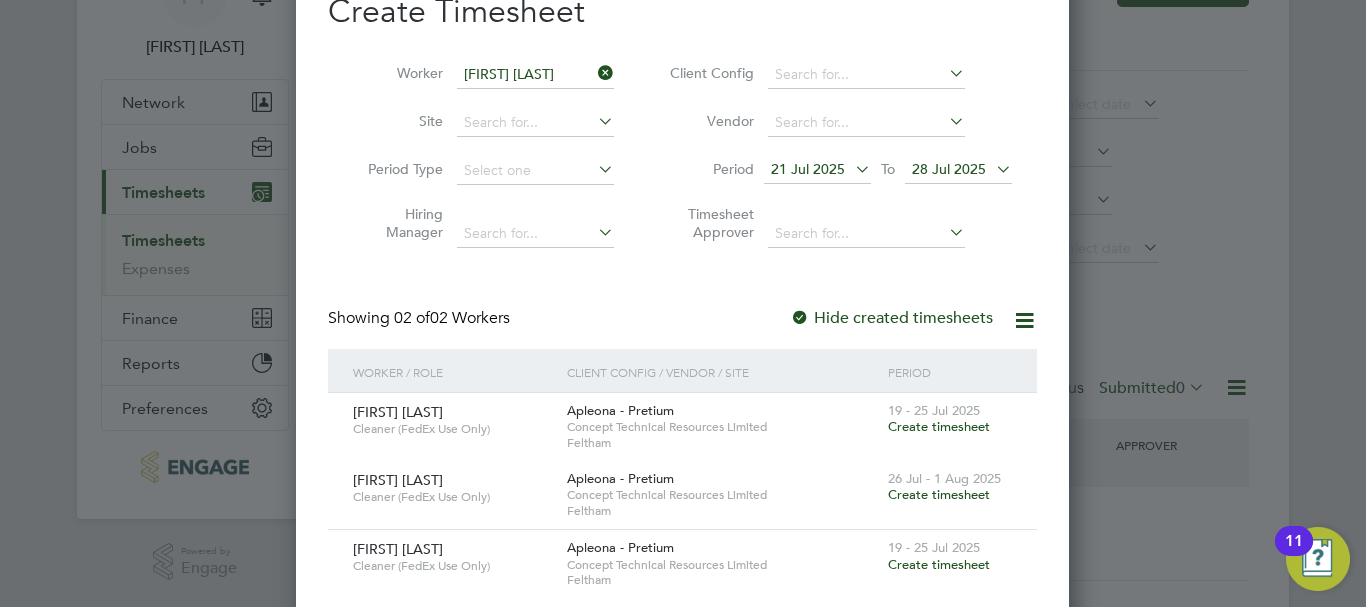 scroll, scrollTop: 10, scrollLeft: 10, axis: both 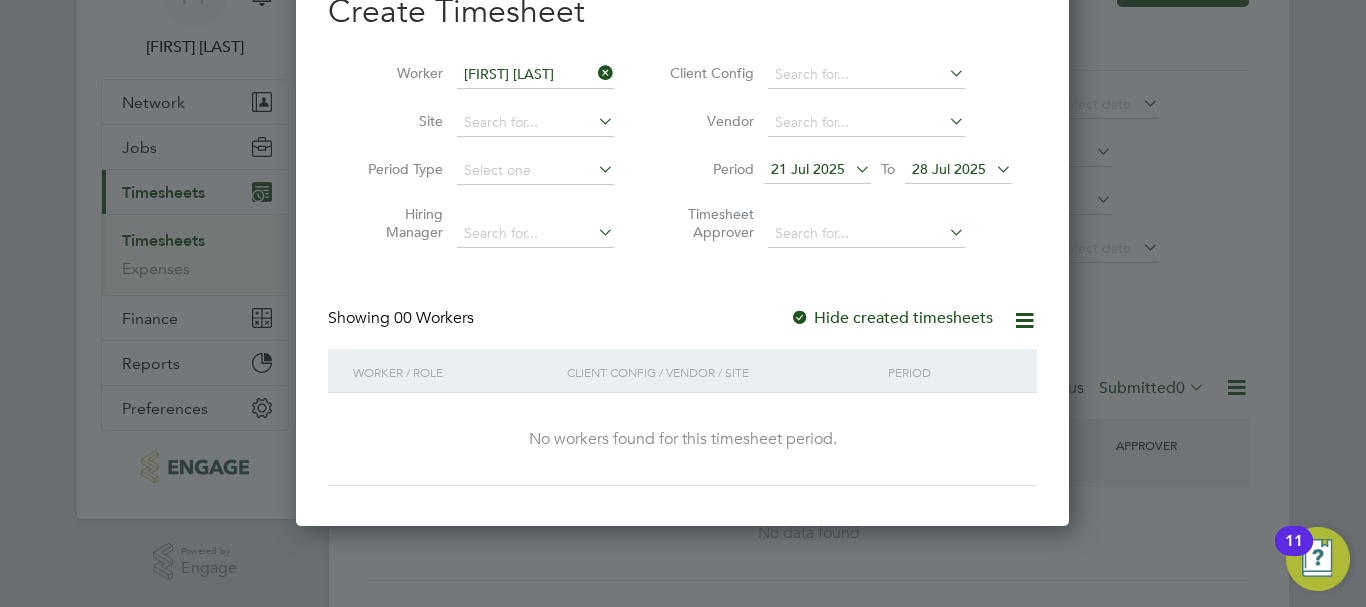 click at bounding box center (992, 169) 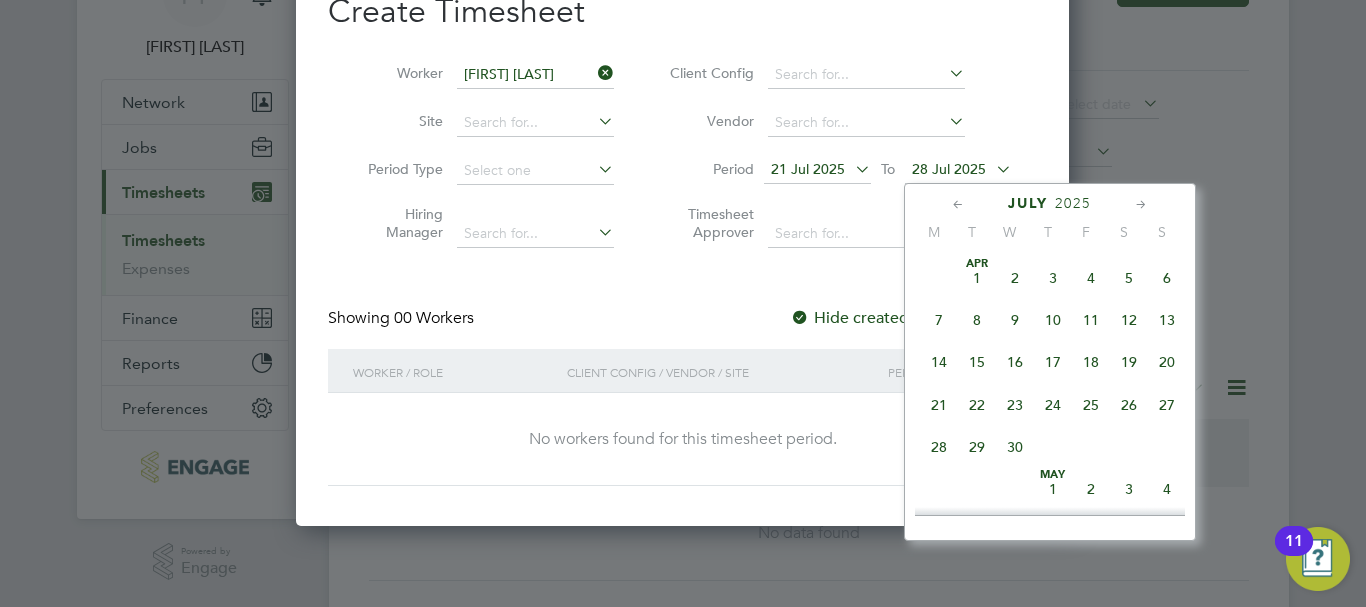 scroll, scrollTop: 779, scrollLeft: 0, axis: vertical 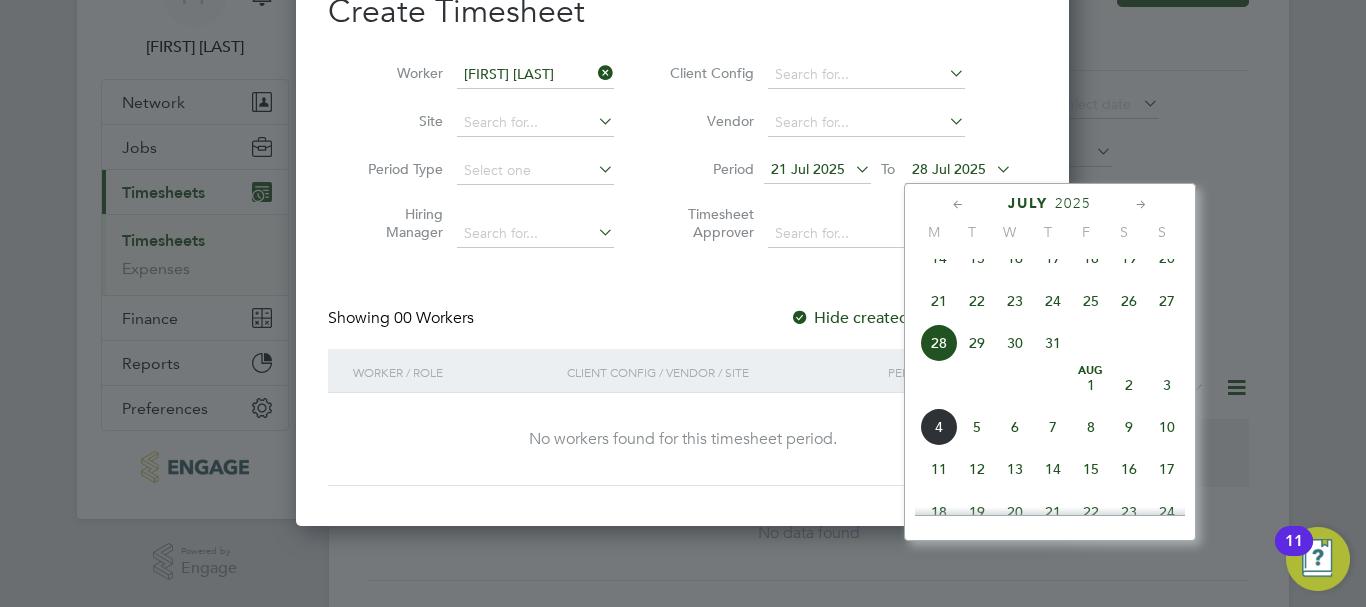 drag, startPoint x: 1166, startPoint y: 405, endPoint x: 1140, endPoint y: 404, distance: 26.019224 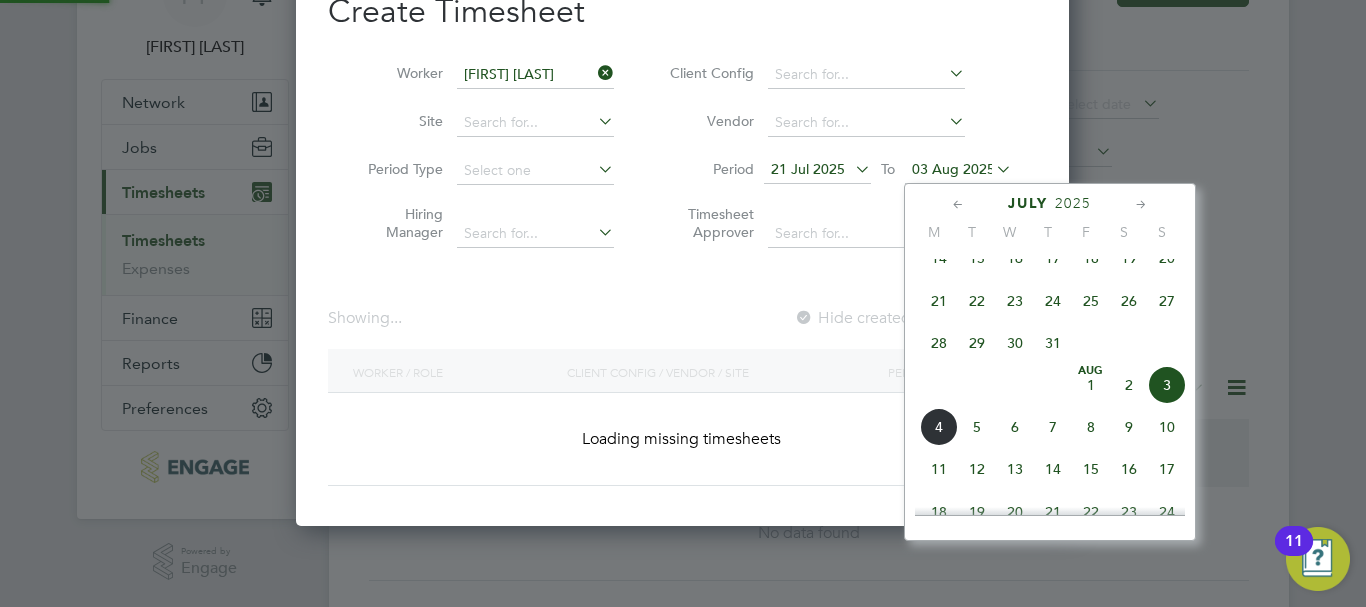 scroll, scrollTop: 10, scrollLeft: 10, axis: both 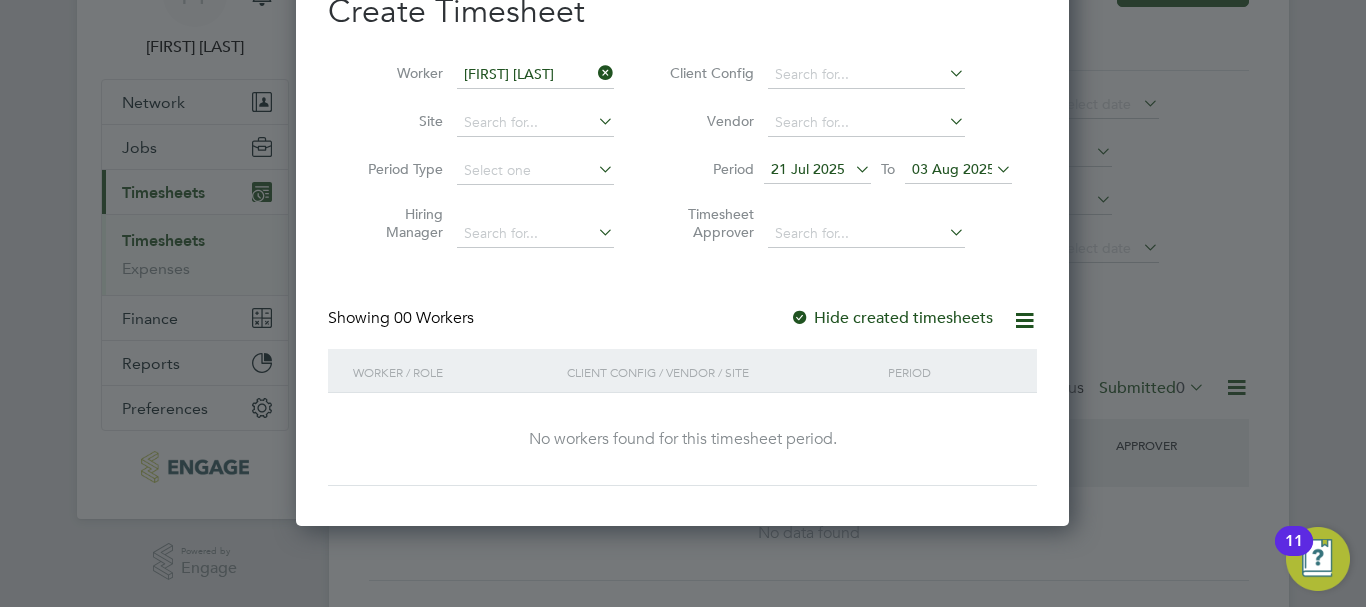 click at bounding box center [851, 169] 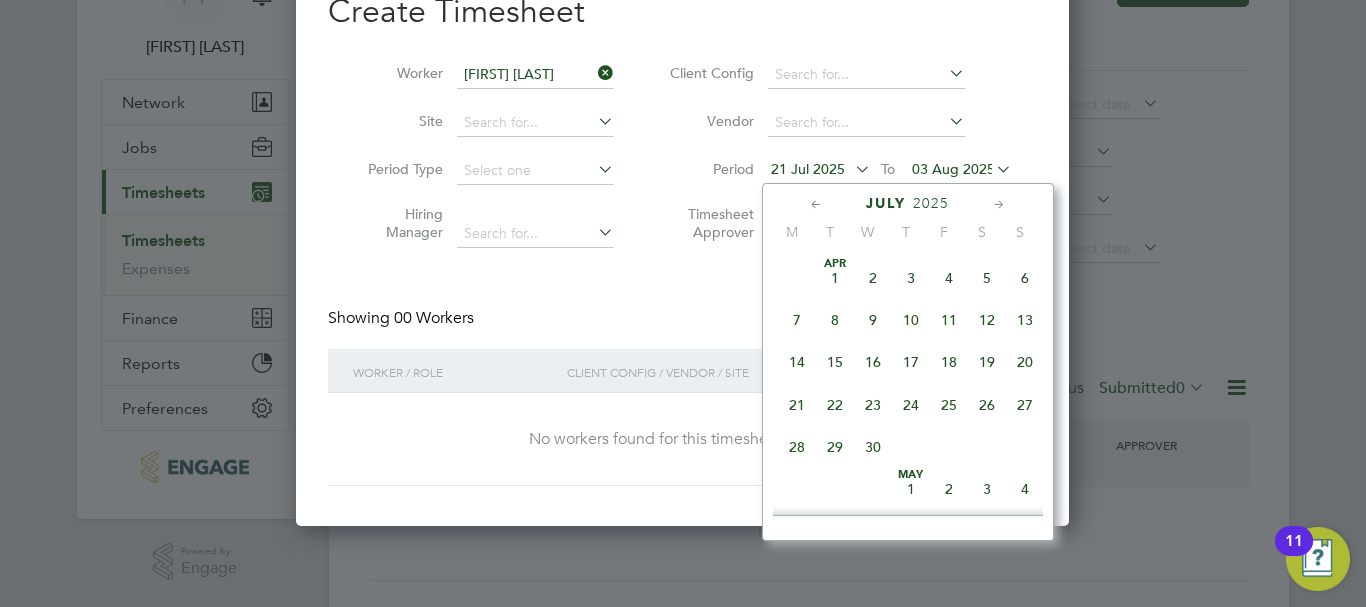 scroll, scrollTop: 736, scrollLeft: 0, axis: vertical 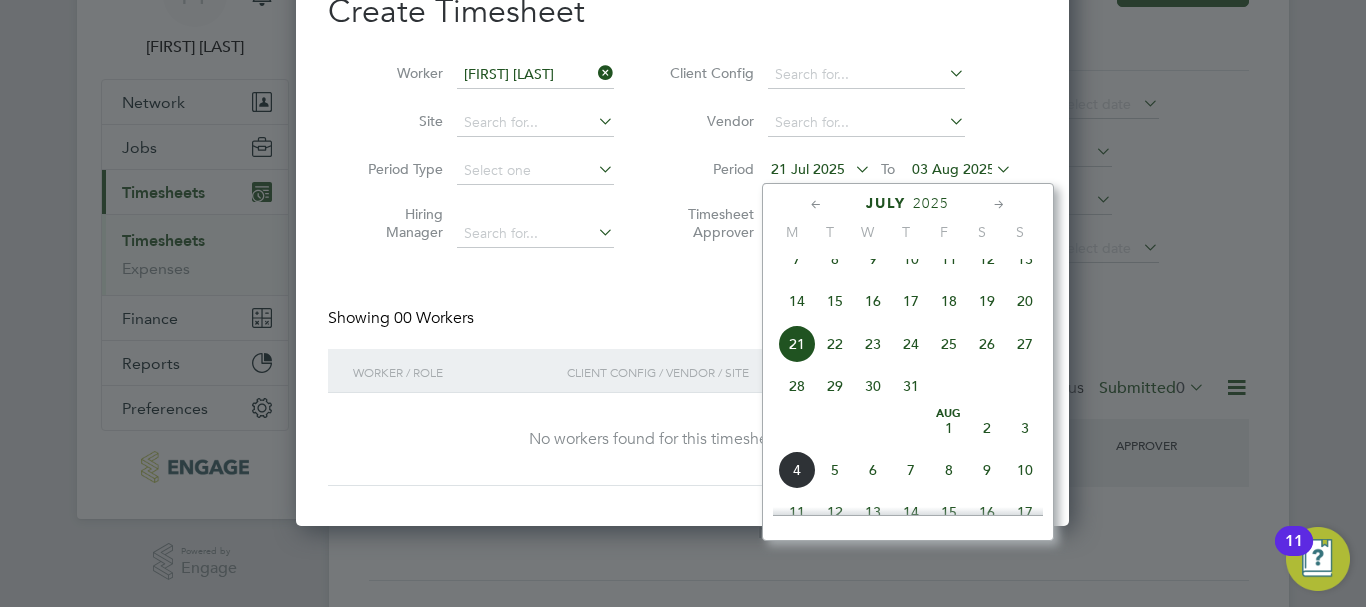 click on "28" 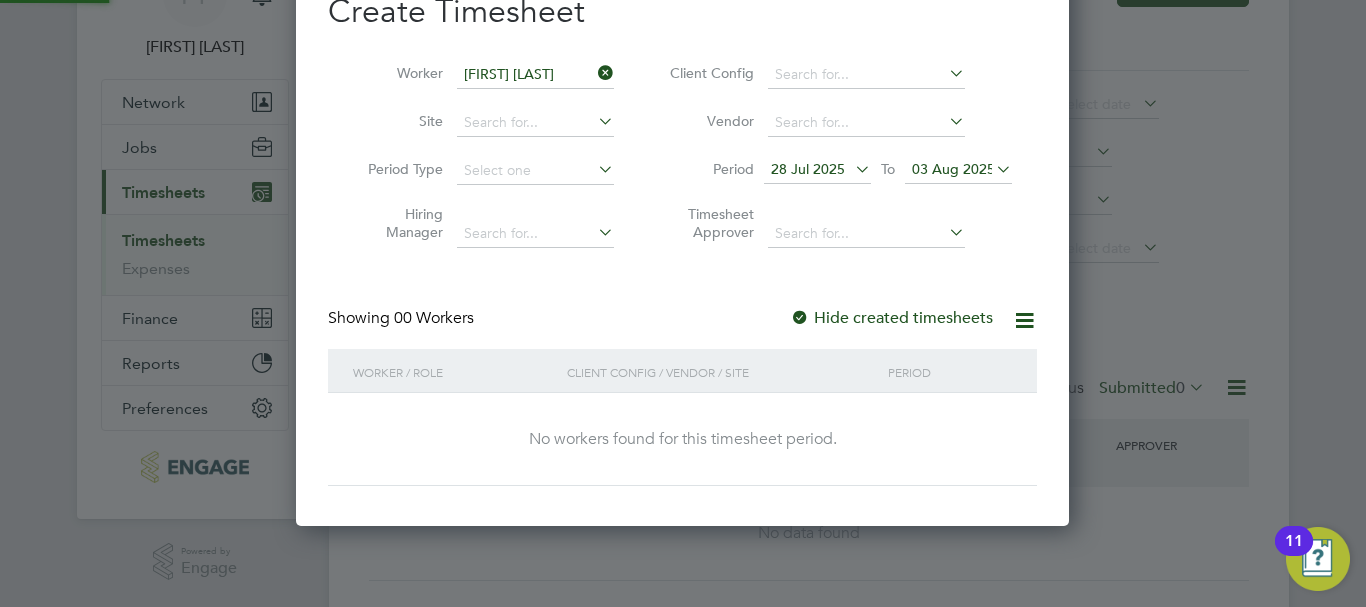 scroll, scrollTop: 10, scrollLeft: 10, axis: both 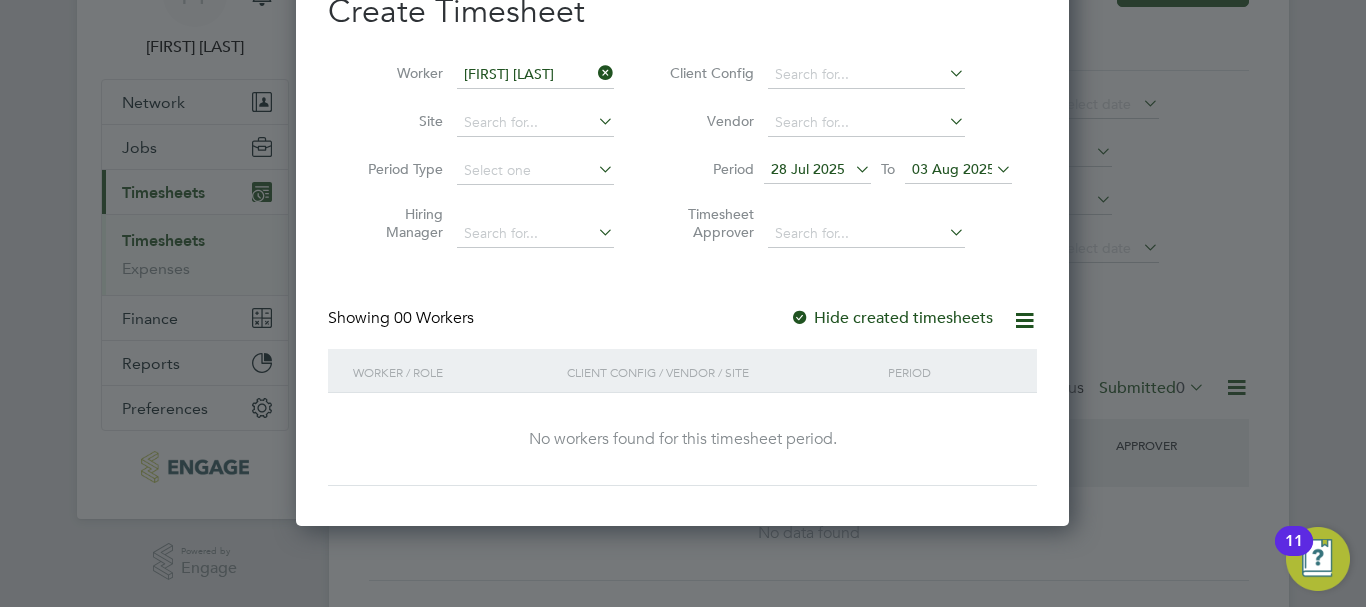 click on "Period
28 Jul 2025
To
03 Aug 2025" at bounding box center (838, 171) 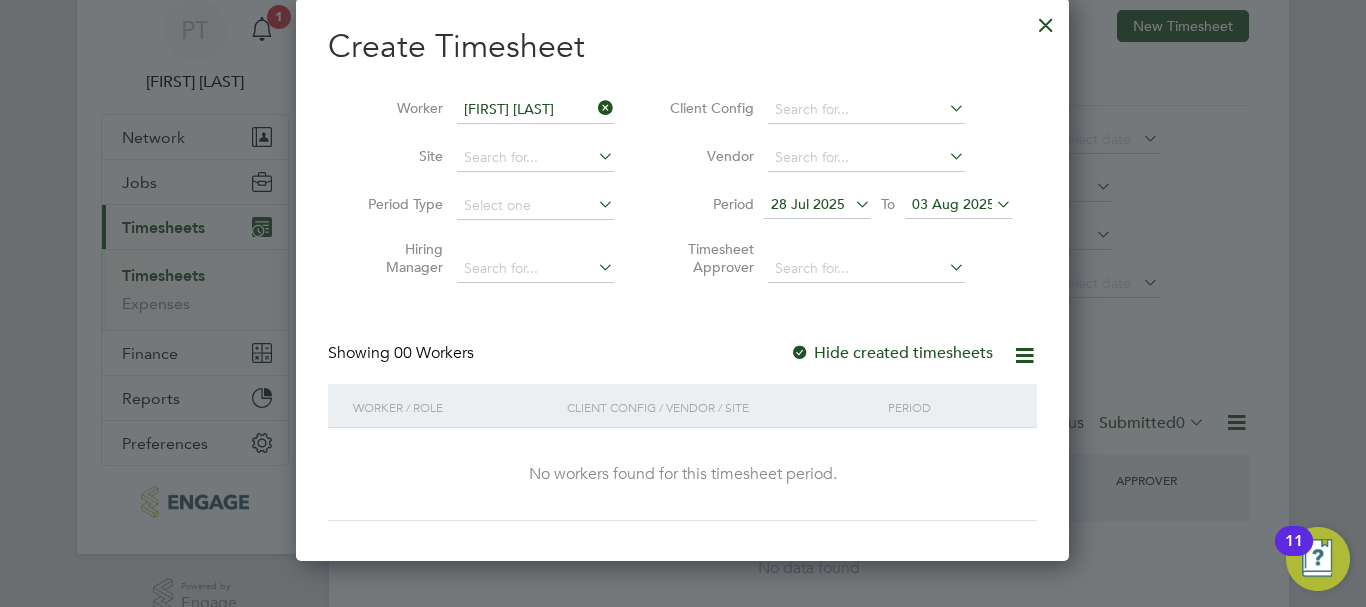 scroll, scrollTop: 159, scrollLeft: 0, axis: vertical 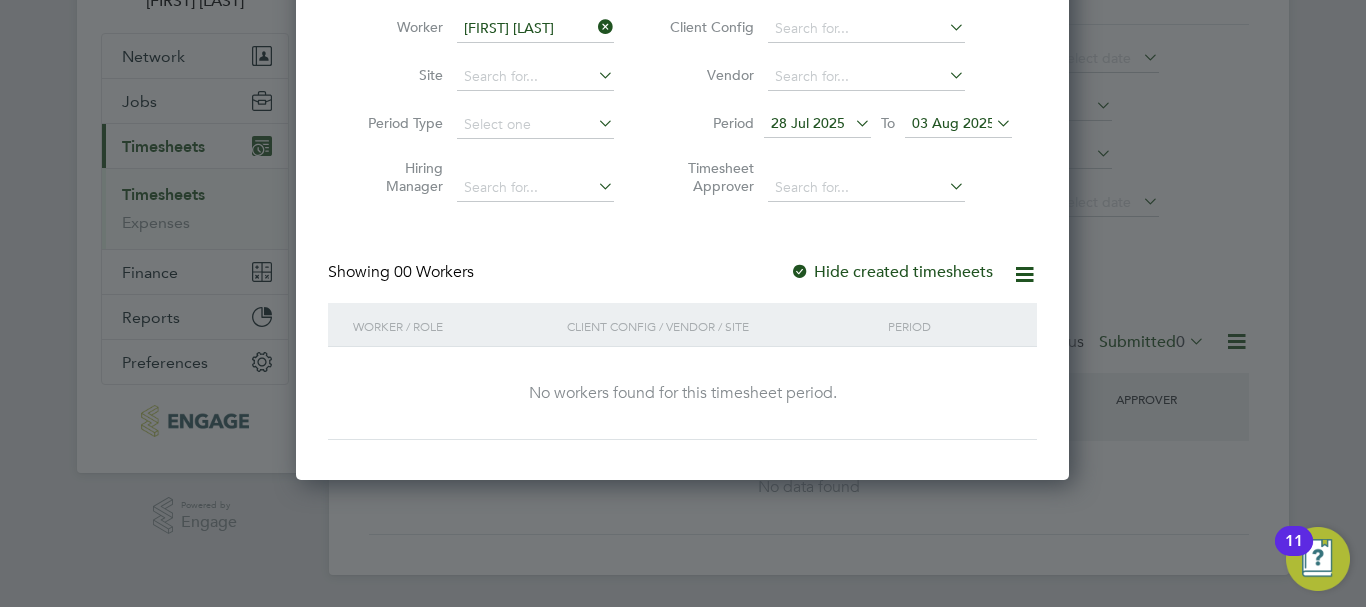 click at bounding box center (1024, 274) 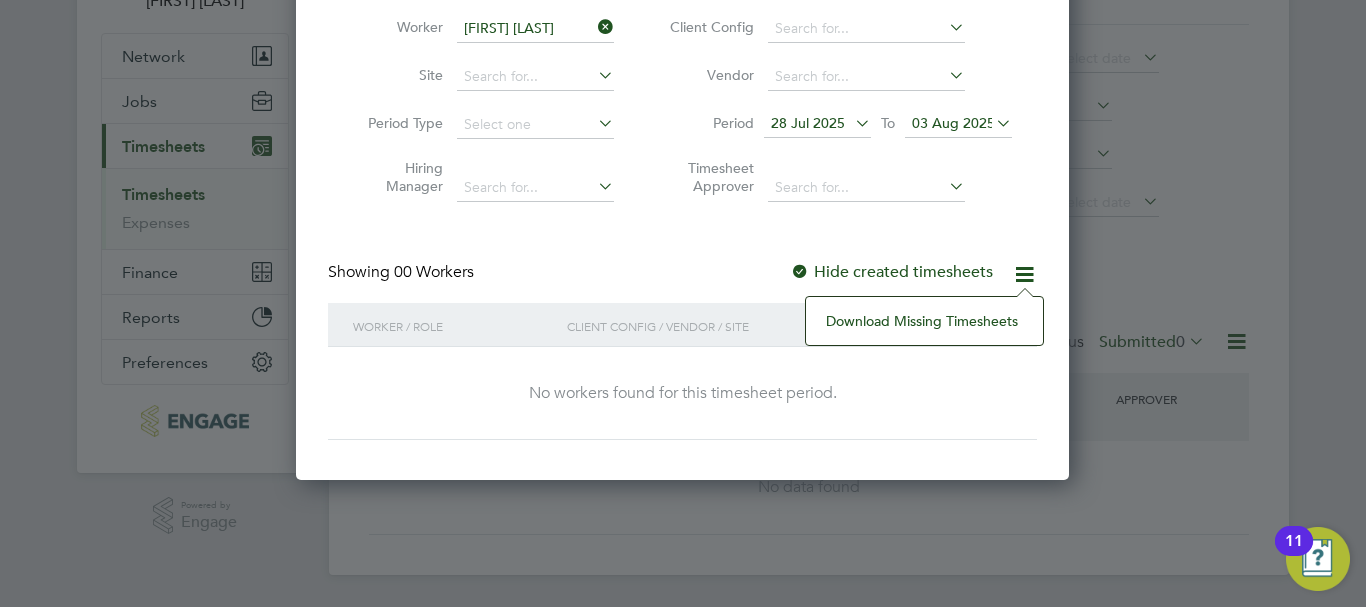 click at bounding box center [1024, 274] 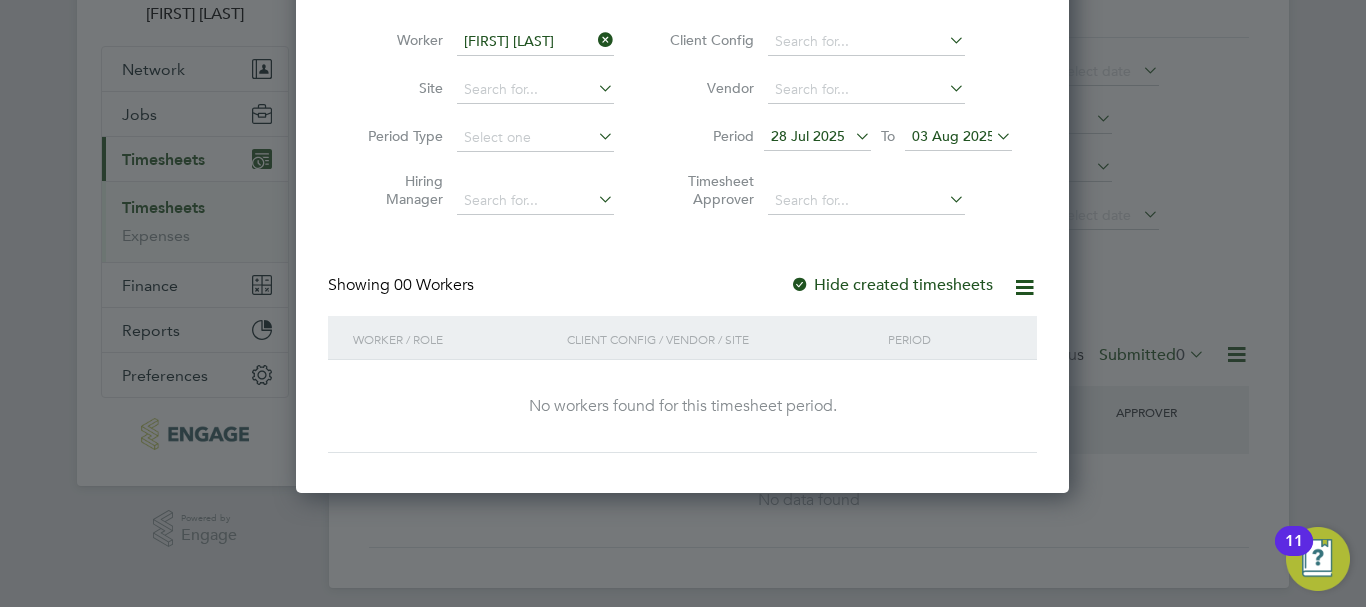 scroll, scrollTop: 0, scrollLeft: 0, axis: both 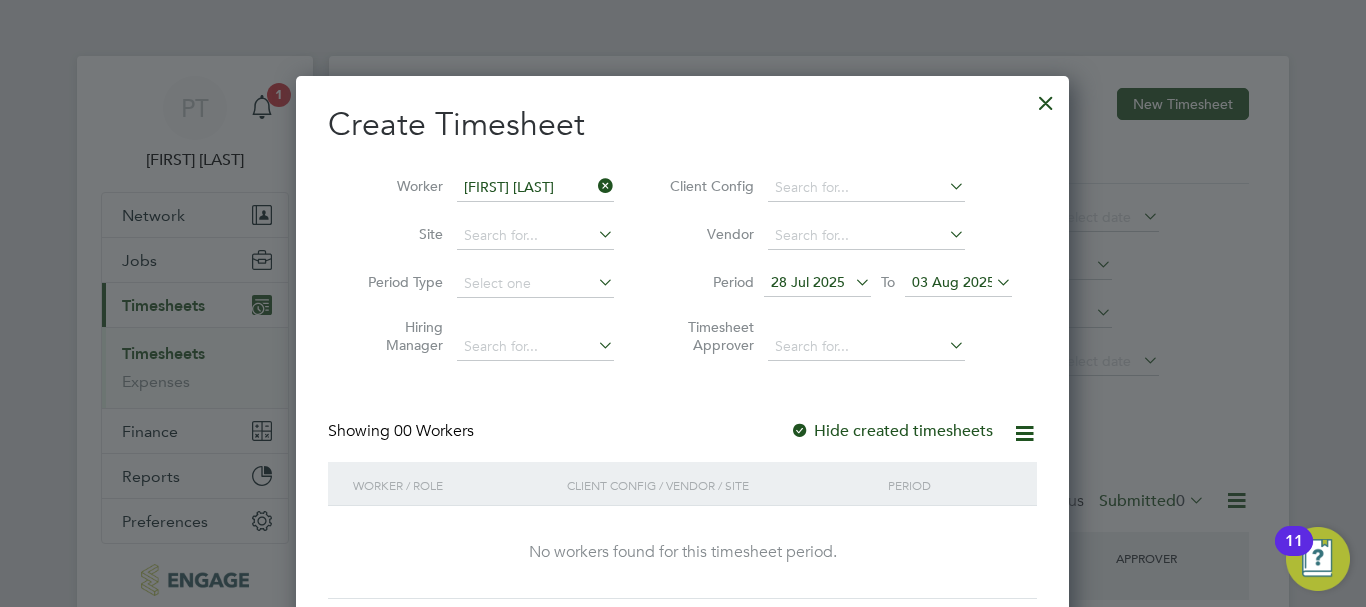click at bounding box center [1046, 98] 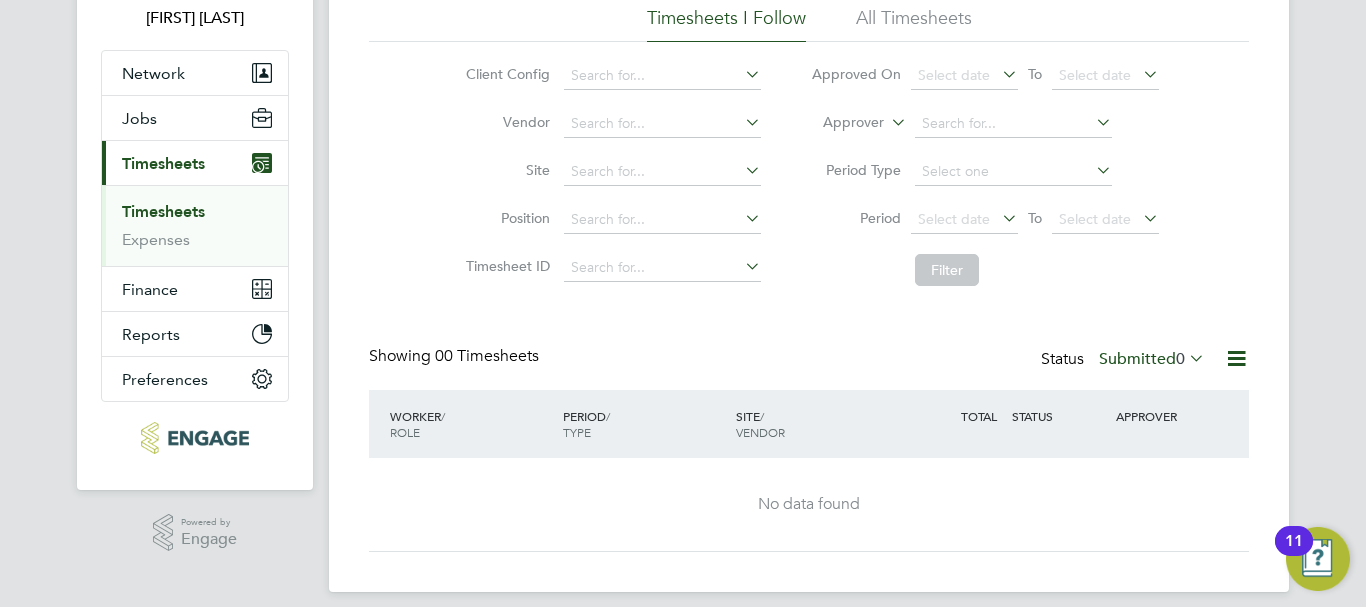 scroll, scrollTop: 159, scrollLeft: 0, axis: vertical 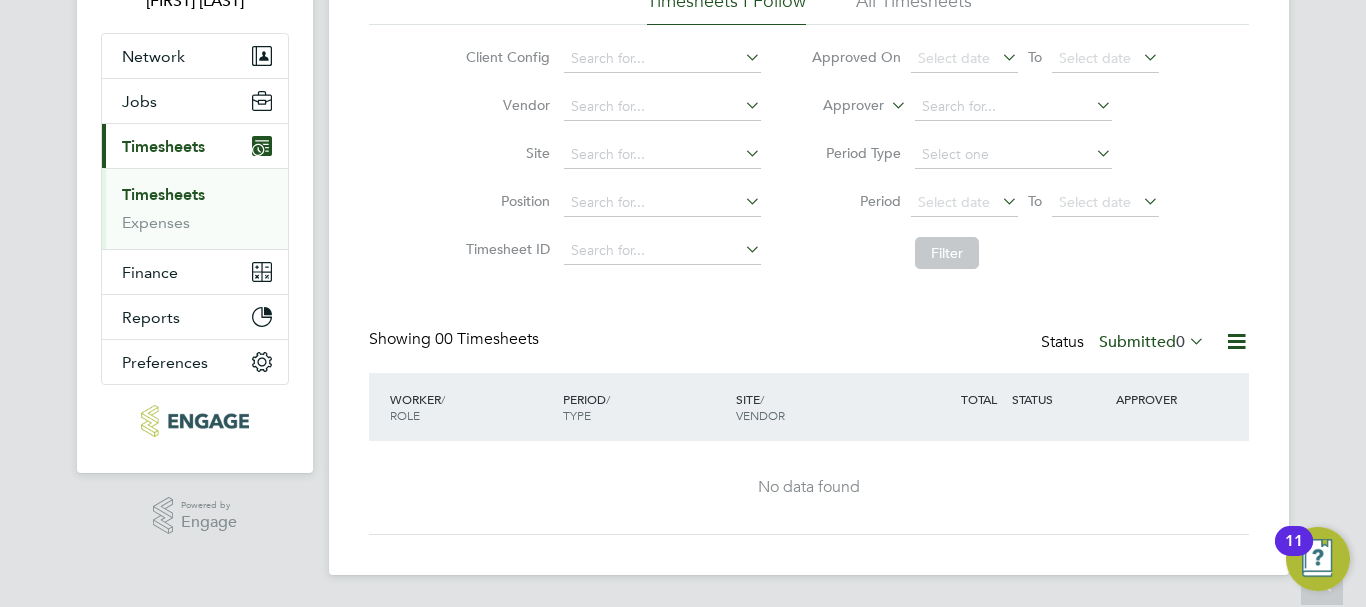 click 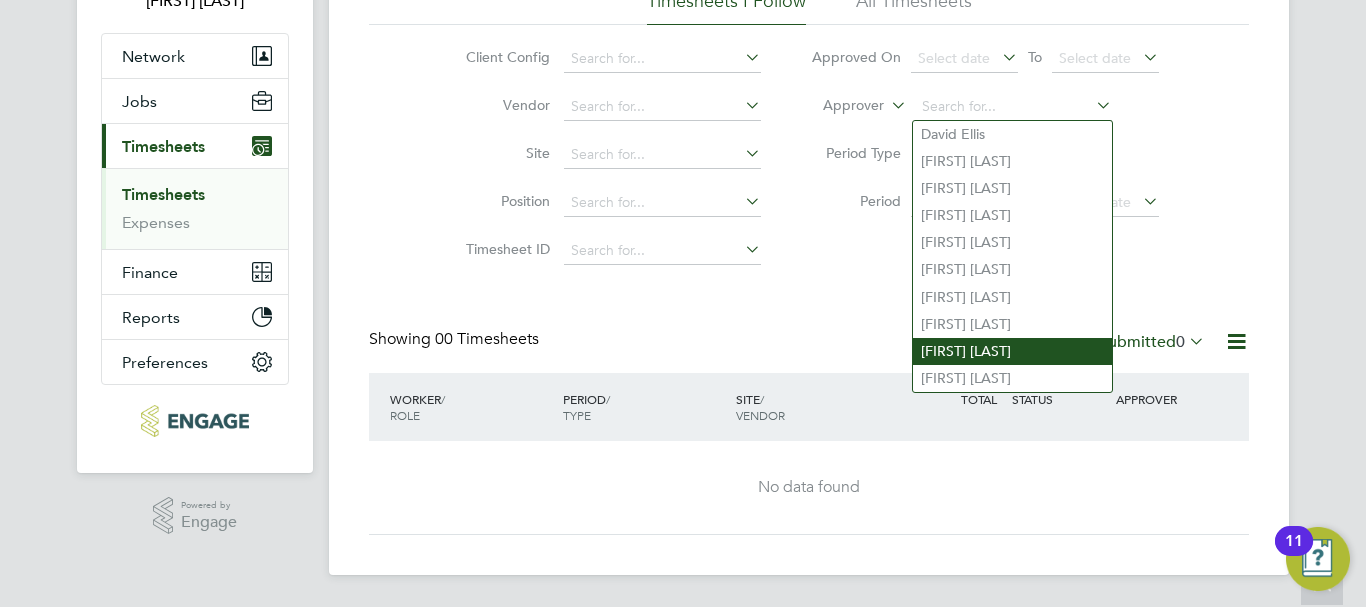 click on "Lesley Chappell" 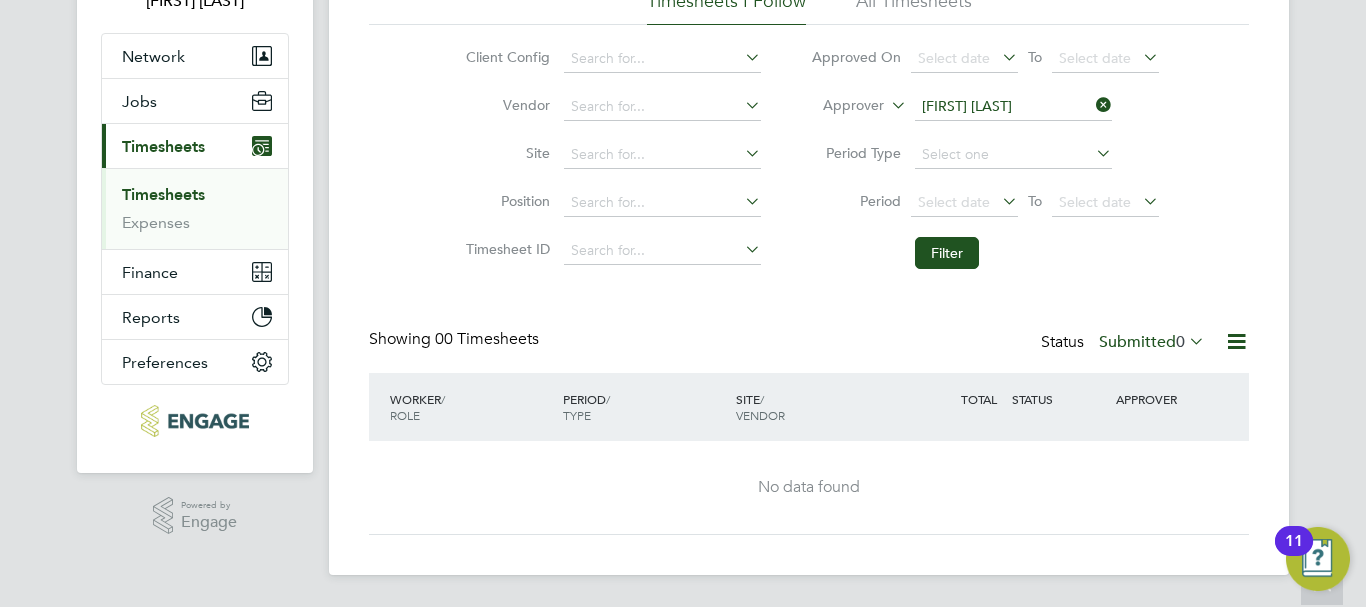 type 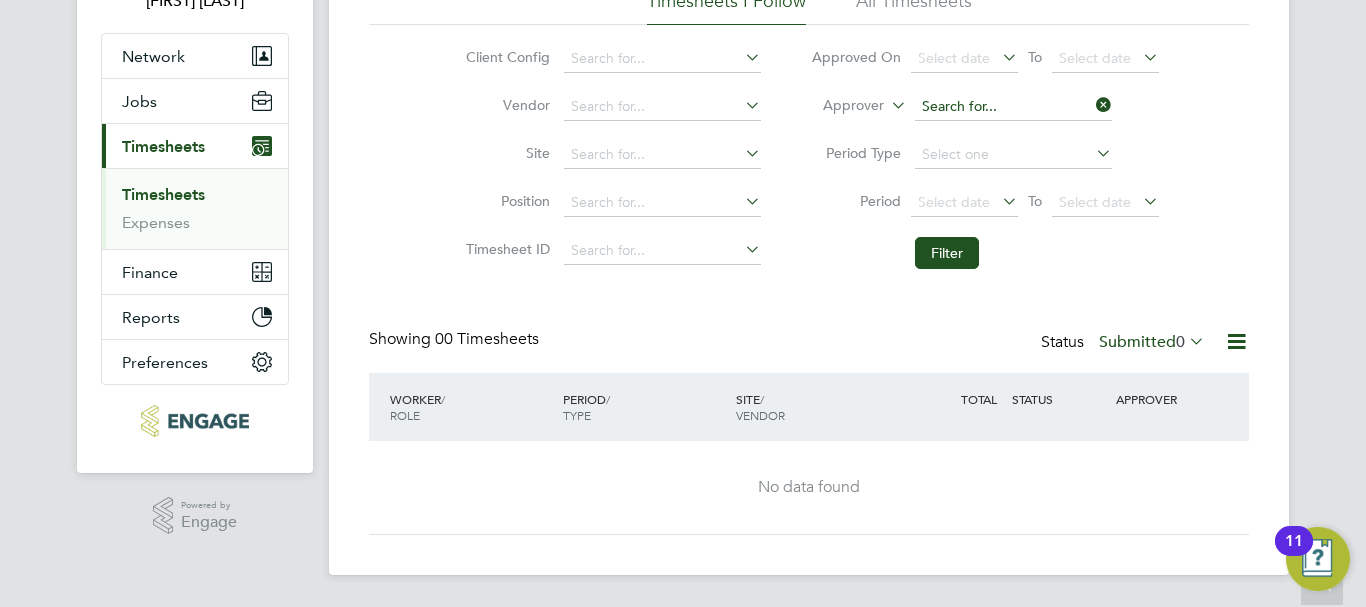click 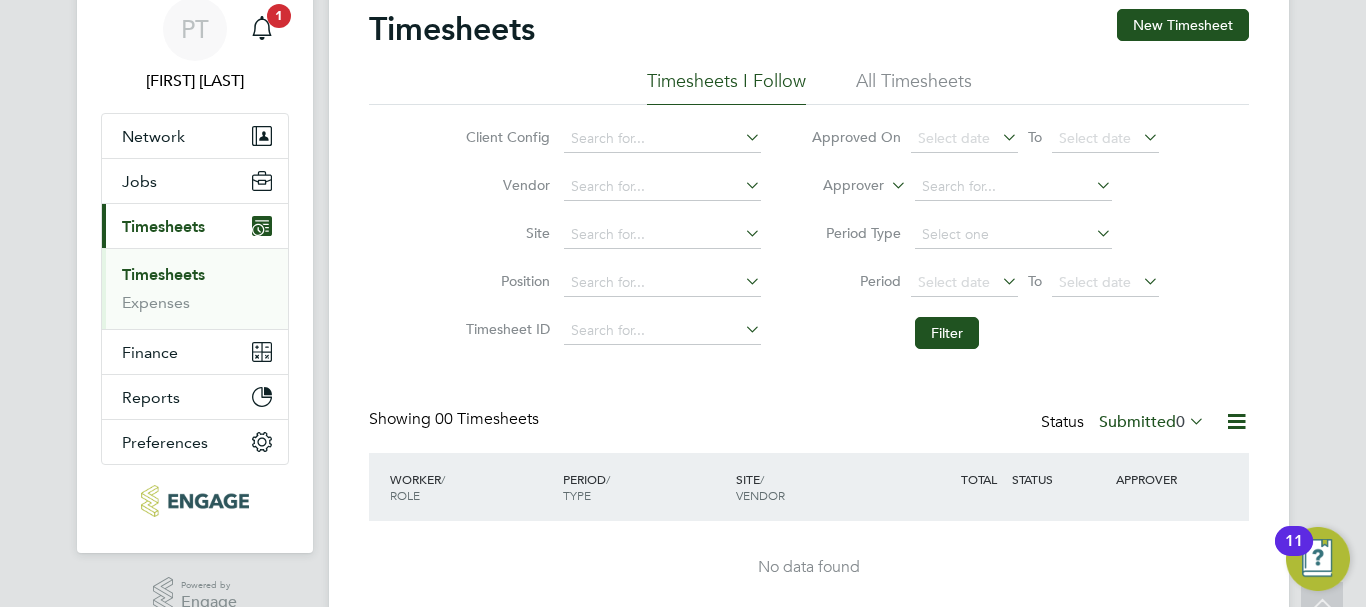 scroll, scrollTop: 0, scrollLeft: 0, axis: both 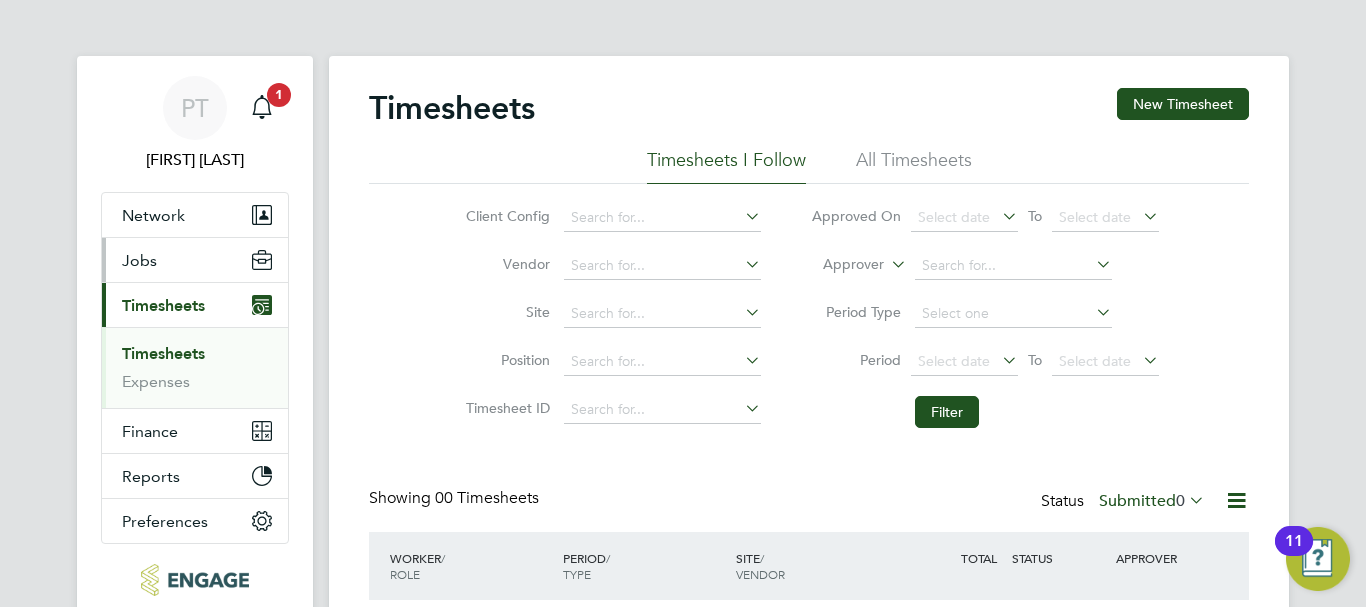 click on "Jobs" at bounding box center (195, 260) 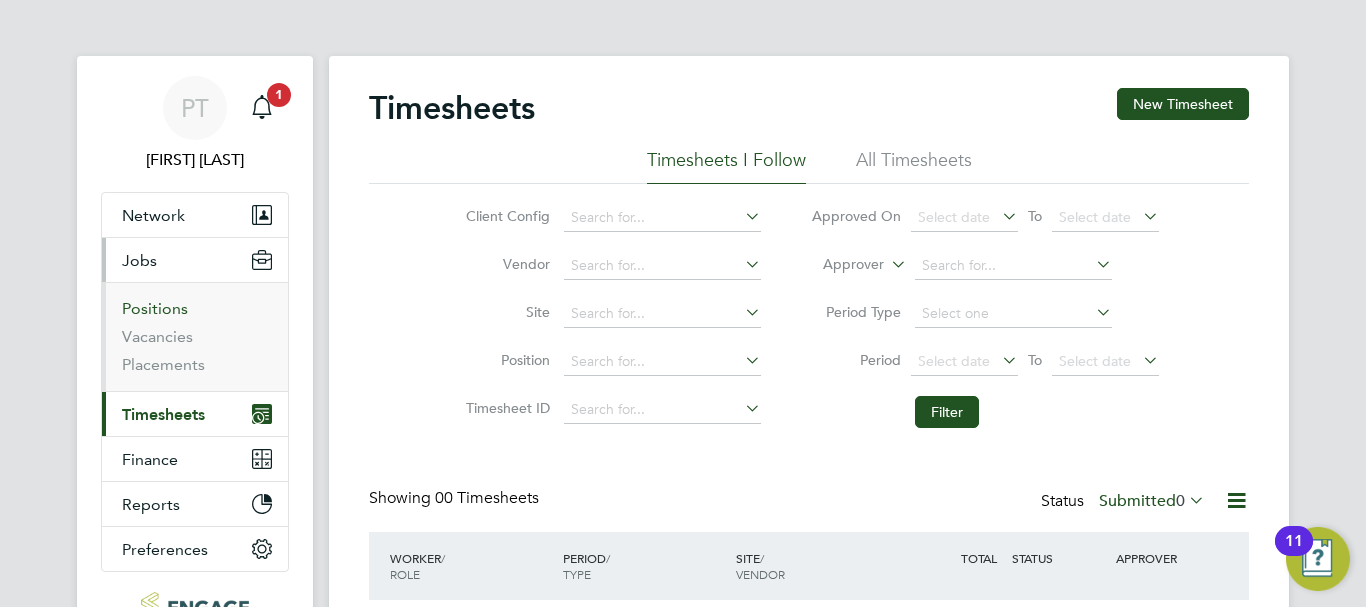 click on "Positions" at bounding box center (155, 308) 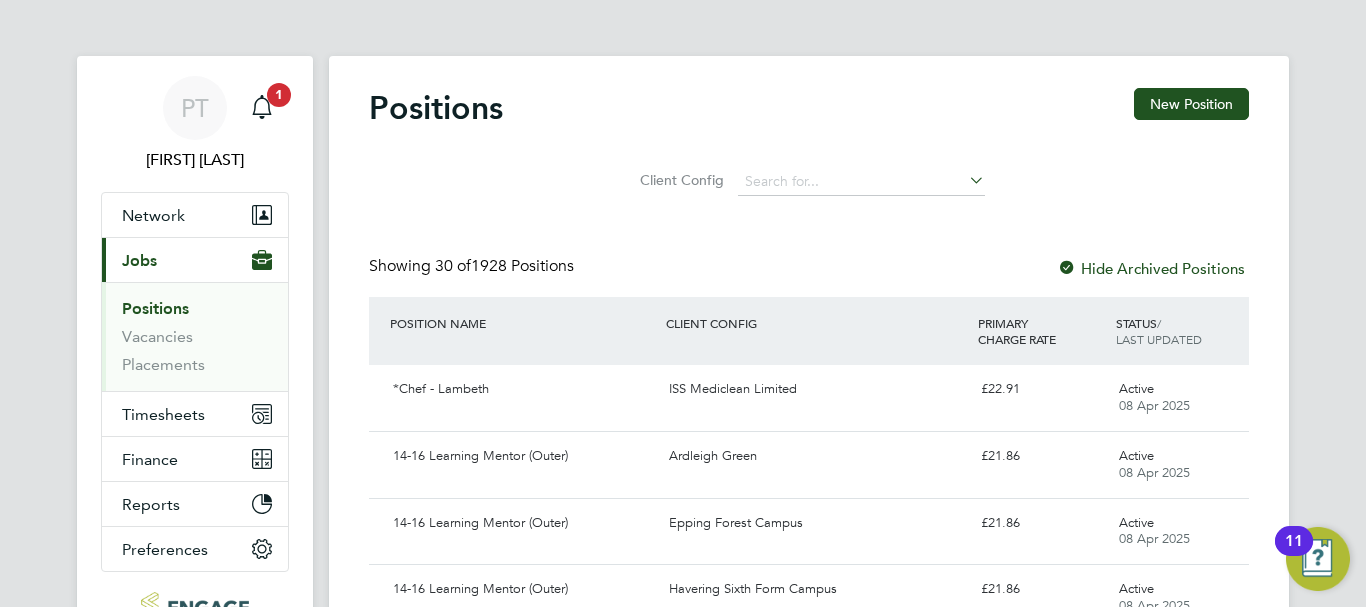 click 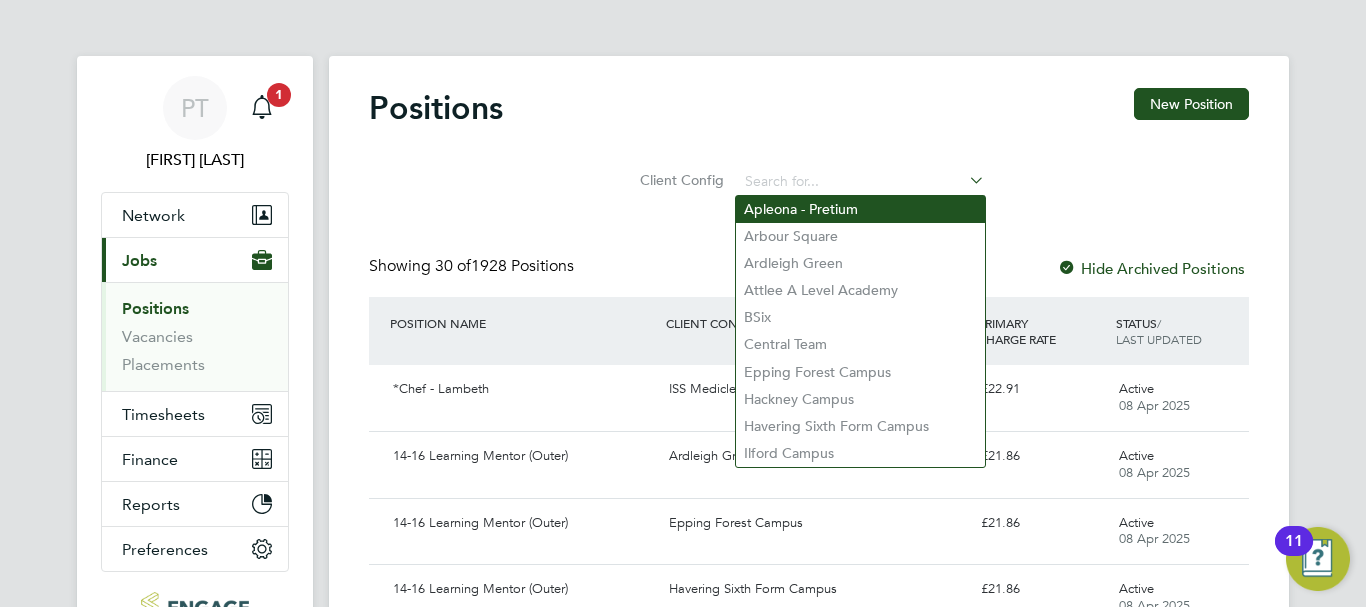 click on "Apleona - Pretium" 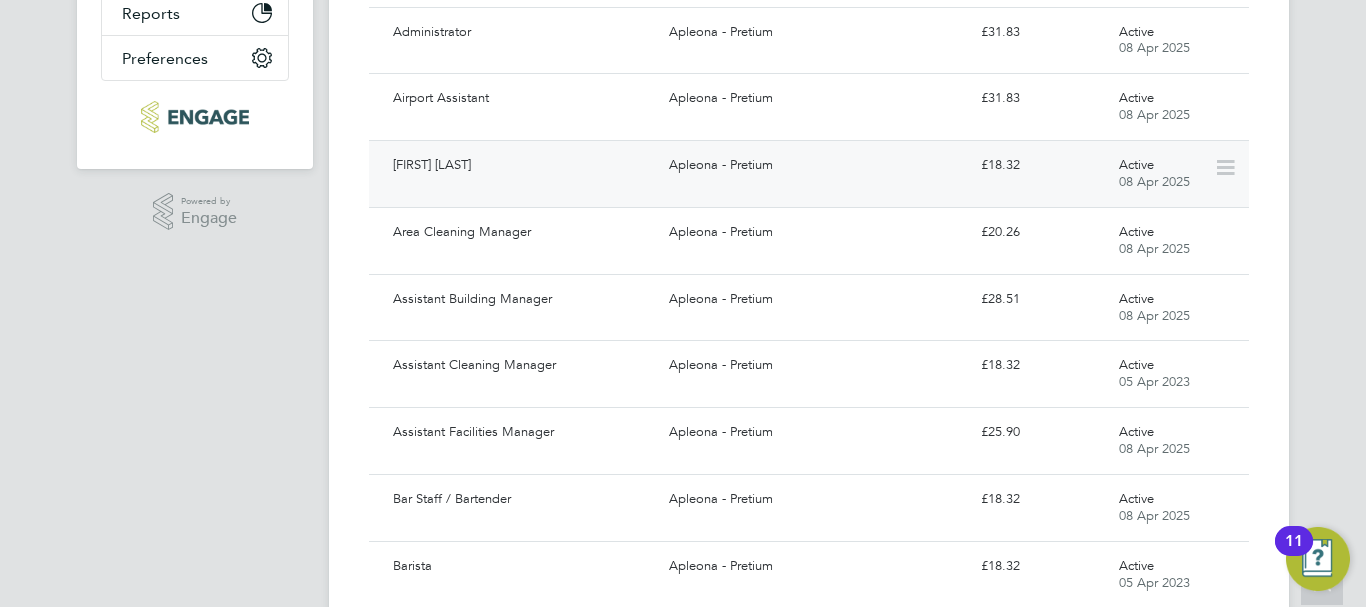 scroll, scrollTop: 600, scrollLeft: 0, axis: vertical 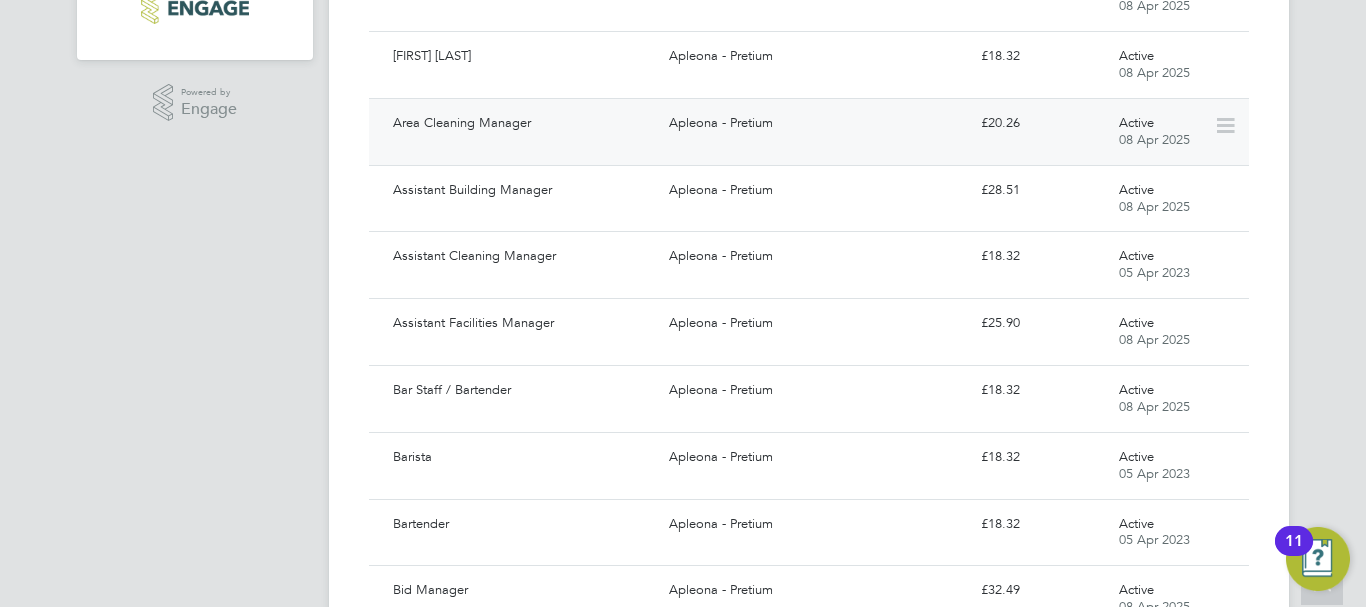 click on "Area Cleaning Manager" 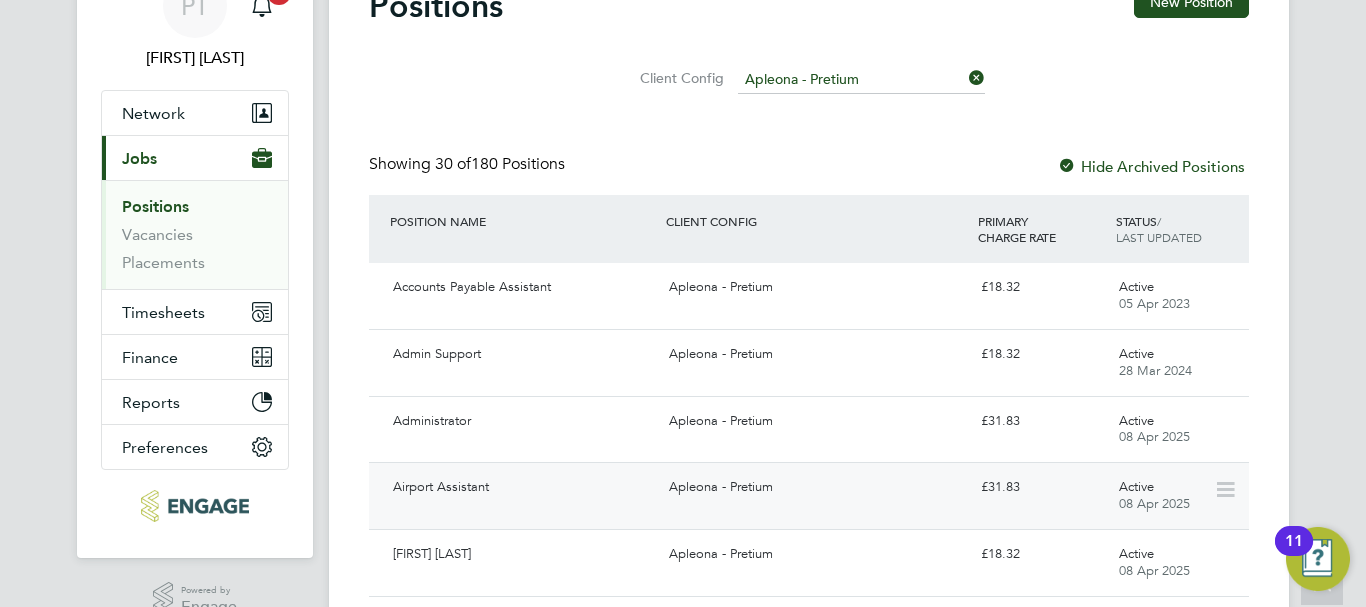 scroll, scrollTop: 100, scrollLeft: 0, axis: vertical 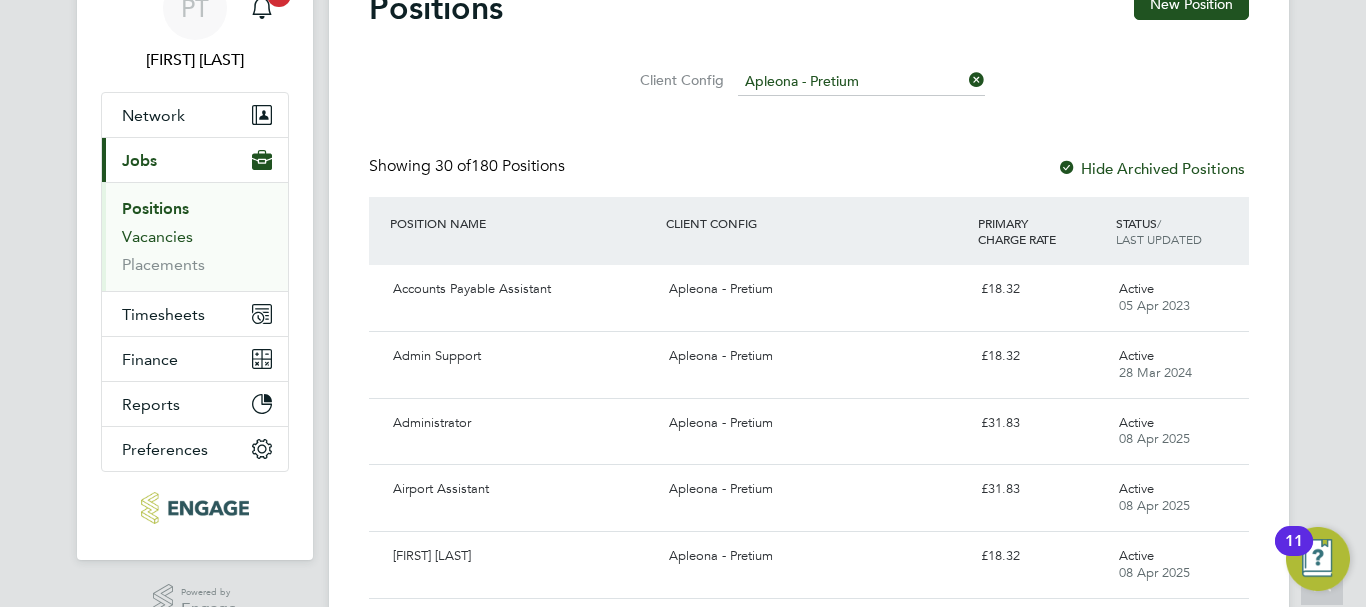 click on "Vacancies" at bounding box center (157, 236) 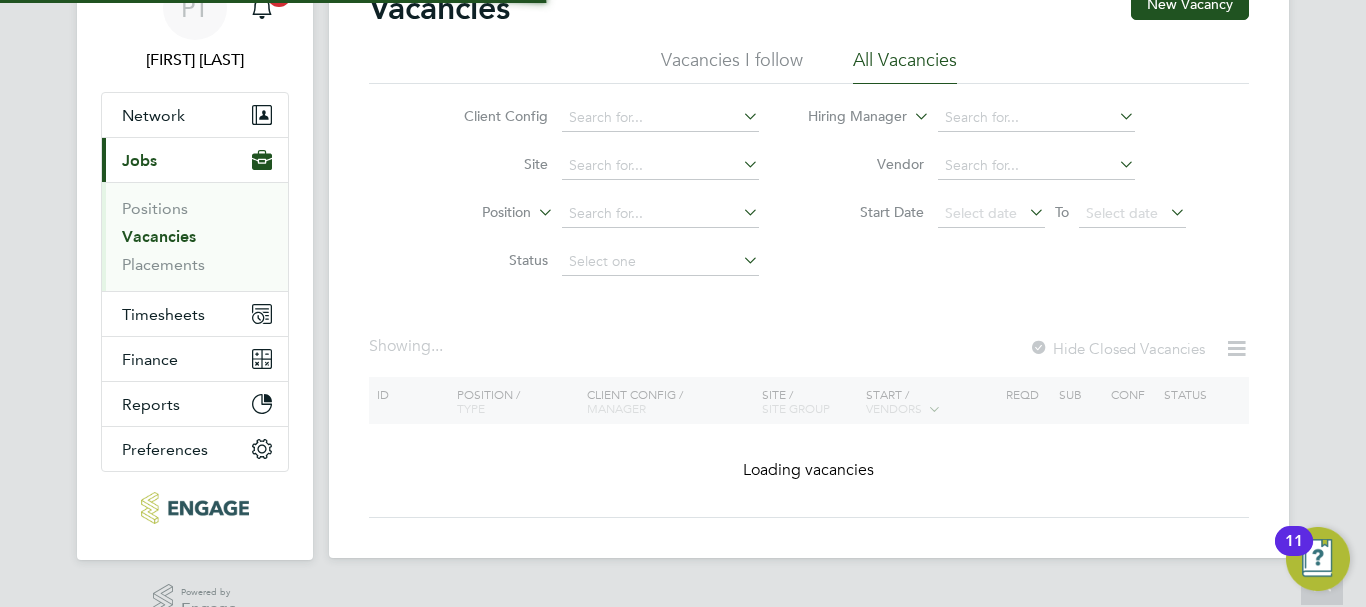 scroll, scrollTop: 0, scrollLeft: 0, axis: both 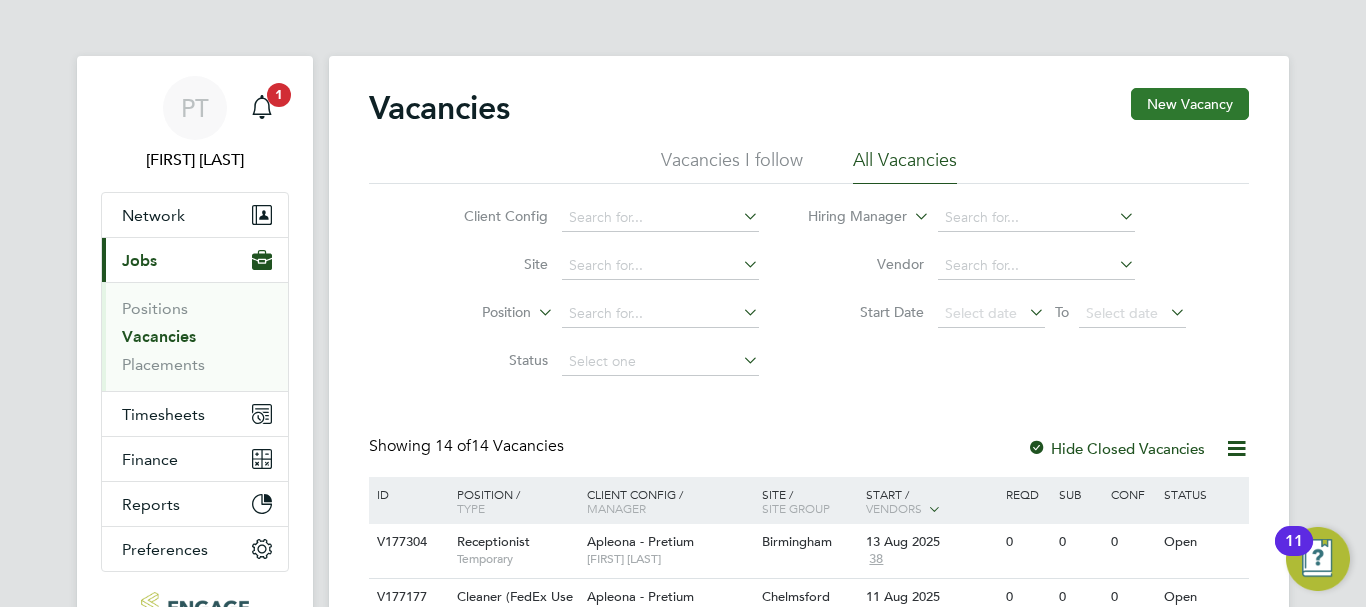 click on "New Vacancy" 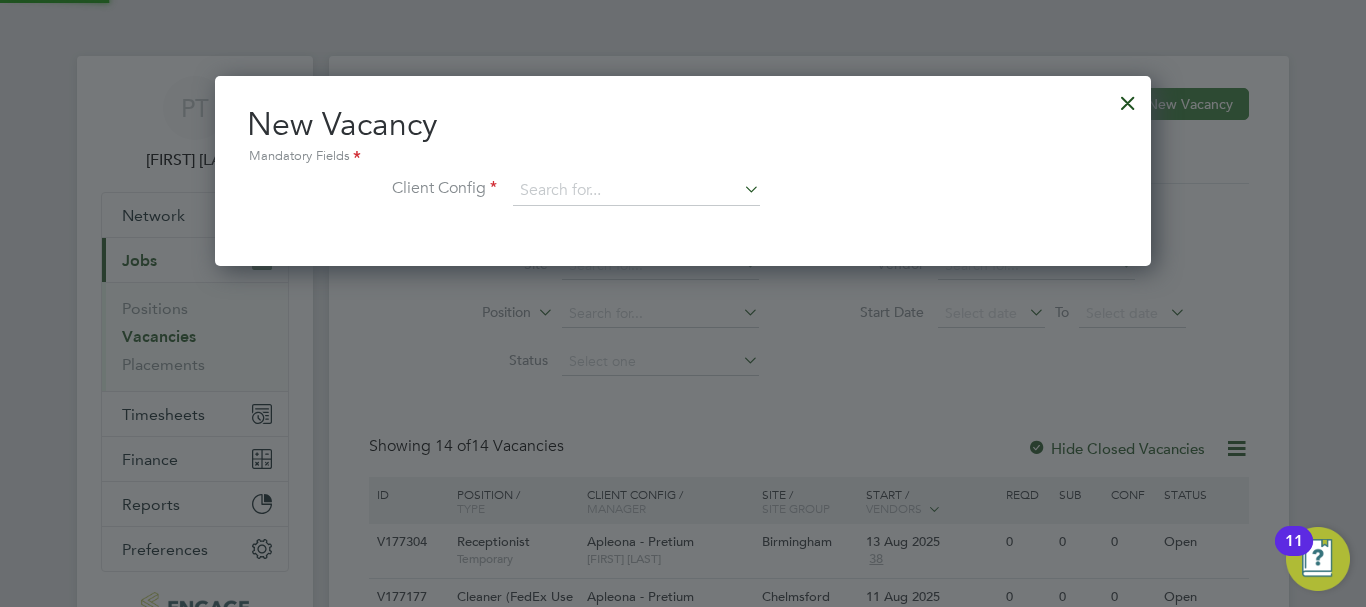 scroll, scrollTop: 10, scrollLeft: 10, axis: both 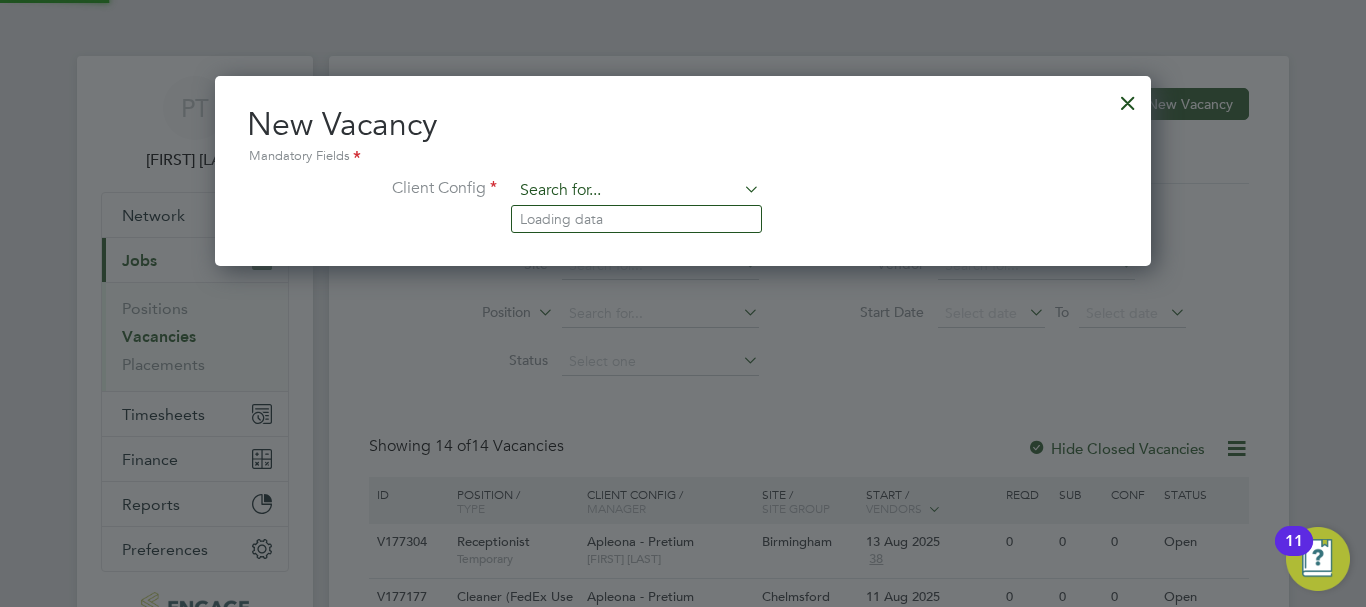 click at bounding box center (636, 191) 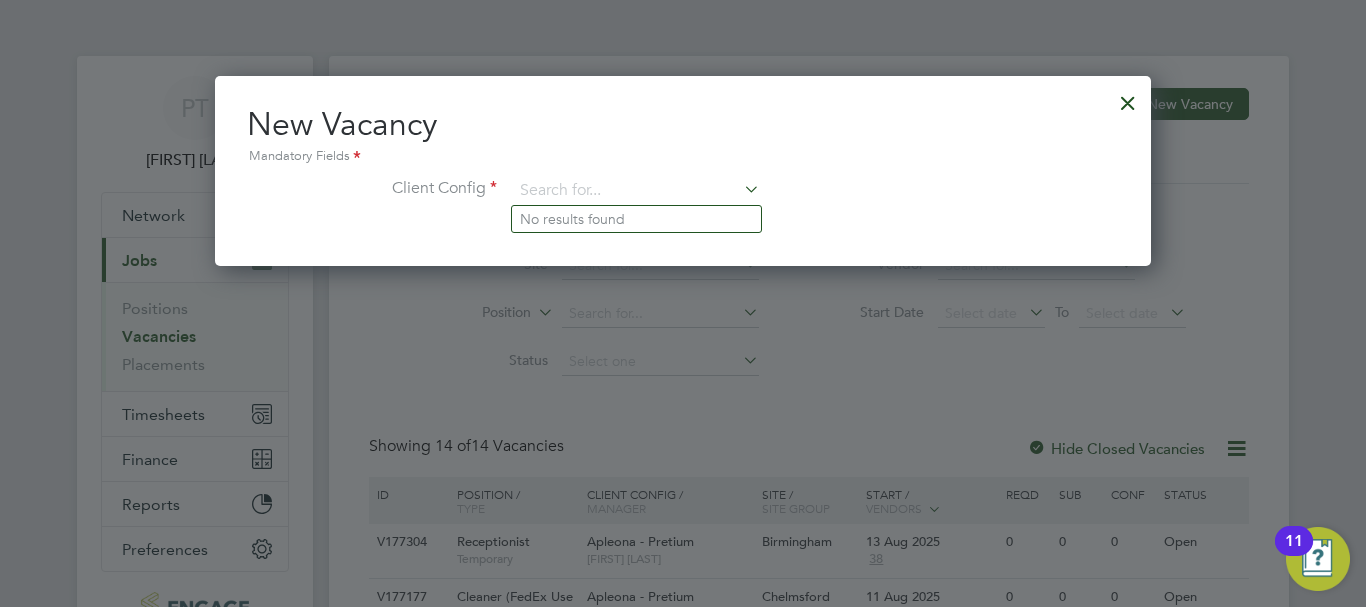 click at bounding box center [740, 189] 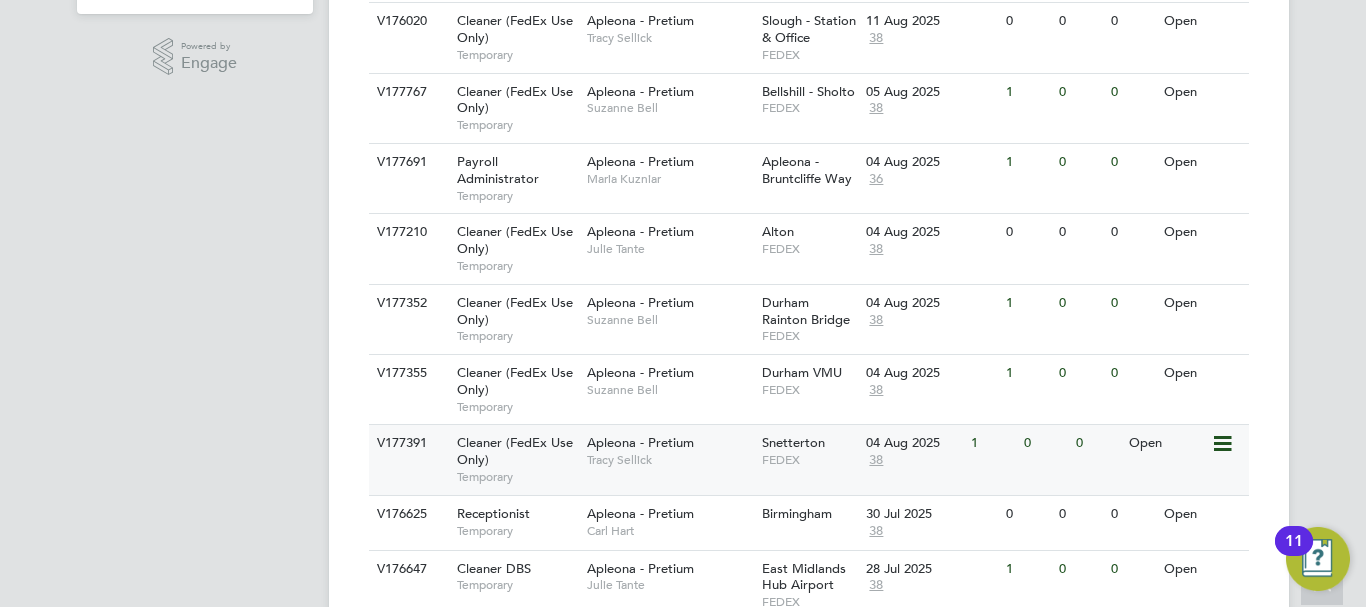 scroll, scrollTop: 412, scrollLeft: 0, axis: vertical 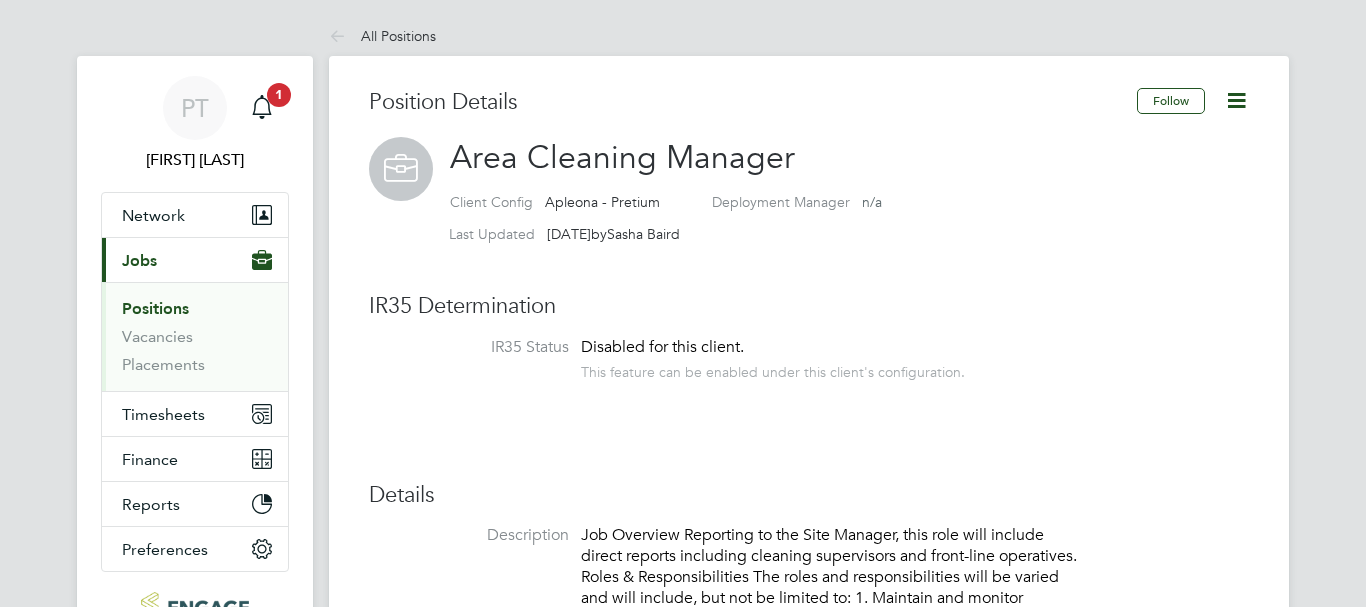 click on "Positions" at bounding box center [155, 308] 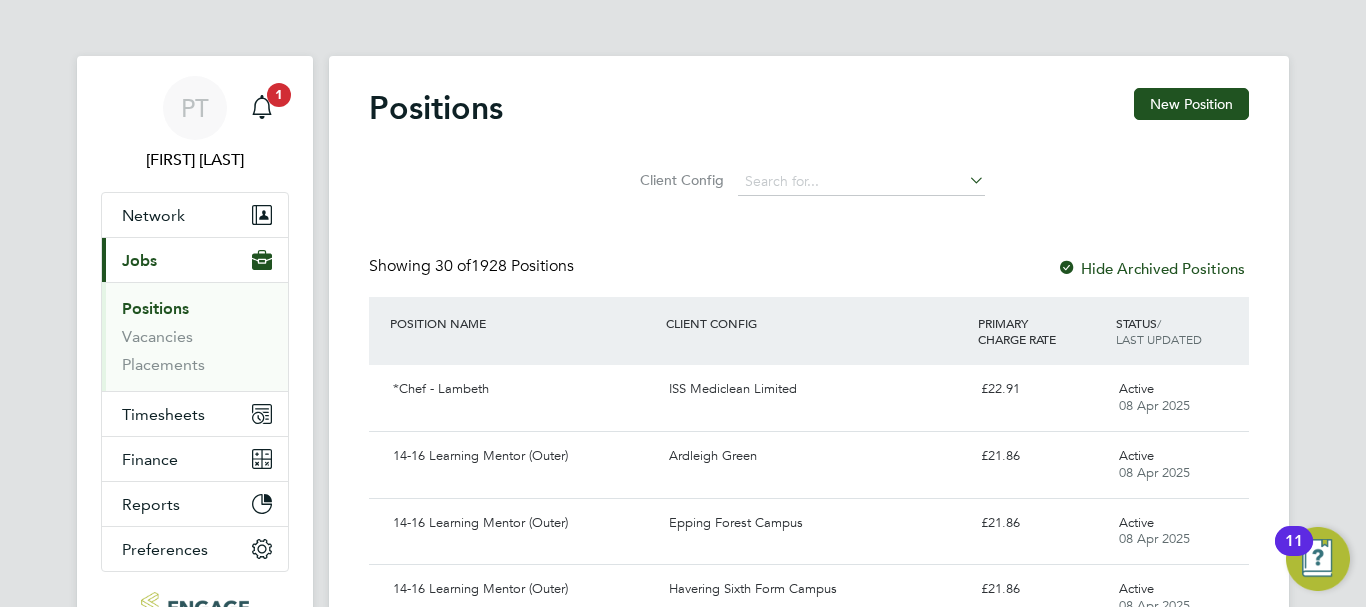 scroll, scrollTop: 300, scrollLeft: 0, axis: vertical 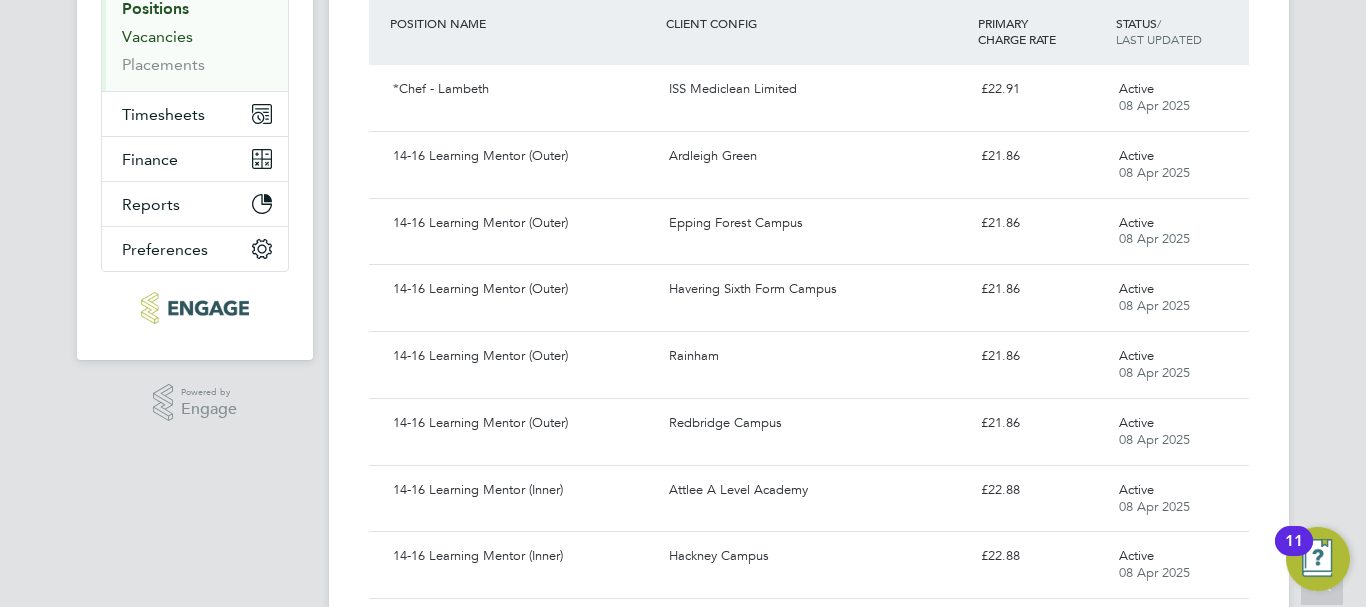 click on "Vacancies" at bounding box center (157, 36) 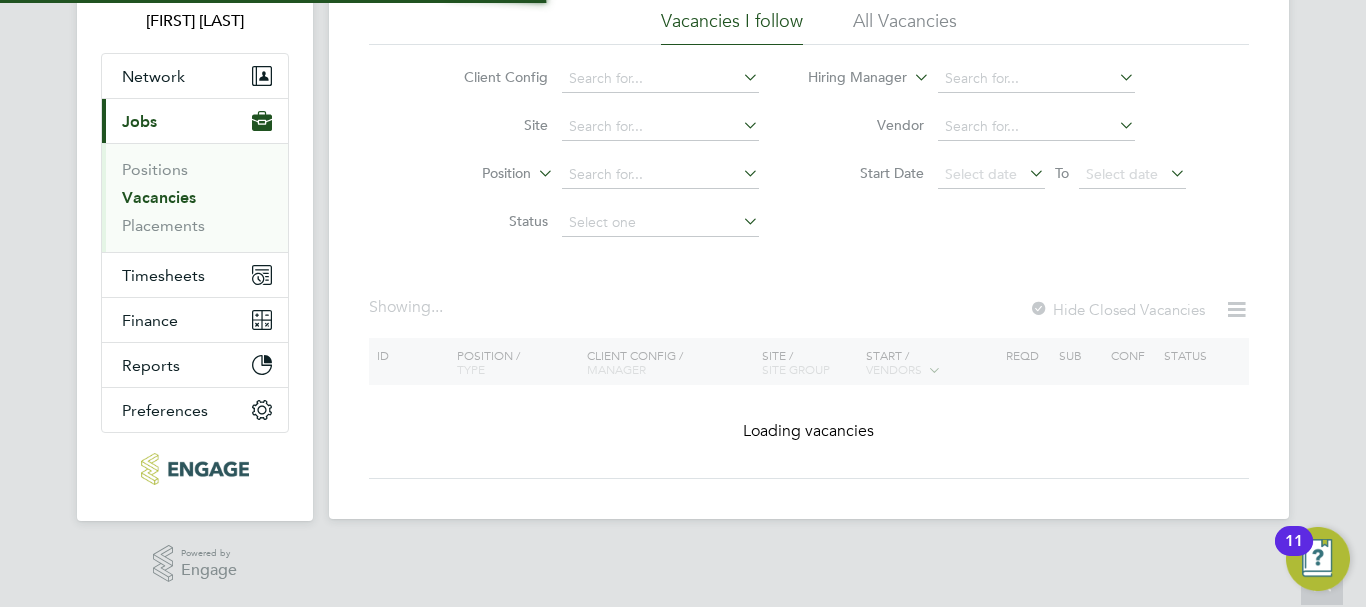 scroll, scrollTop: 0, scrollLeft: 0, axis: both 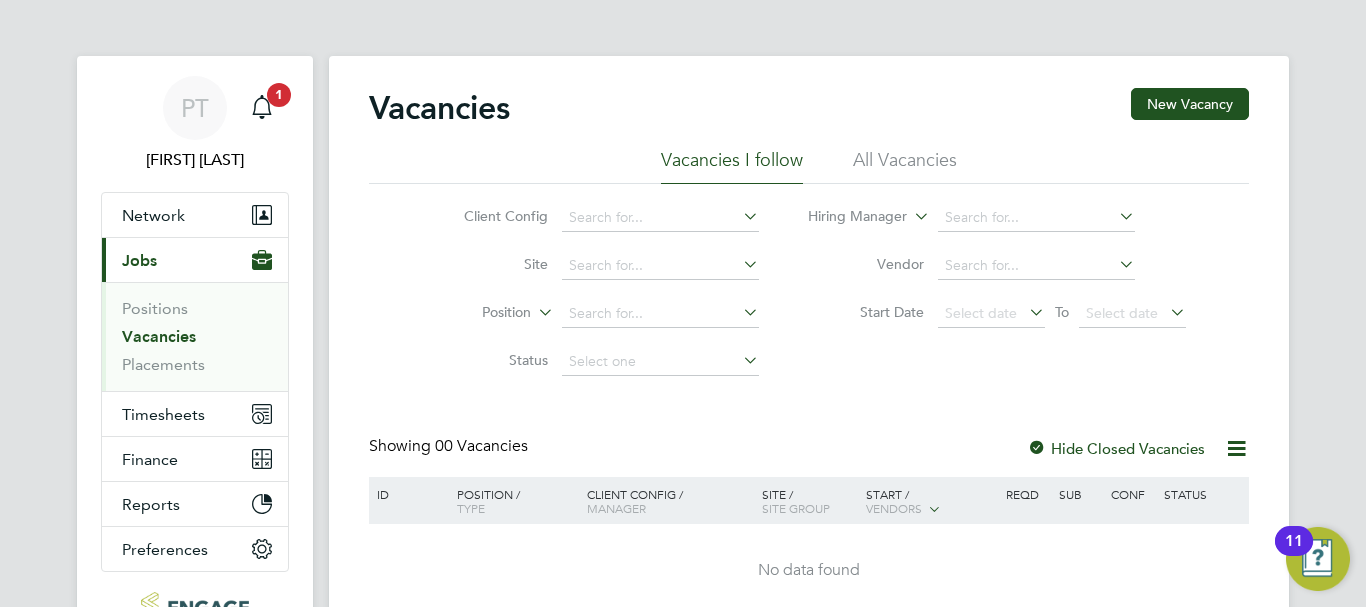 click 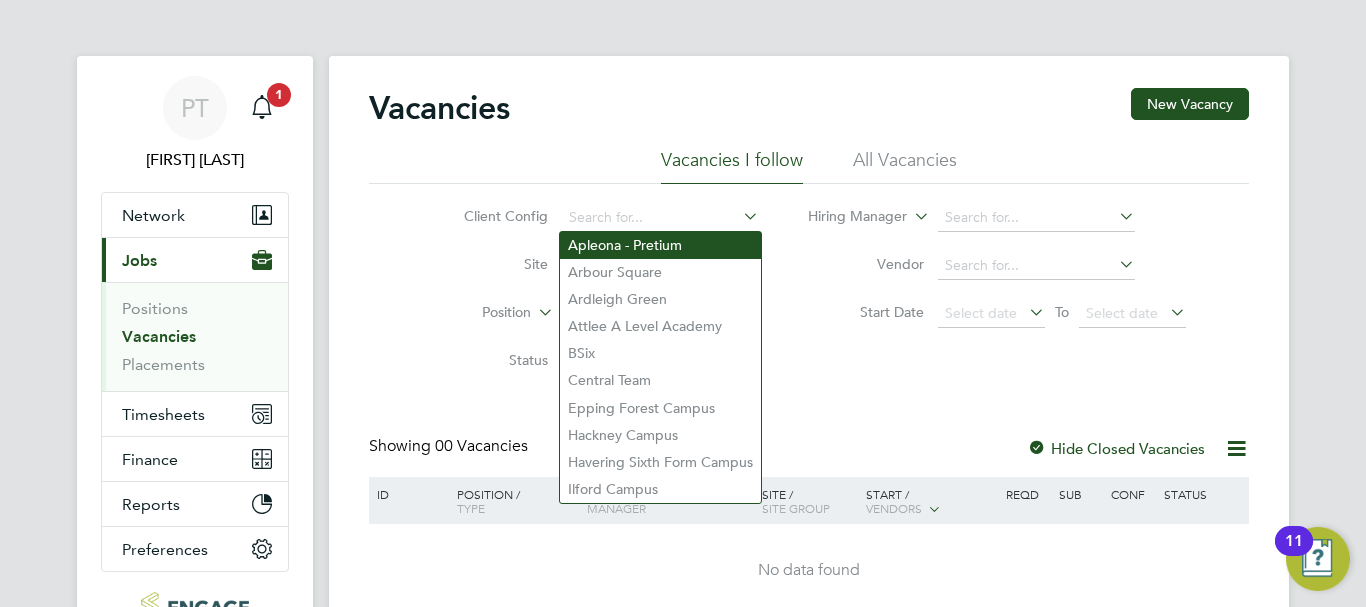 click on "Apleona - Pretium" 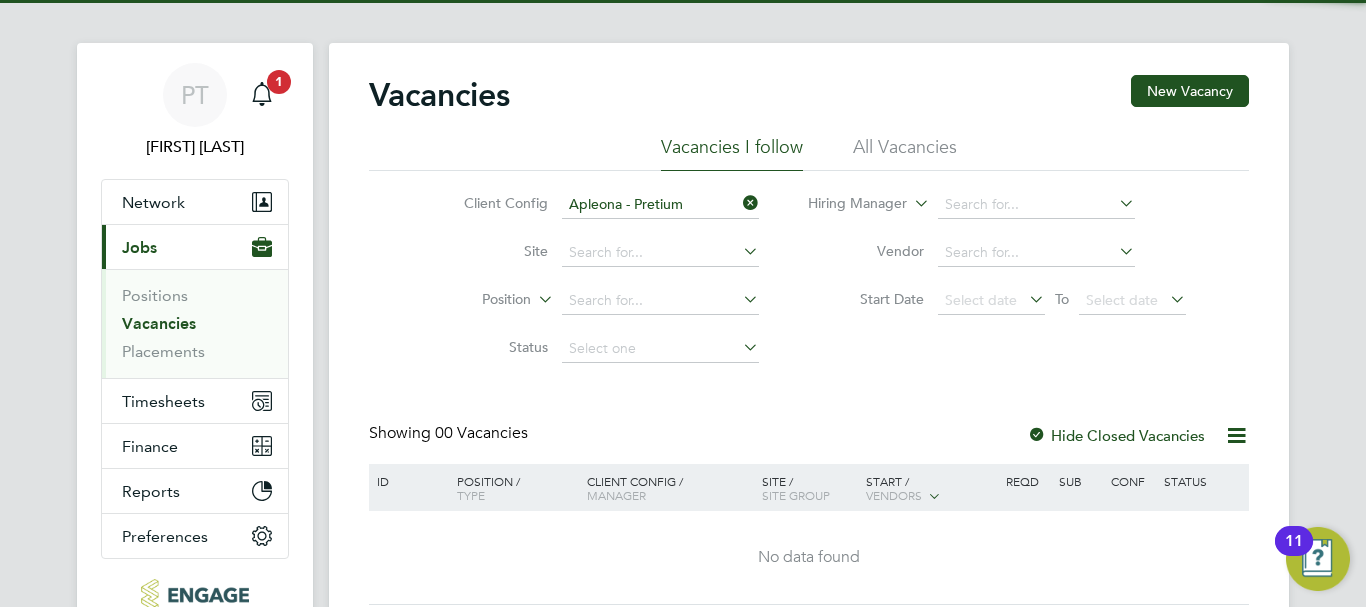 scroll, scrollTop: 139, scrollLeft: 0, axis: vertical 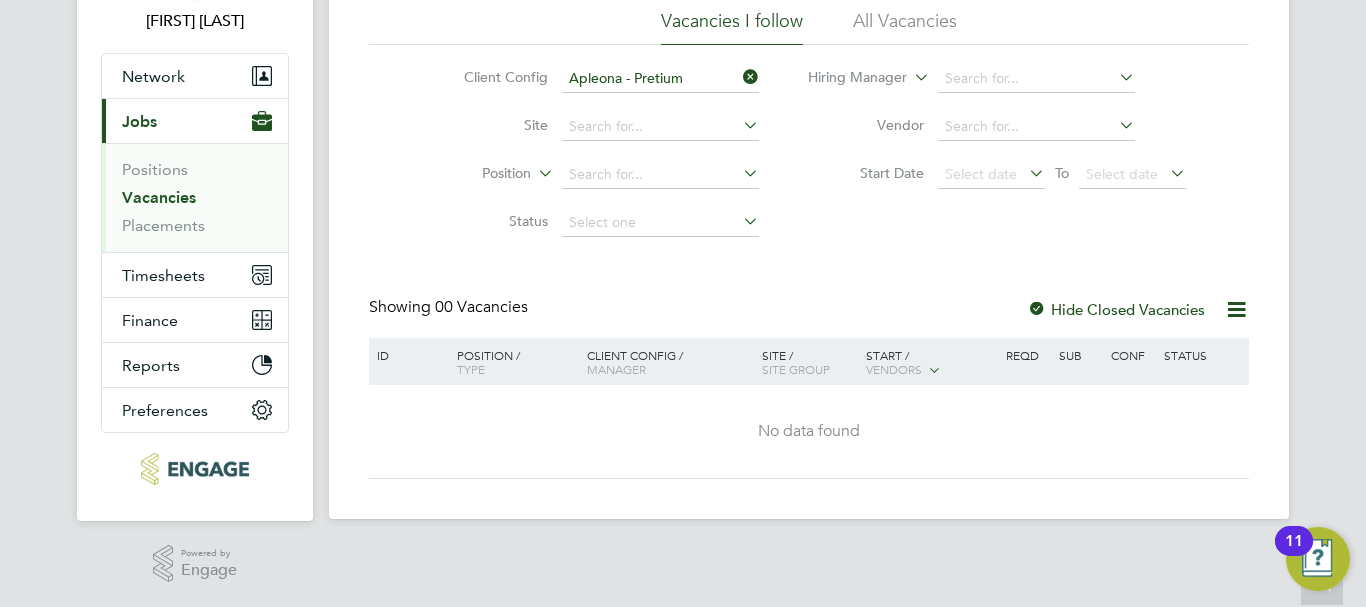 click on "All Vacancies" 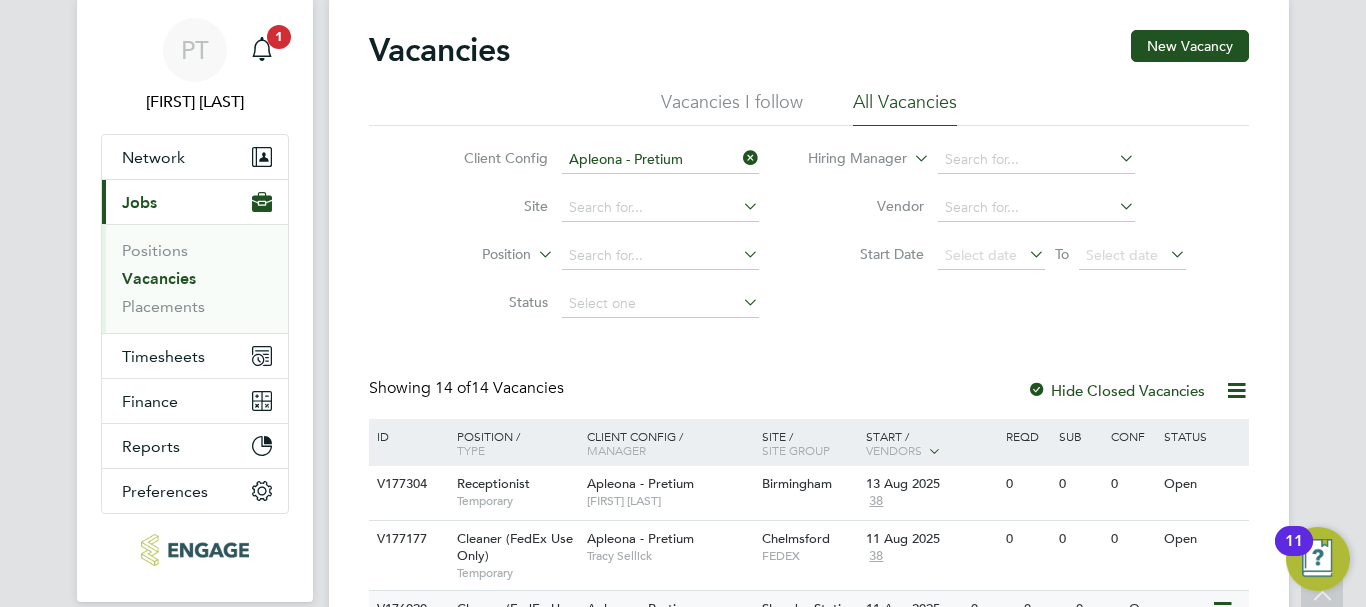 scroll, scrollTop: 12, scrollLeft: 0, axis: vertical 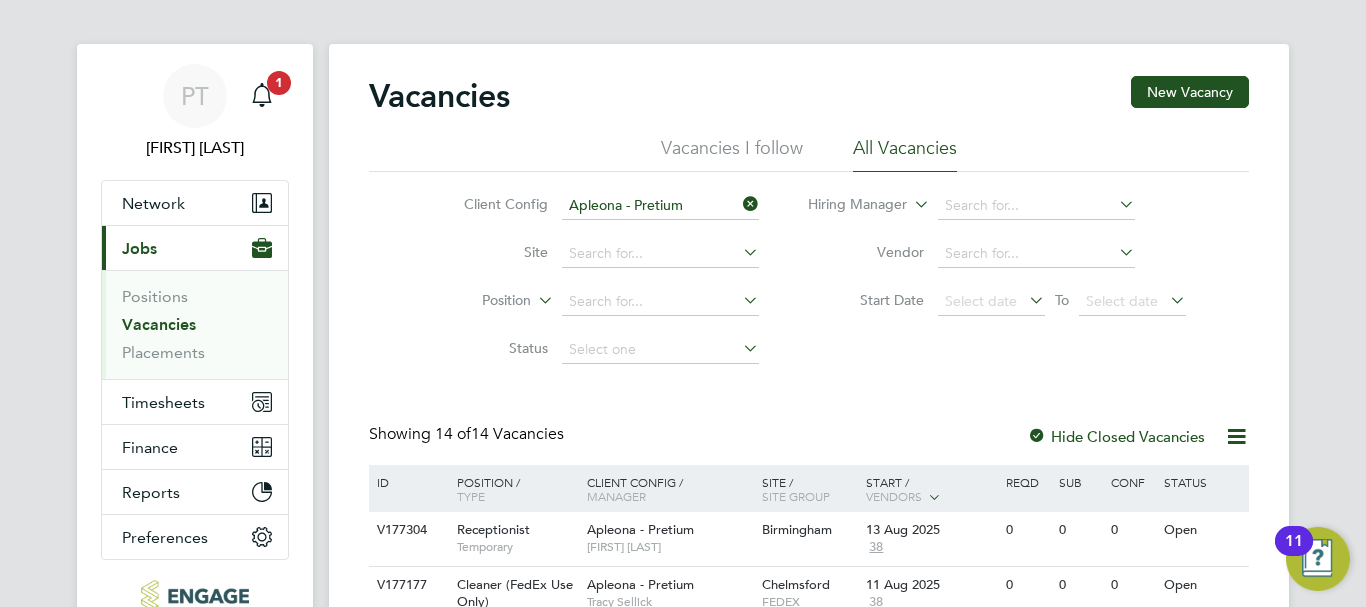 click 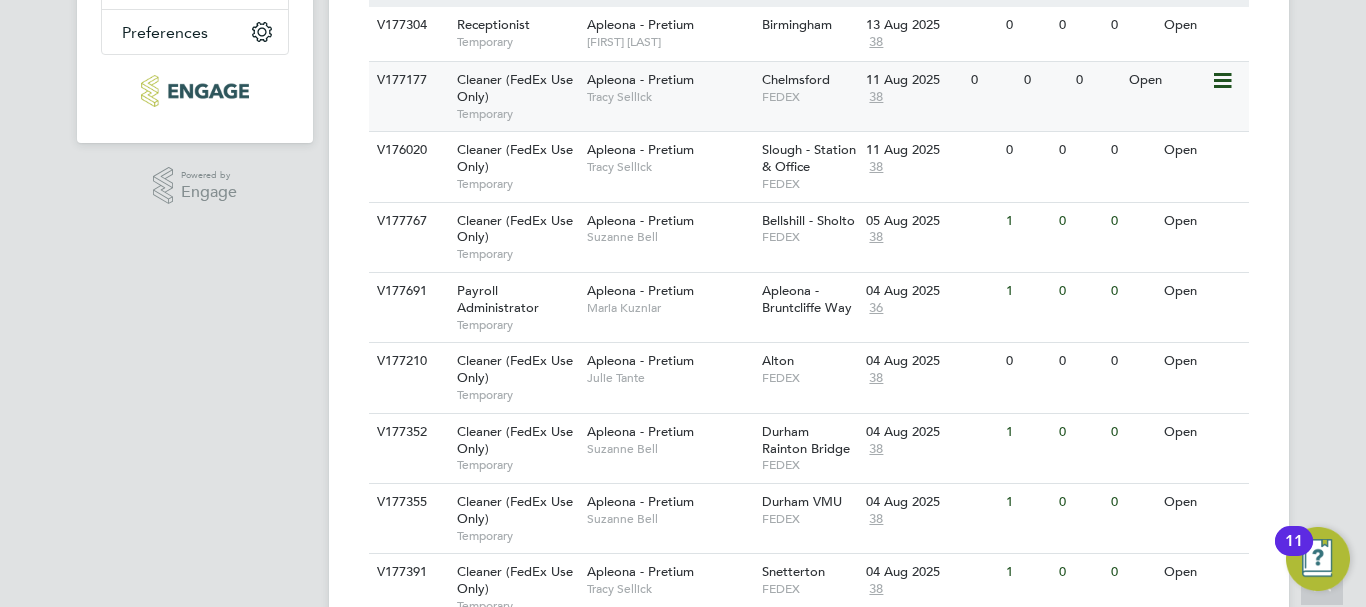 scroll, scrollTop: 300, scrollLeft: 0, axis: vertical 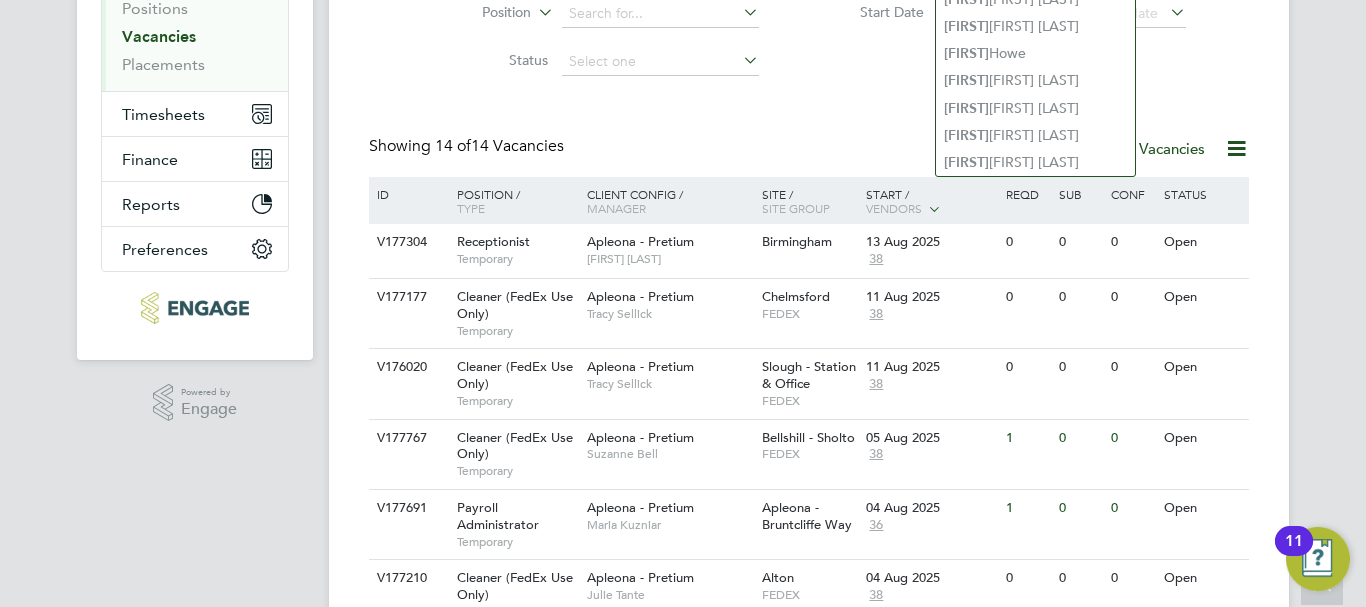 type on "les" 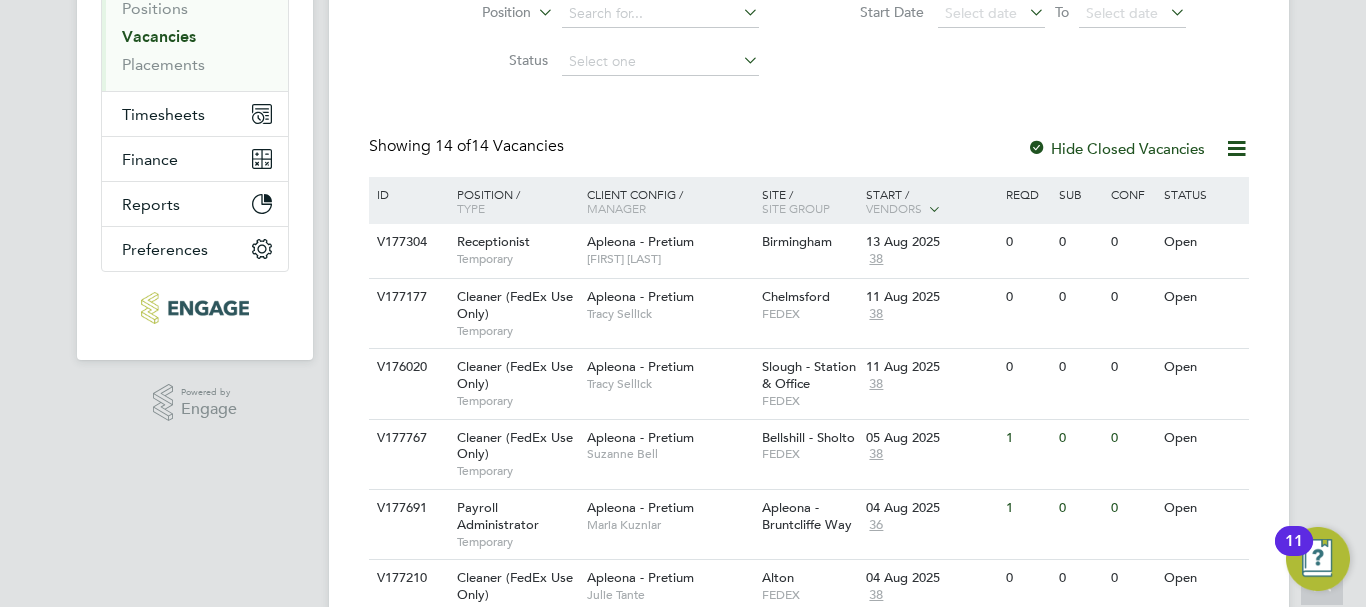click on "Vacancies New Vacancy Vacancies I follow All Vacancies Client Config   Apleona - Pretium   Site     Position     Status   Hiring Manager   les   Vendor   Start Date
Select date
To
Select date
Showing   14 of  14 Vacancies Hide Closed Vacancies ID  Position / Type   Client Config / Manager Site / Site Group Start / Vendors   Reqd Sub Conf Status V177304 Receptionist   Temporary Apleona - Pretium   James Croxford Birmingham   13 Aug 2025 38 0 0 0 Open V177177 Cleaner (FedEx Use Only)   Temporary Apleona - Pretium   Tracy Sellick Chelmsford   FEDEX 11 Aug 2025 38 0 0 0 Open V176020 Cleaner (FedEx Use Only)   Temporary Apleona - Pretium   Tracy Sellick Slough - Station & Office   FEDEX 11 Aug 2025 38 0 0 0 Open V177767 Cleaner (FedEx Use Only)   Temporary Apleona - Pretium   Suzanne Bell Bellshill - Sholto   FEDEX 05 Aug 2025 38 1 0 0 Open V177691 Payroll Administrator   Temporary Apleona - Pretium   Maria Kuzniar Apleona - Bruntcliffe Way   04 Aug 2025 36 1 0 0 Open V177210   Temporary" 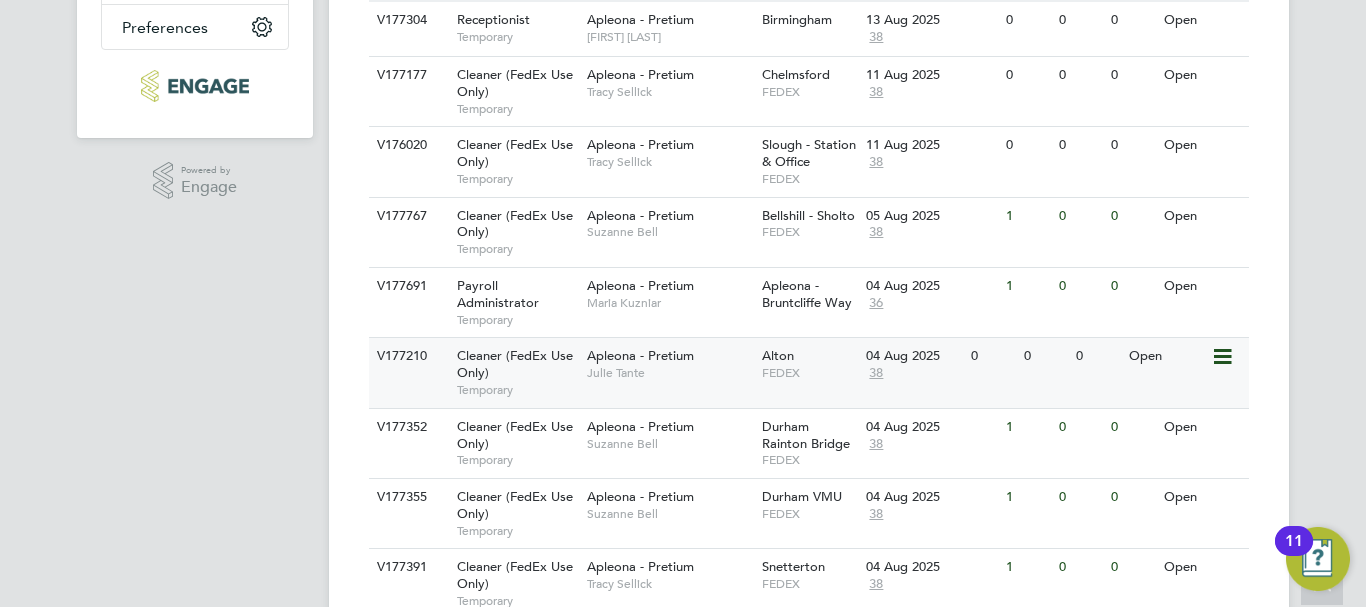 scroll, scrollTop: 512, scrollLeft: 0, axis: vertical 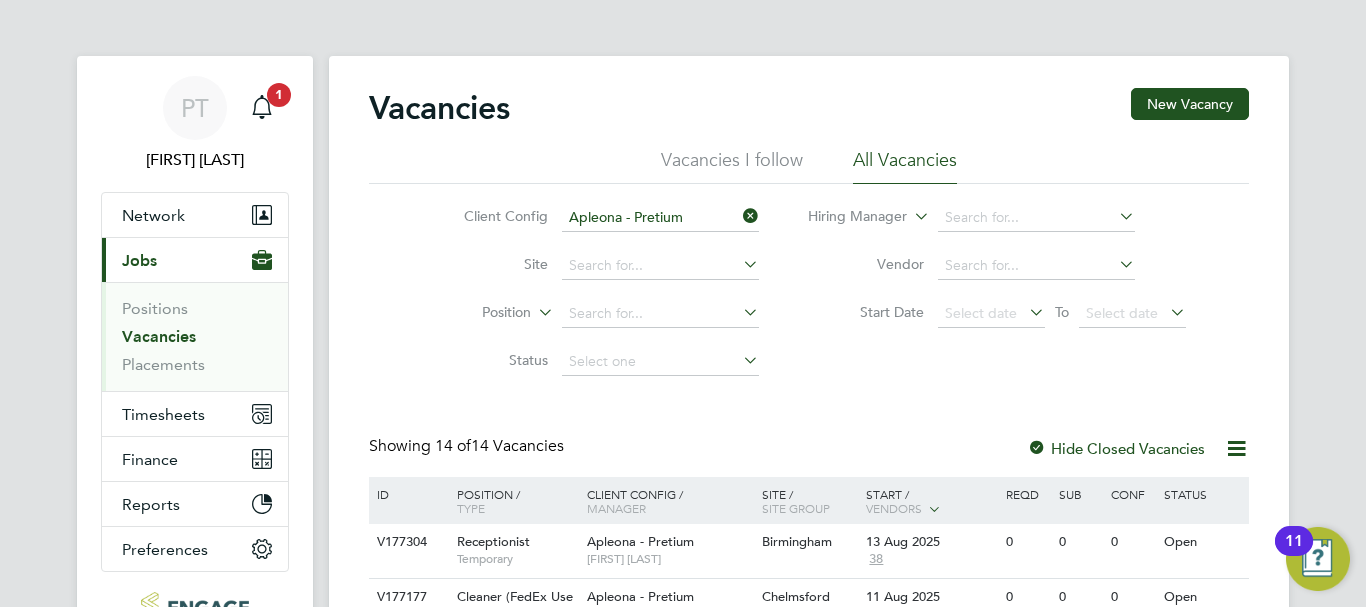 type 